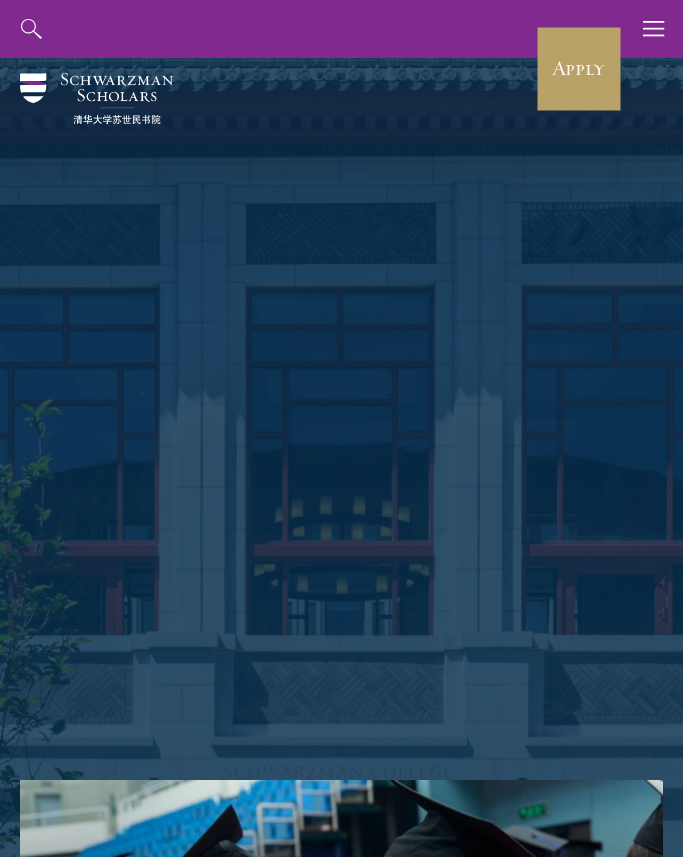 scroll, scrollTop: 0, scrollLeft: 0, axis: both 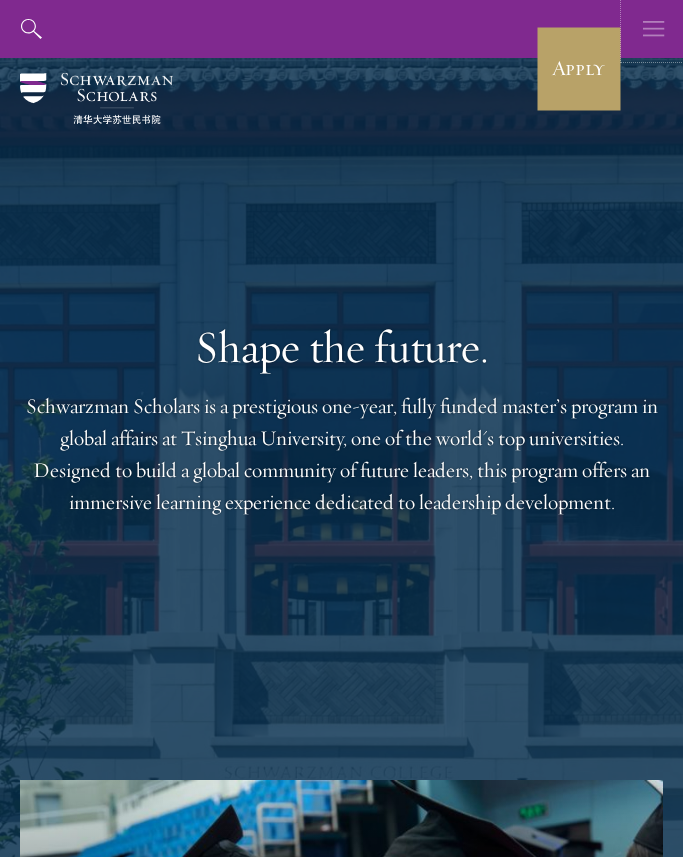 click 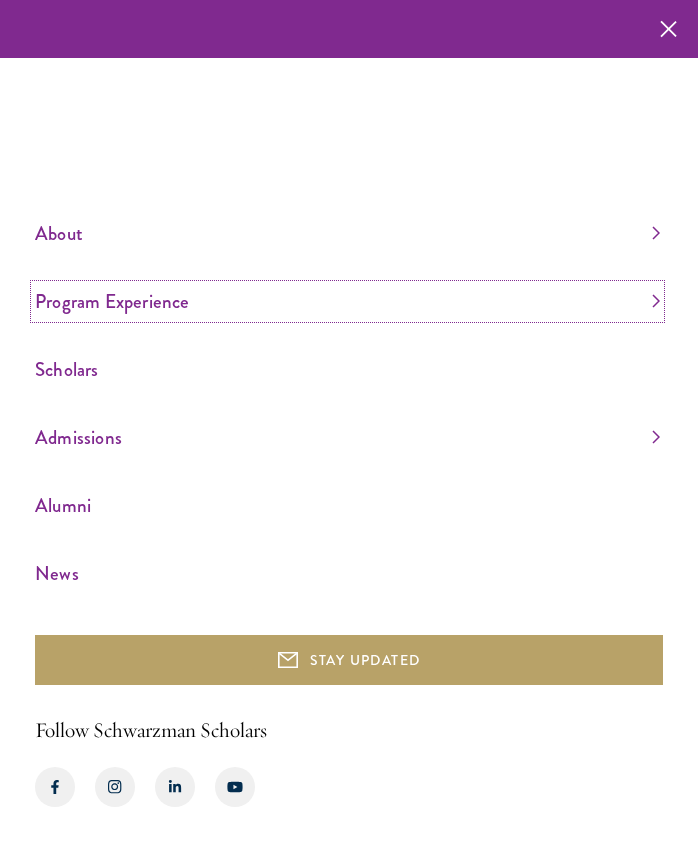 click on "Program Experience" at bounding box center [347, 301] 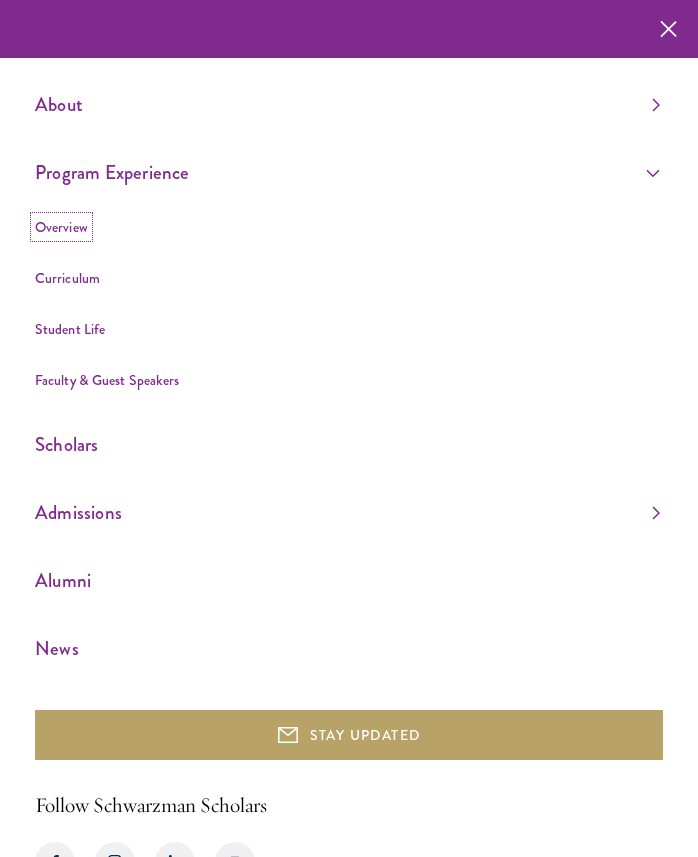click on "Overview" at bounding box center (61, 227) 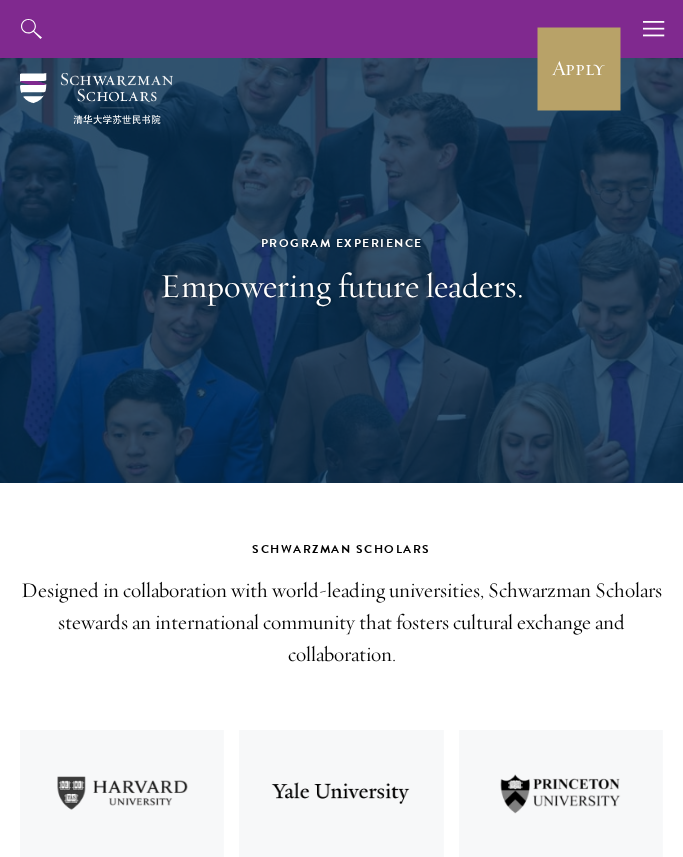 scroll, scrollTop: 0, scrollLeft: 0, axis: both 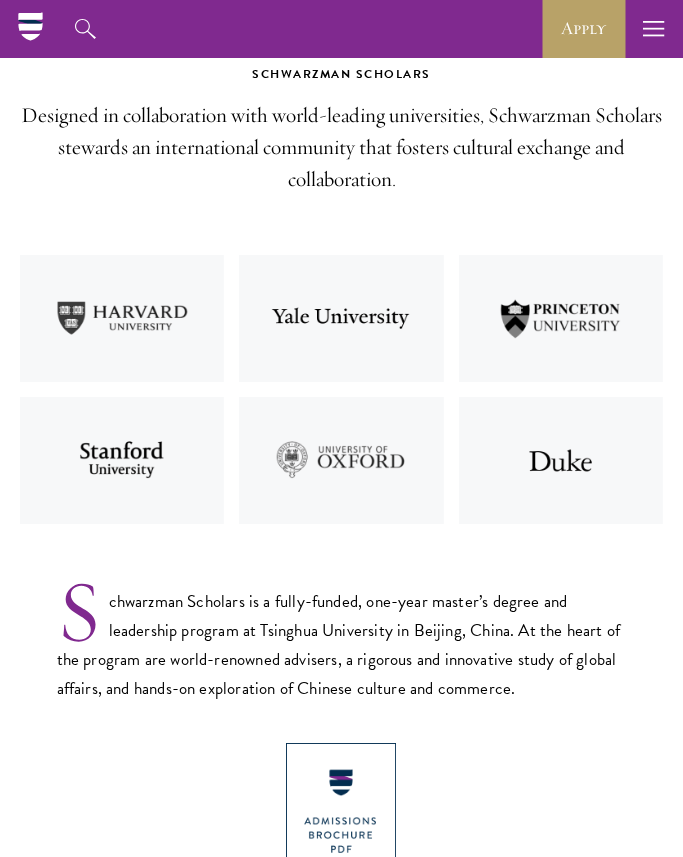 click on "Designed in collaboration with world-leading universities, Schwarzman Scholars stewards an international community that fosters cultural exchange and collaboration." at bounding box center (341, 148) 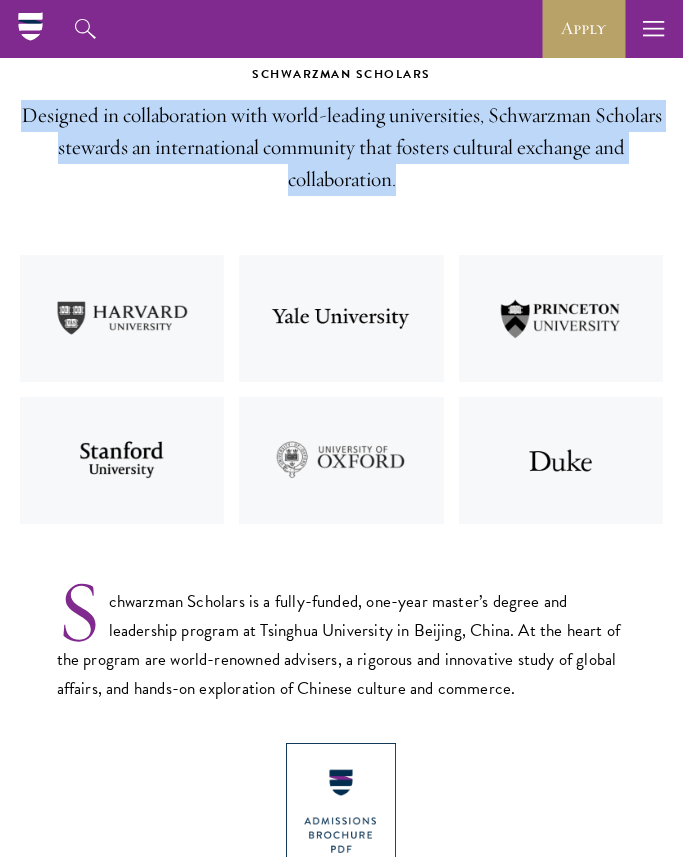 click on "Designed in collaboration with world-leading universities, Schwarzman Scholars stewards an international community that fosters cultural exchange and collaboration." at bounding box center (341, 148) 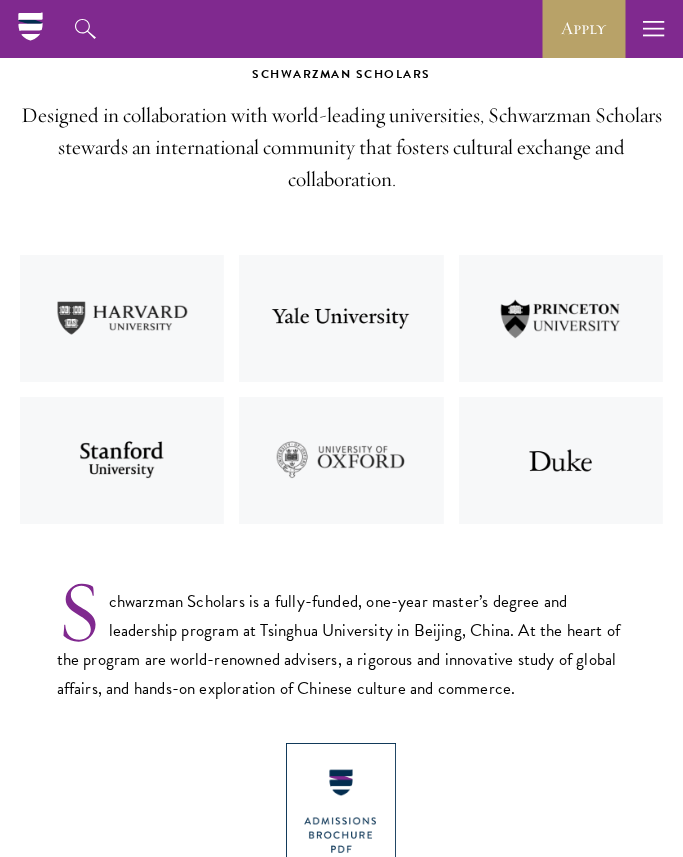 click at bounding box center (561, 319) 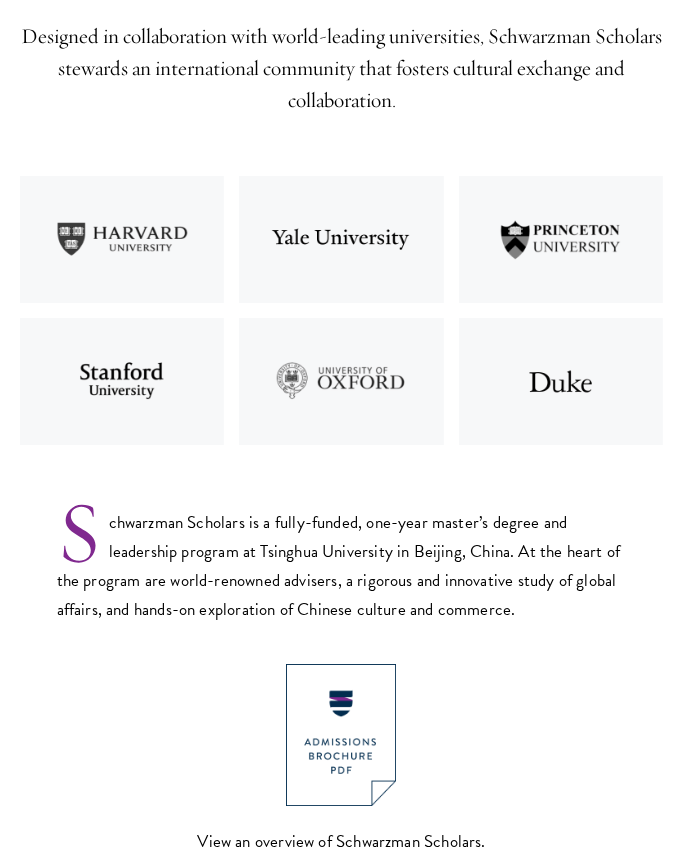 scroll, scrollTop: 588, scrollLeft: 0, axis: vertical 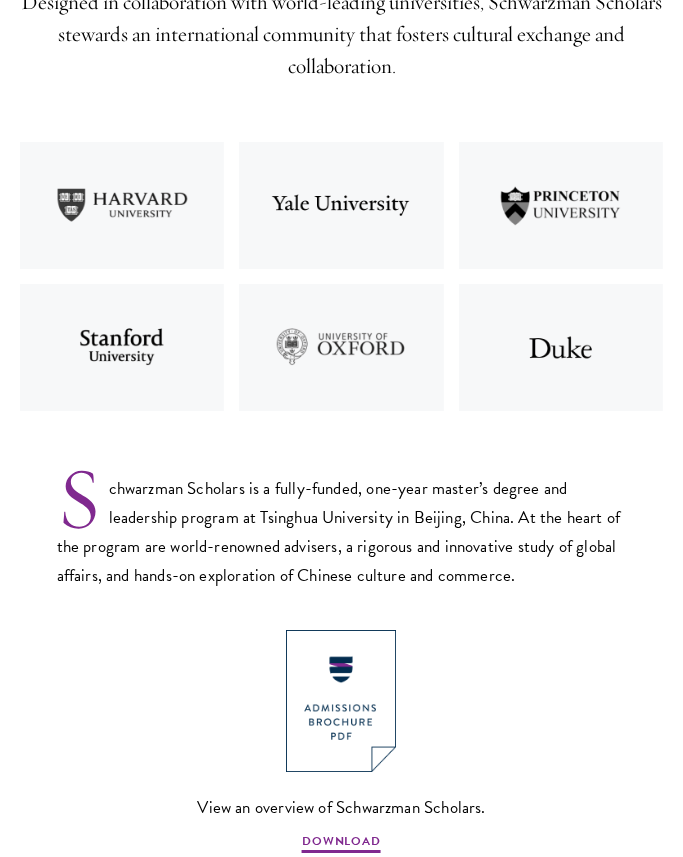 click on "Schwarzman Scholars is a fully-funded, one-year master’s degree and leadership program at Tsinghua University in Beijing, China. At the heart of the program are world-renowned advisers, a rigorous and innovative study of global affairs, and hands-on exploration of Chinese culture and commerce." at bounding box center [342, 516] 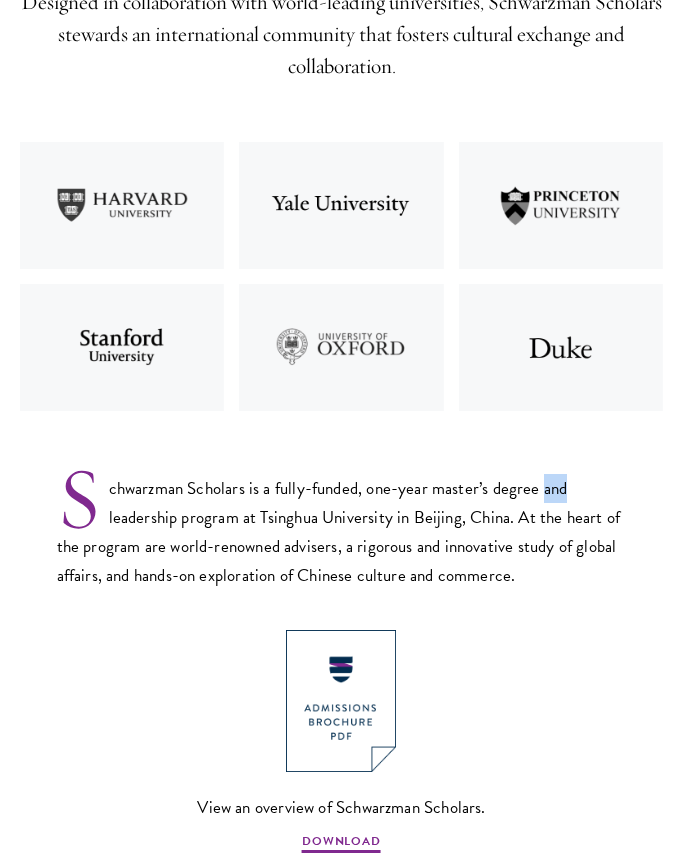 click on "Schwarzman Scholars is a fully-funded, one-year master’s degree and leadership program at Tsinghua University in Beijing, China. At the heart of the program are world-renowned advisers, a rigorous and innovative study of global affairs, and hands-on exploration of Chinese culture and commerce." at bounding box center (342, 516) 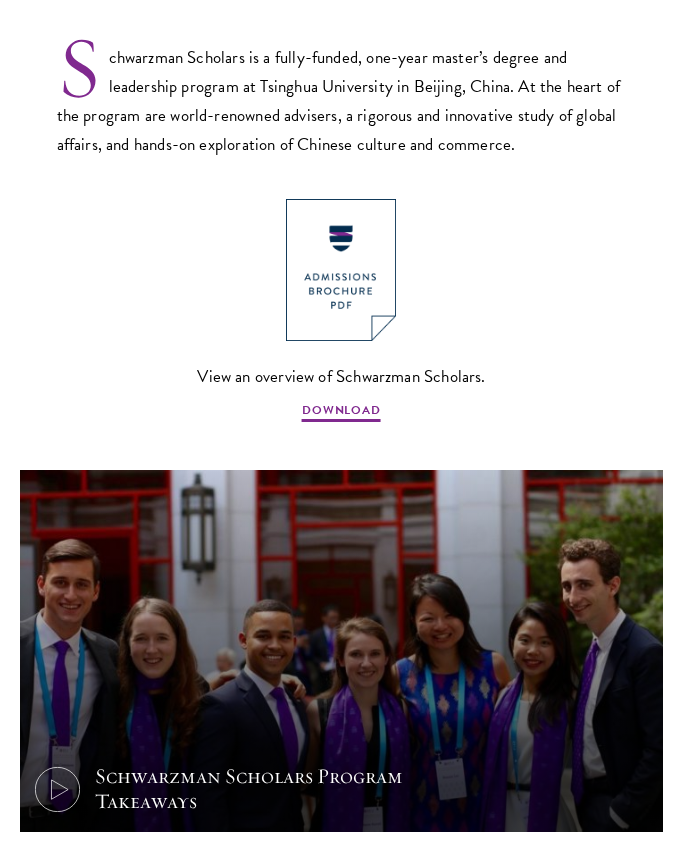 click on "View an overview of Schwarzman Scholars.
DOWNLOAD" at bounding box center [342, 312] 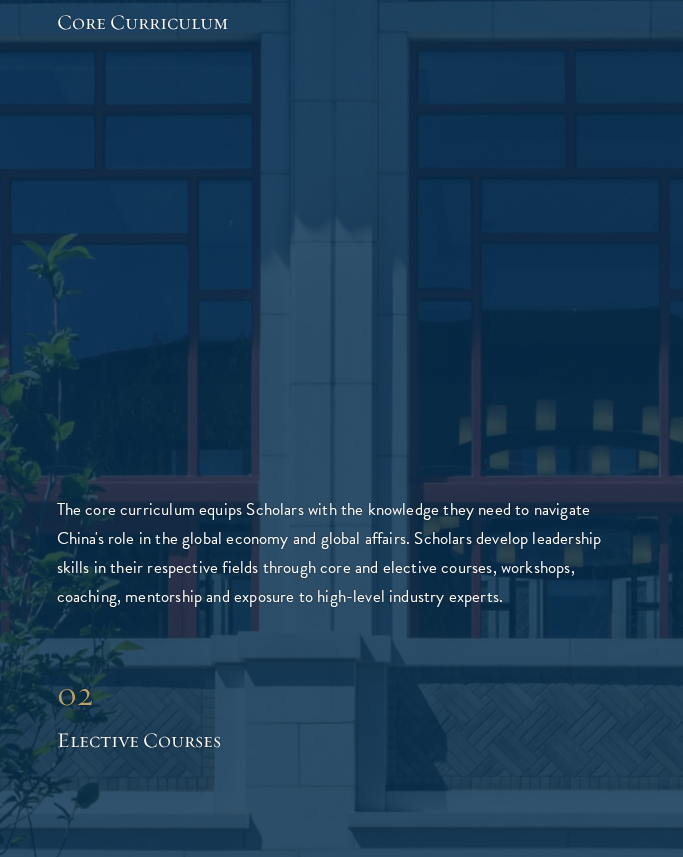 scroll, scrollTop: 2199, scrollLeft: 0, axis: vertical 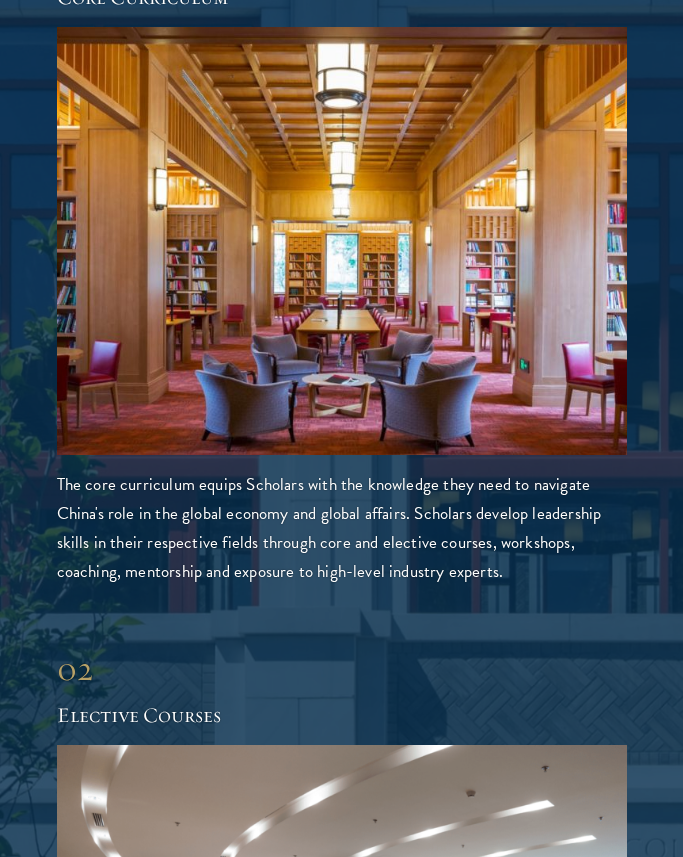 click on "01
Core Curriculum
01
Core Curriculum
The core curriculum equips Scholars with the knowledge they need to navigate China's role in the global economy and global affairs. Scholars develop leadership skills in their respective fields through core and elective courses, workshops, coaching, mentorship and exposure to high-level industry experts.
02
Elective Courses
02
Elective Courses
Scholars choose from elective courses, which they can tailor to satisfy individual career goals while gaining a deeper understanding of the three pillars of the curriculum: China, Leadership, and Global Affairs.
03
Capstone
03
Capstone
04
Deep Dive
04
Deep Dive
05
05" at bounding box center (341, 1332) 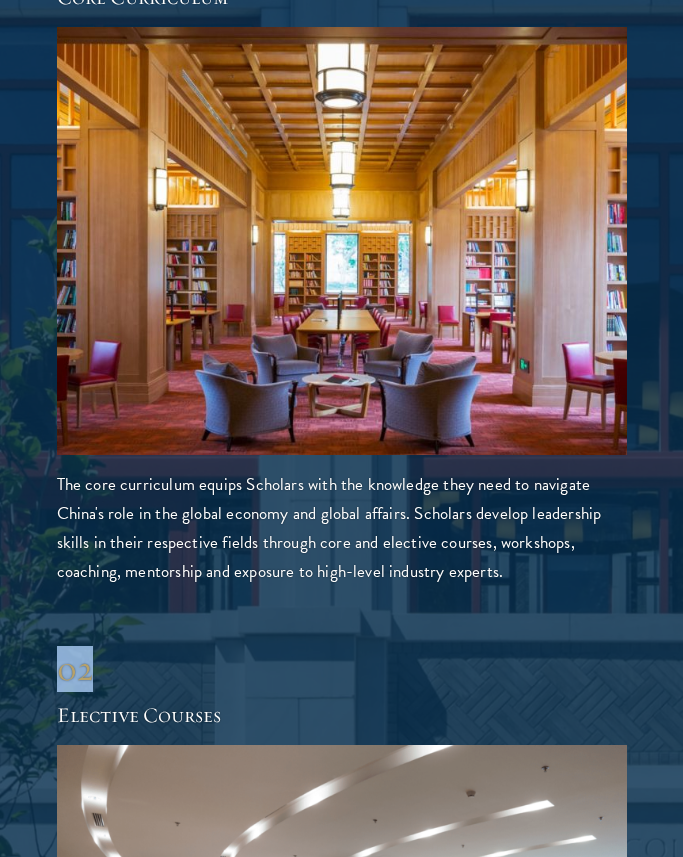 click on "01
Core Curriculum
01
Core Curriculum
The core curriculum equips Scholars with the knowledge they need to navigate China's role in the global economy and global affairs. Scholars develop leadership skills in their respective fields through core and elective courses, workshops, coaching, mentorship and exposure to high-level industry experts.
02
Elective Courses
02
Elective Courses
Scholars choose from elective courses, which they can tailor to satisfy individual career goals while gaining a deeper understanding of the three pillars of the curriculum: China, Leadership, and Global Affairs.
03
Capstone
03
Capstone
04
Deep Dive
04
Deep Dive
05
05" at bounding box center (341, 1332) 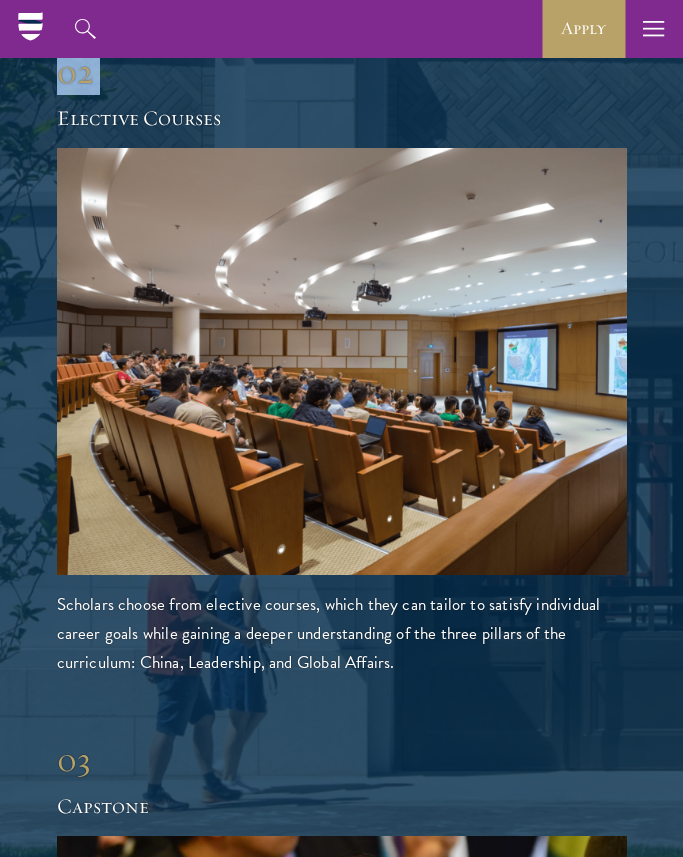 scroll, scrollTop: 2794, scrollLeft: 0, axis: vertical 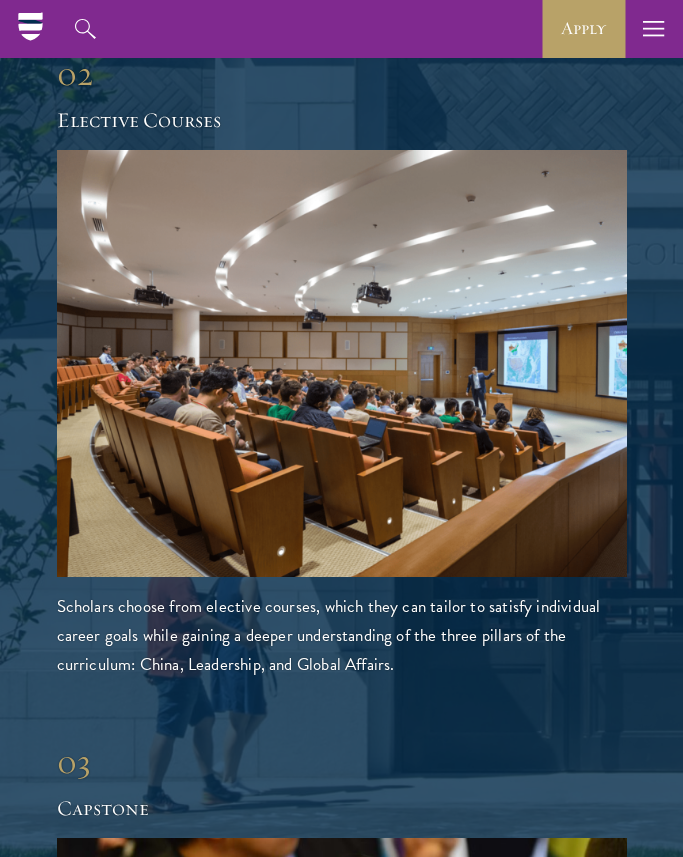 click on "Scholars choose from elective courses, which they can tailor to satisfy individual career goals while gaining a deeper understanding of the three pillars of the curriculum: China, Leadership, and Global Affairs." at bounding box center (342, 635) 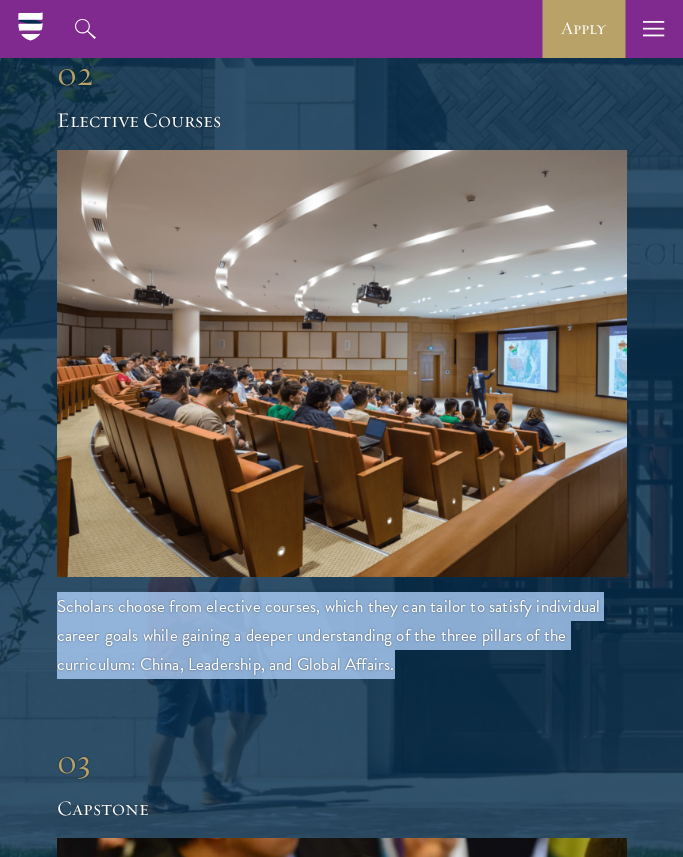 click on "Scholars choose from elective courses, which they can tailor to satisfy individual career goals while gaining a deeper understanding of the three pillars of the curriculum: China, Leadership, and Global Affairs." at bounding box center (342, 635) 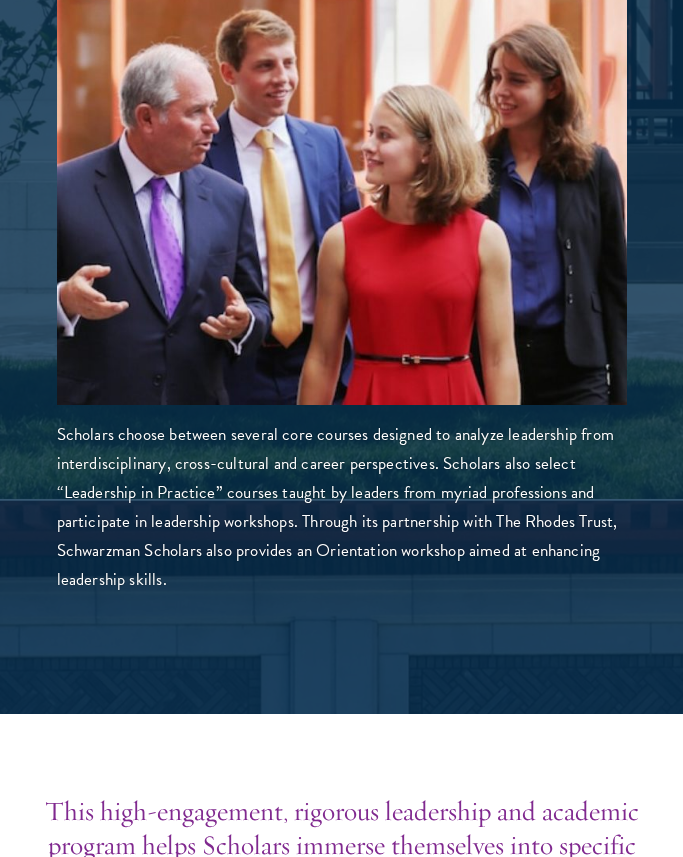 scroll, scrollTop: 5153, scrollLeft: 0, axis: vertical 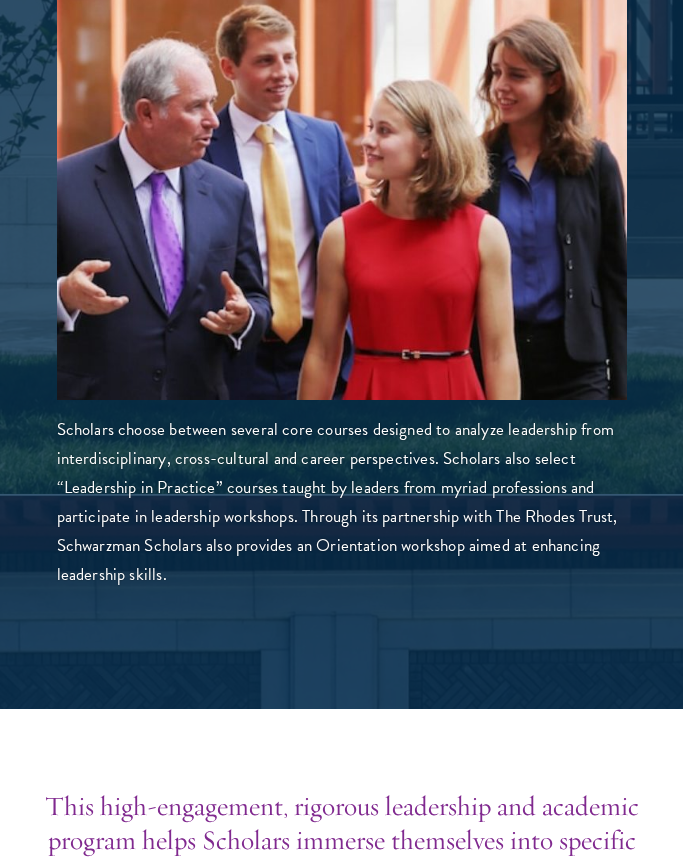click on "Scholars choose between several core courses designed to analyze leadership from interdisciplinary, cross-cultural and career perspectives. Scholars also select “Leadership in Practice” courses taught by leaders from myriad professions and participate in leadership workshops. Through its partnership with The Rhodes Trust, Schwarzman Scholars also provides an Orientation workshop aimed at enhancing leadership skills." at bounding box center [342, 502] 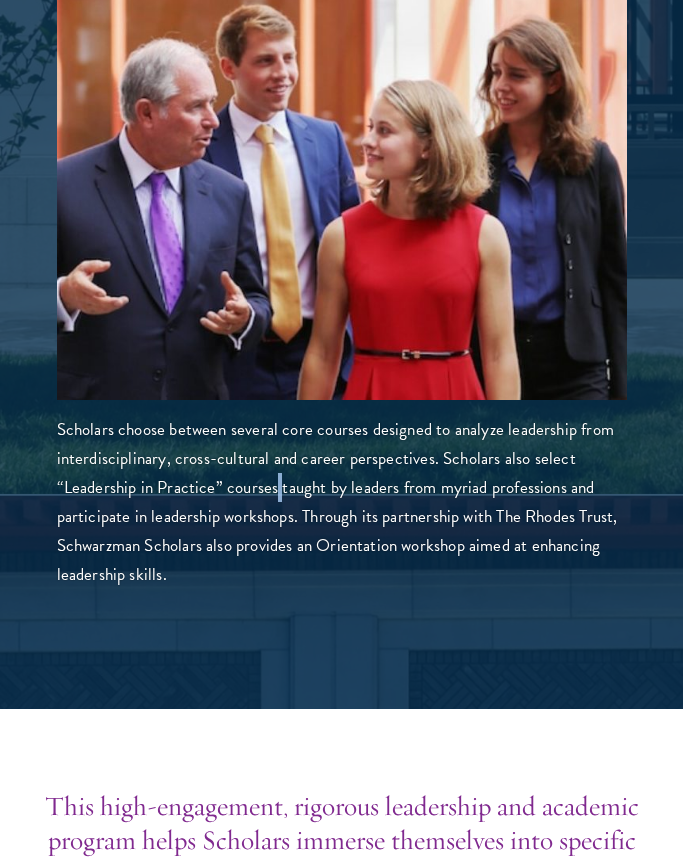 click on "Scholars choose between several core courses designed to analyze leadership from interdisciplinary, cross-cultural and career perspectives. Scholars also select “Leadership in Practice” courses taught by leaders from myriad professions and participate in leadership workshops. Through its partnership with The Rhodes Trust, Schwarzman Scholars also provides an Orientation workshop aimed at enhancing leadership skills." at bounding box center [342, 502] 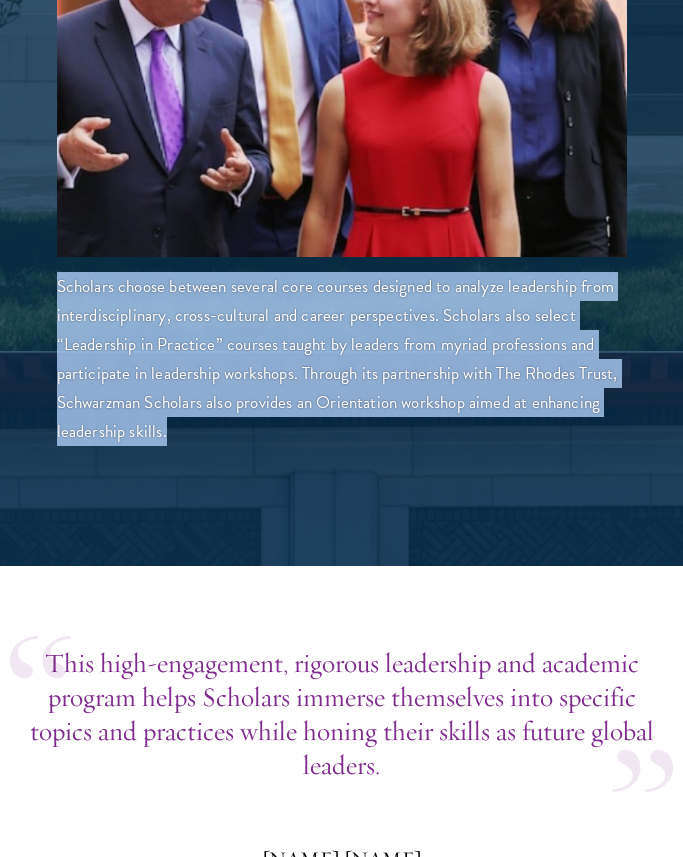 scroll, scrollTop: 5306, scrollLeft: 0, axis: vertical 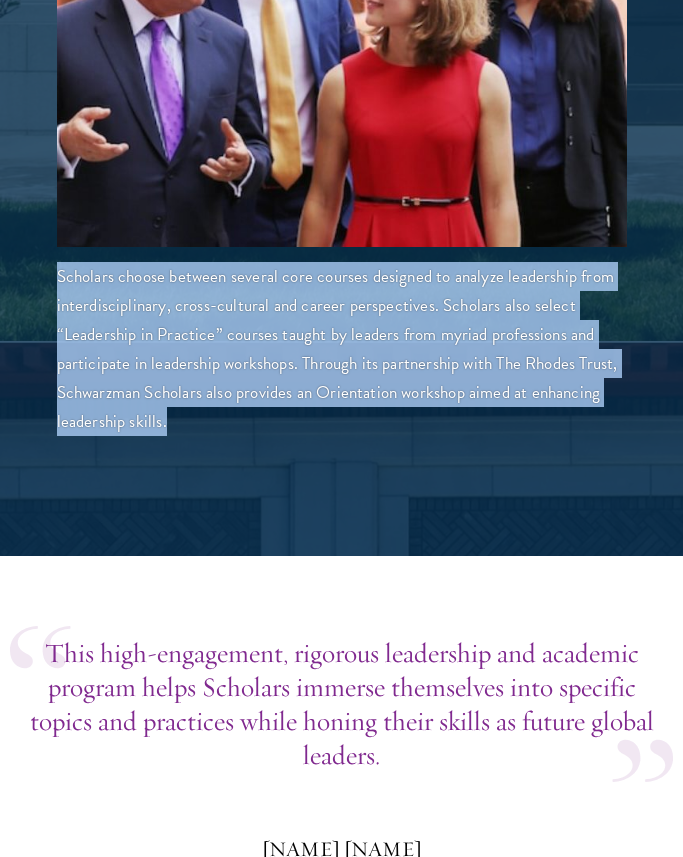 click at bounding box center [341, -1418] 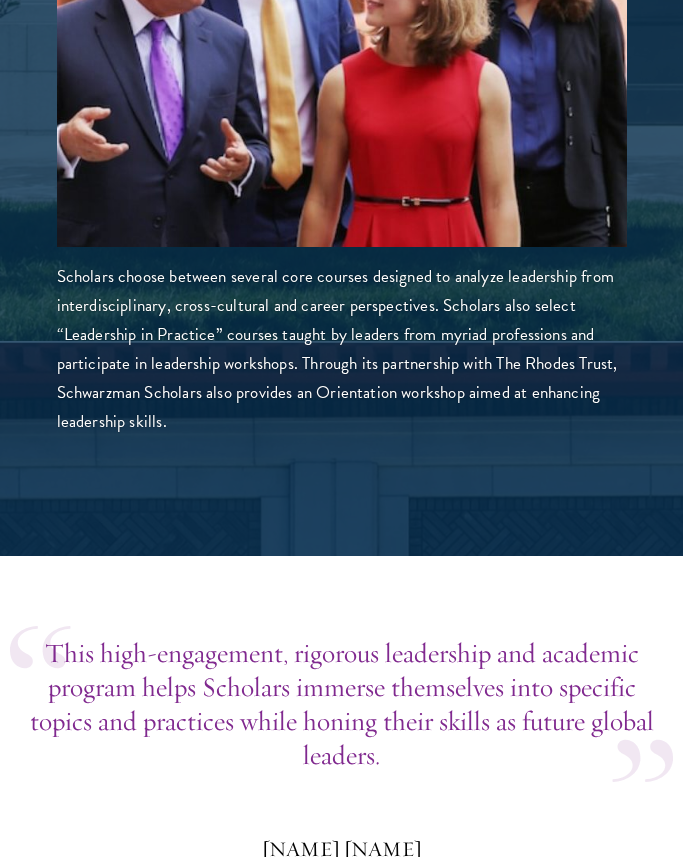 click at bounding box center (341, -1418) 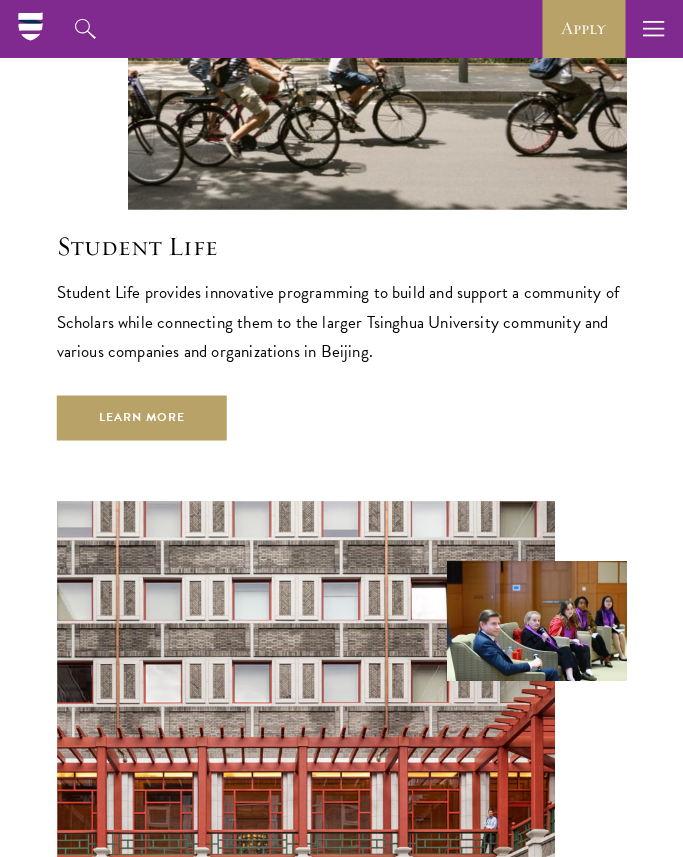 scroll, scrollTop: 6498, scrollLeft: 0, axis: vertical 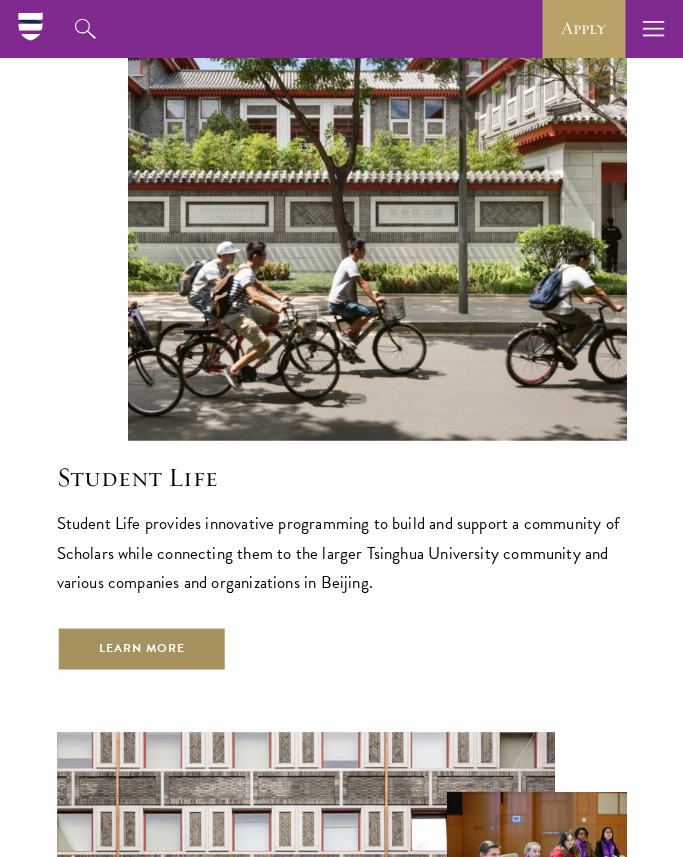 click on "Learn More" at bounding box center [142, 649] 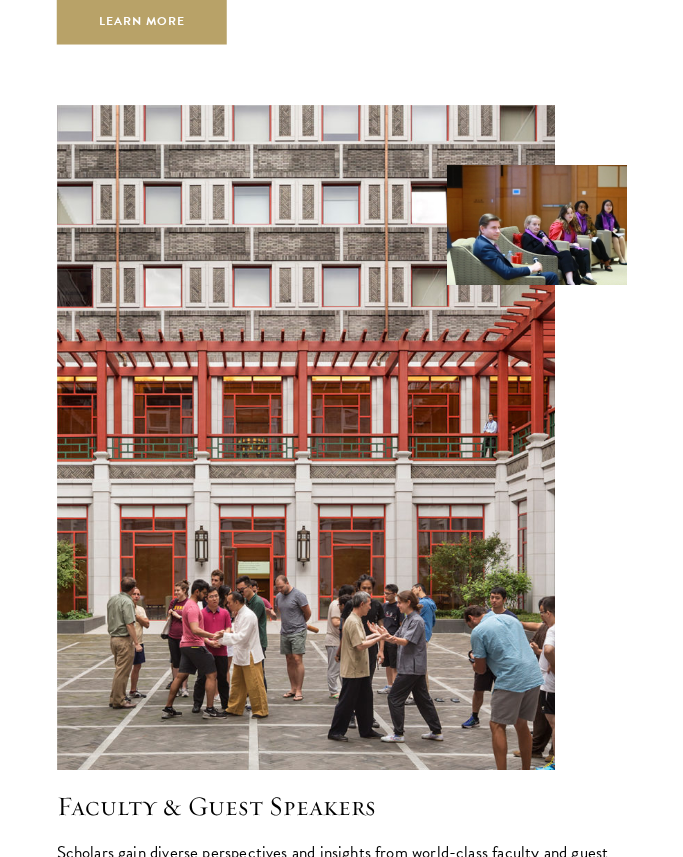 scroll, scrollTop: 7351, scrollLeft: 0, axis: vertical 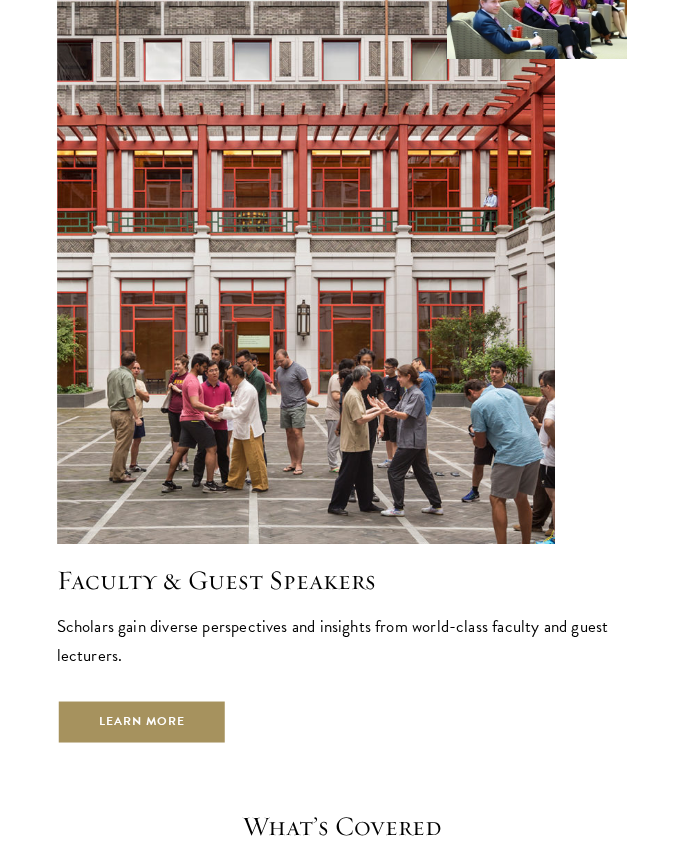 click on "Learn More" at bounding box center [142, 722] 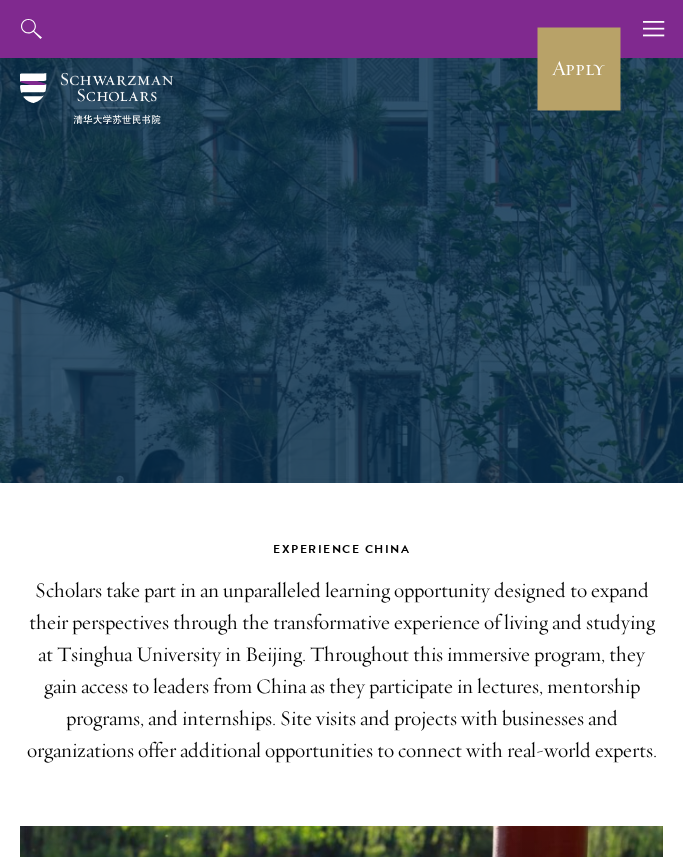 scroll, scrollTop: 0, scrollLeft: 0, axis: both 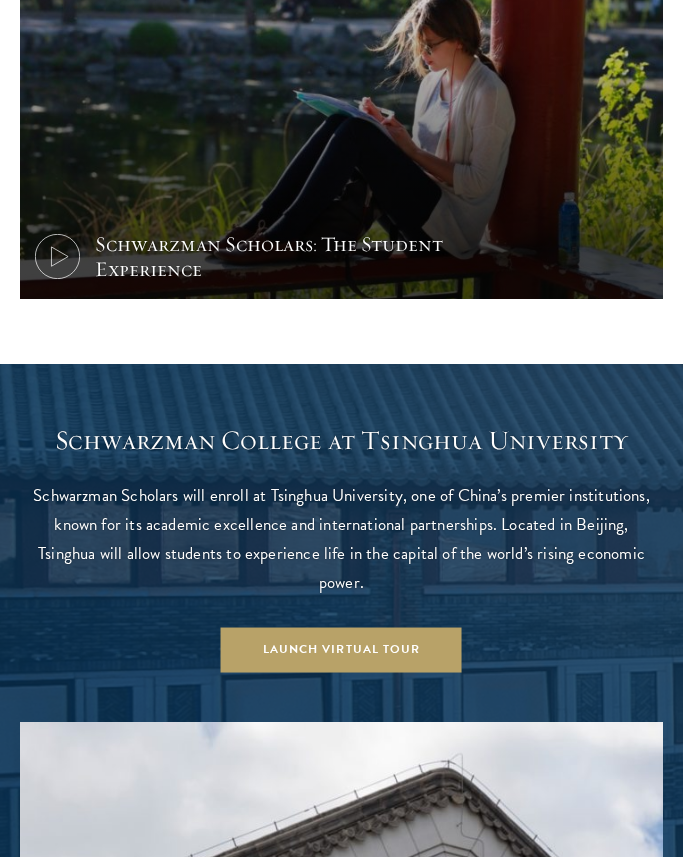 click on "Schwarzman College at Tsinghua University" at bounding box center (342, 440) 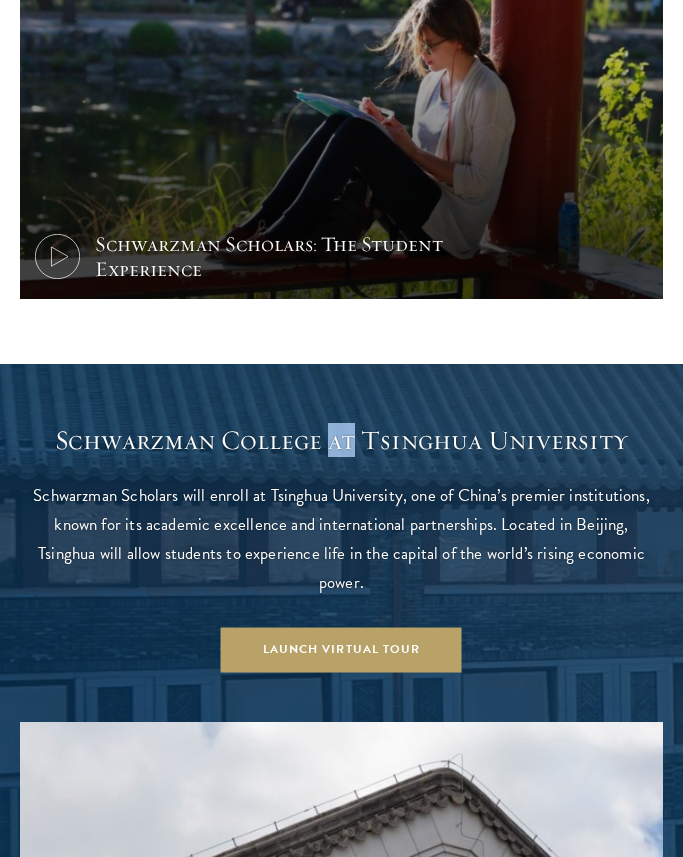 click on "Schwarzman College at Tsinghua University" at bounding box center (342, 440) 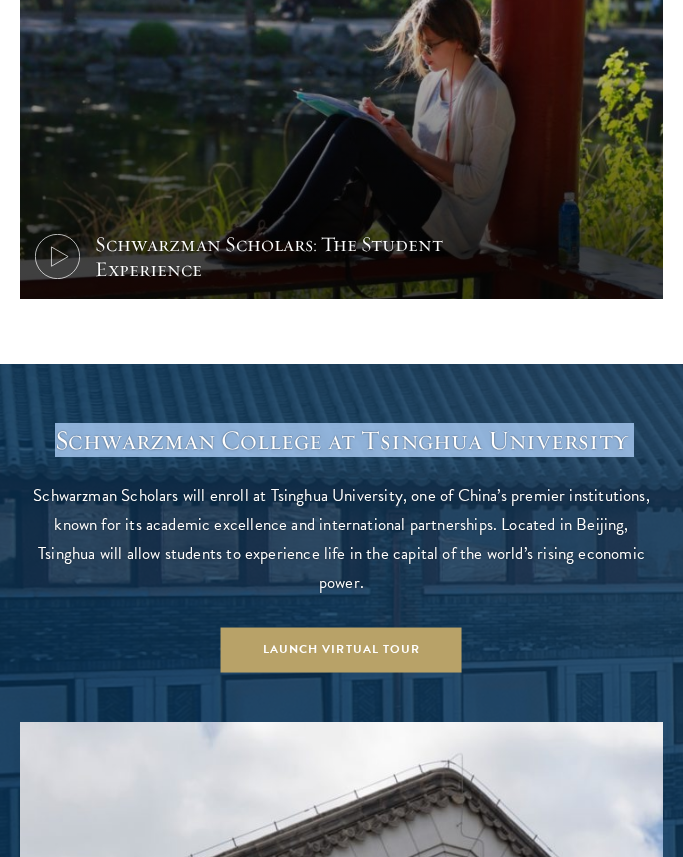click on "Schwarzman College at Tsinghua University" at bounding box center (342, 440) 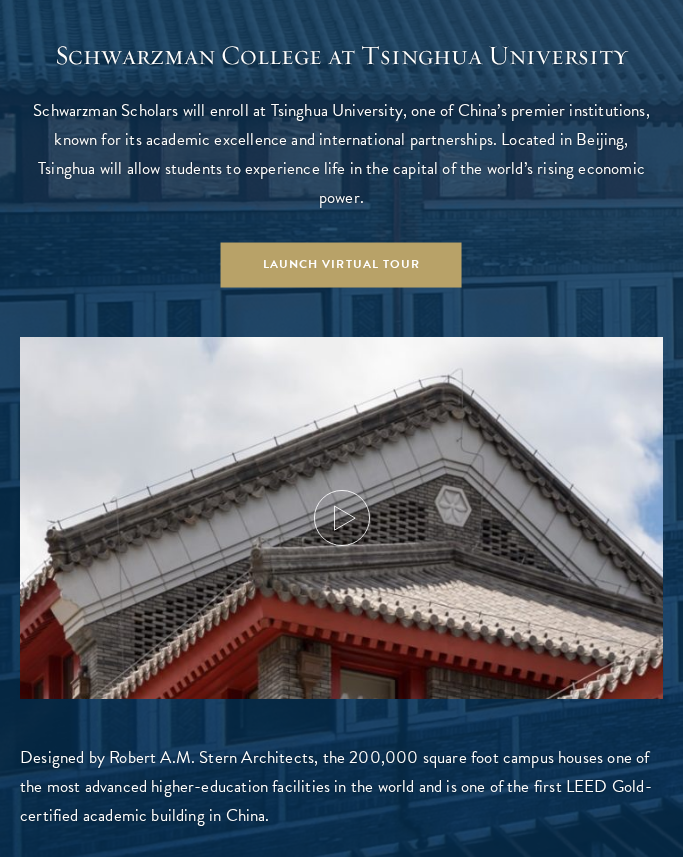 scroll, scrollTop: 1402, scrollLeft: 0, axis: vertical 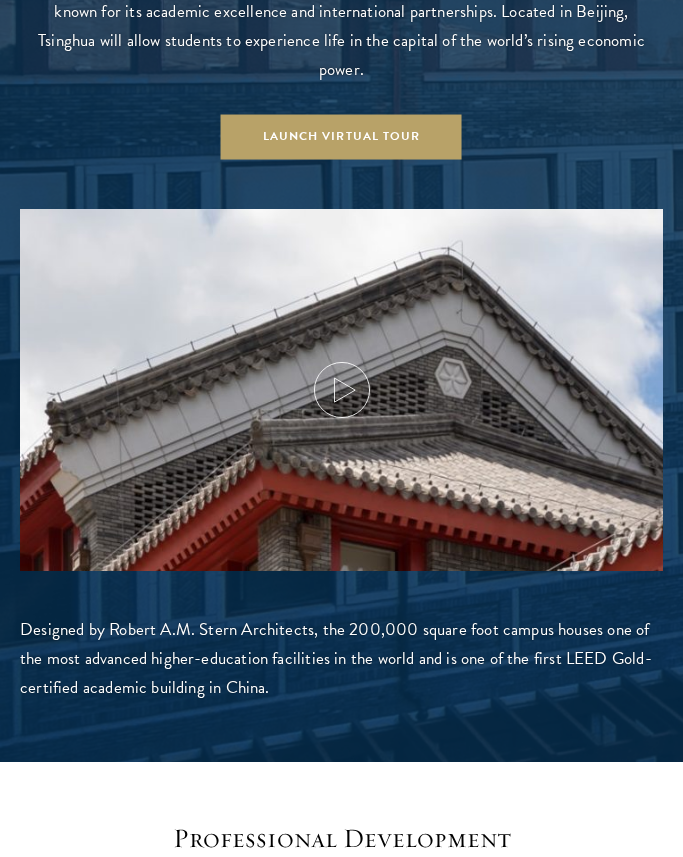 click on "Designed by Robert A.M. Stern Architects, the 200,000 square foot campus houses one of the most advanced higher-education facilities in the world and is one of the first LEED Gold-certified academic building in China." at bounding box center (341, 658) 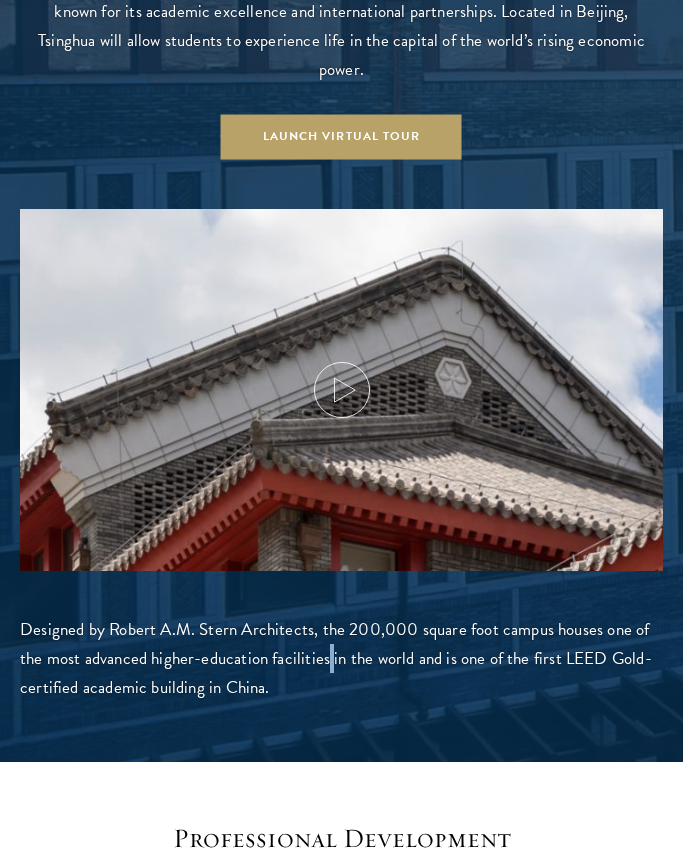 click on "Designed by Robert A.M. Stern Architects, the 200,000 square foot campus houses one of the most advanced higher-education facilities in the world and is one of the first LEED Gold-certified academic building in China." at bounding box center [341, 658] 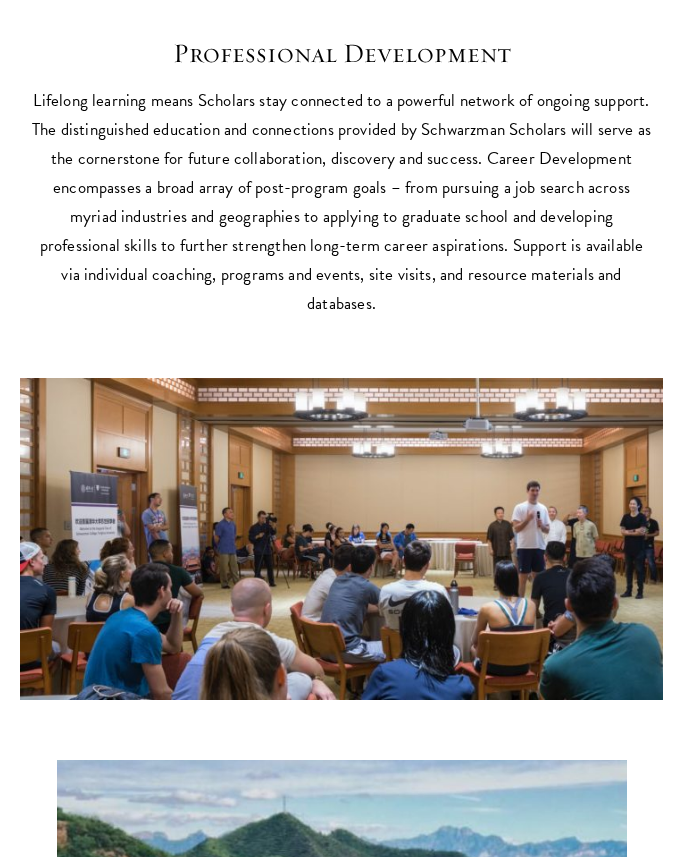 scroll, scrollTop: 2286, scrollLeft: 0, axis: vertical 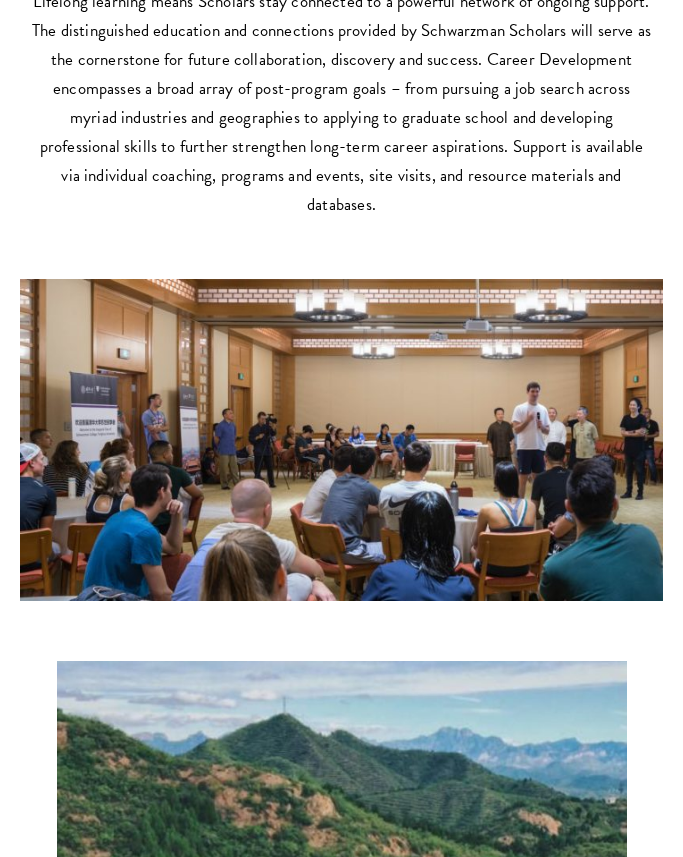 click on "Lifelong learning means Scholars stay connected to a powerful network of ongoing support. The distinguished education and connections provided by Schwarzman Scholars will serve as the cornerstone for future collaboration, discovery and success. Career Development encompasses a broad array of post-program goals – from pursuing a job search across myriad industries and geographies to applying to graduate school and developing professional skills to further strengthen long-term career aspirations. Support is available via individual coaching, programs and events, site visits, and resource materials and databases." at bounding box center [342, 103] 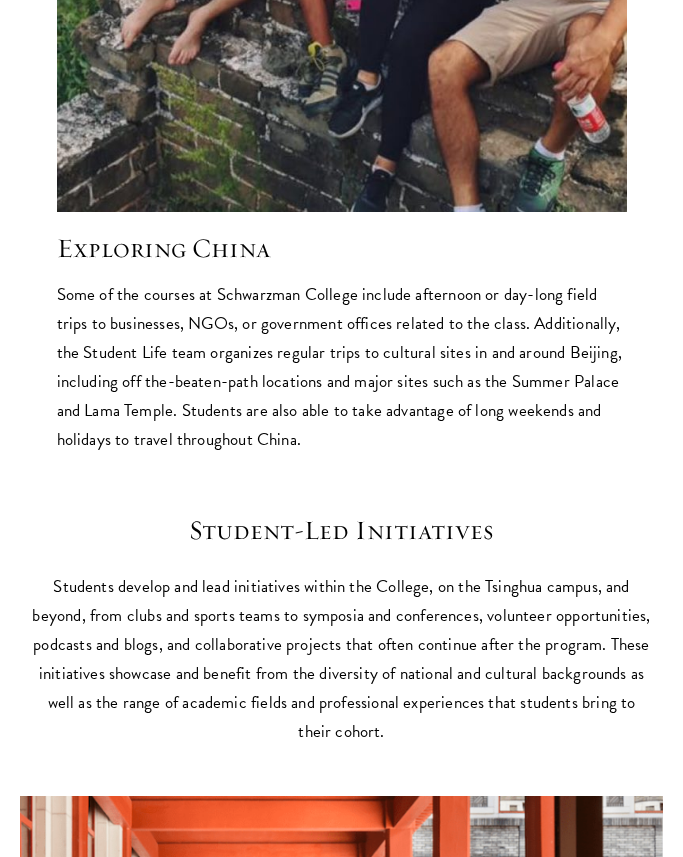 scroll, scrollTop: 3515, scrollLeft: 0, axis: vertical 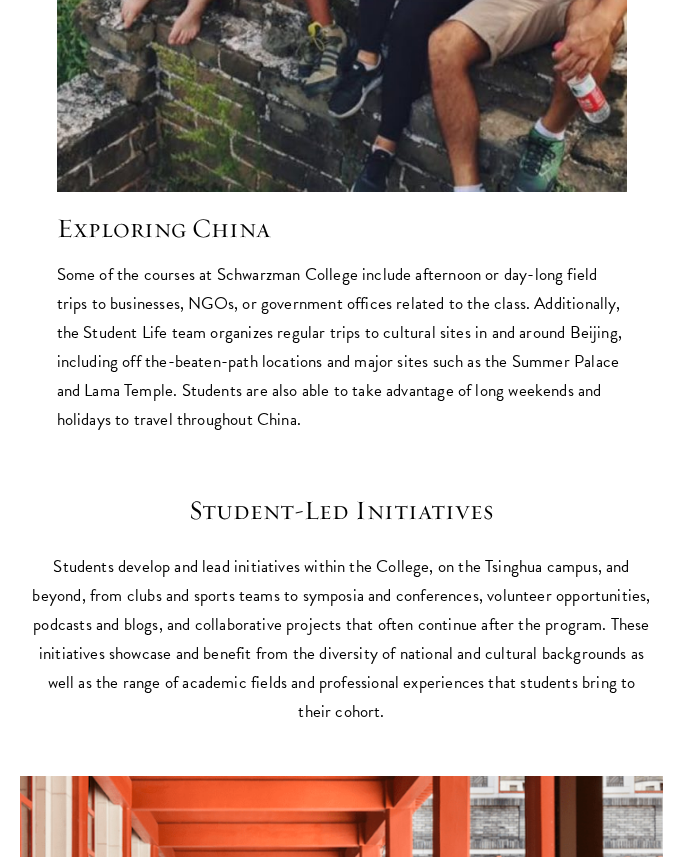 click on "Some of the courses at Schwarzman College include afternoon or day-long field trips to businesses, NGOs, or government offices related to the class. Additionally, the Student Life team organizes regular trips to cultural sites in and around Beijing, including off the-beaten-path locations and major sites such as the Summer Palace and Lama Temple. Students are also able to take advantage of long weekends and holidays to travel throughout China." at bounding box center (342, 347) 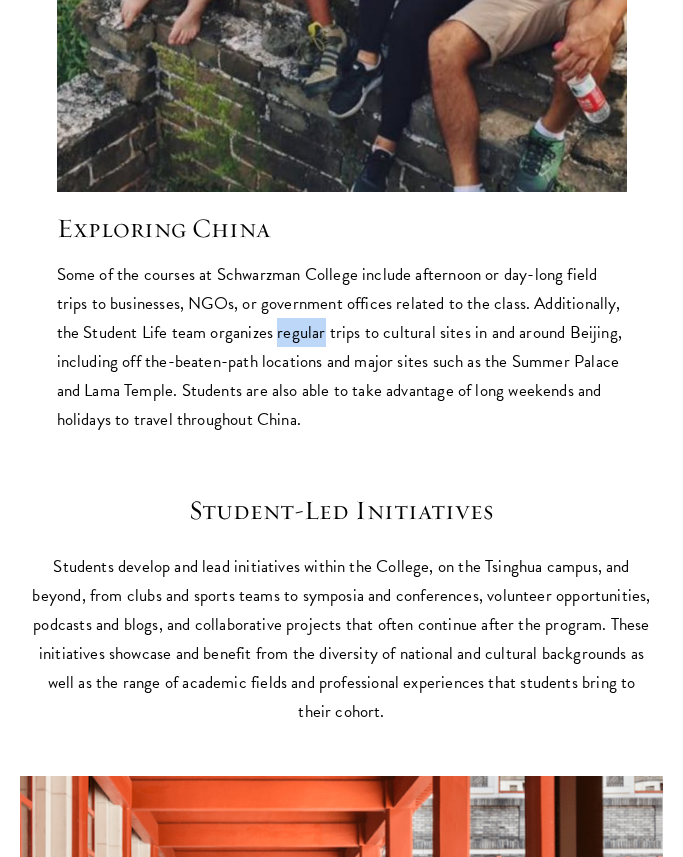 click on "Some of the courses at Schwarzman College include afternoon or day-long field trips to businesses, NGOs, or government offices related to the class. Additionally, the Student Life team organizes regular trips to cultural sites in and around Beijing, including off the-beaten-path locations and major sites such as the Summer Palace and Lama Temple. Students are also able to take advantage of long weekends and holidays to travel throughout China." at bounding box center [342, 347] 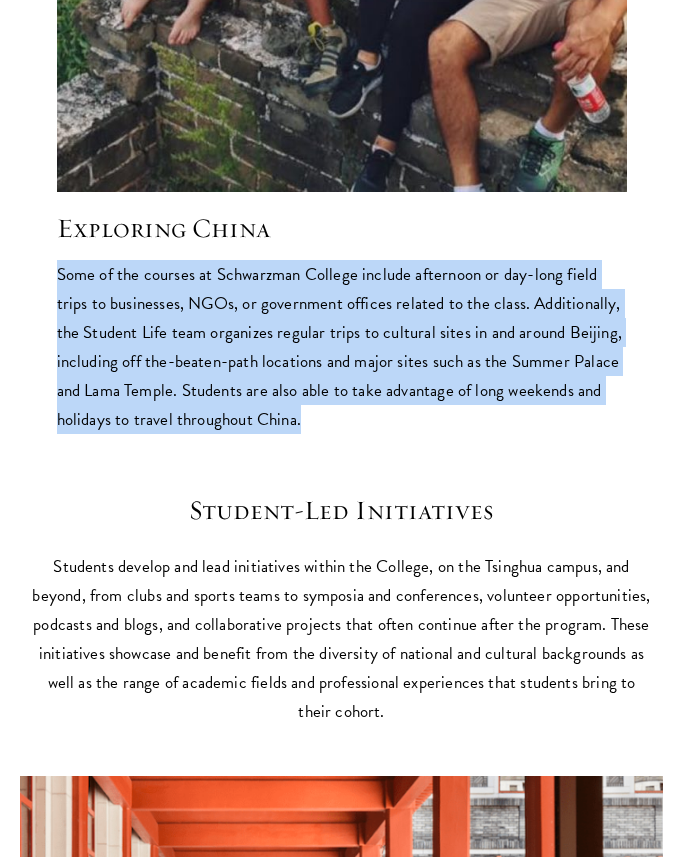 click on "Some of the courses at Schwarzman College include afternoon or day-long field trips to businesses, NGOs, or government offices related to the class. Additionally, the Student Life team organizes regular trips to cultural sites in and around Beijing, including off the-beaten-path locations and major sites such as the Summer Palace and Lama Temple. Students are also able to take advantage of long weekends and holidays to travel throughout China." at bounding box center (342, 347) 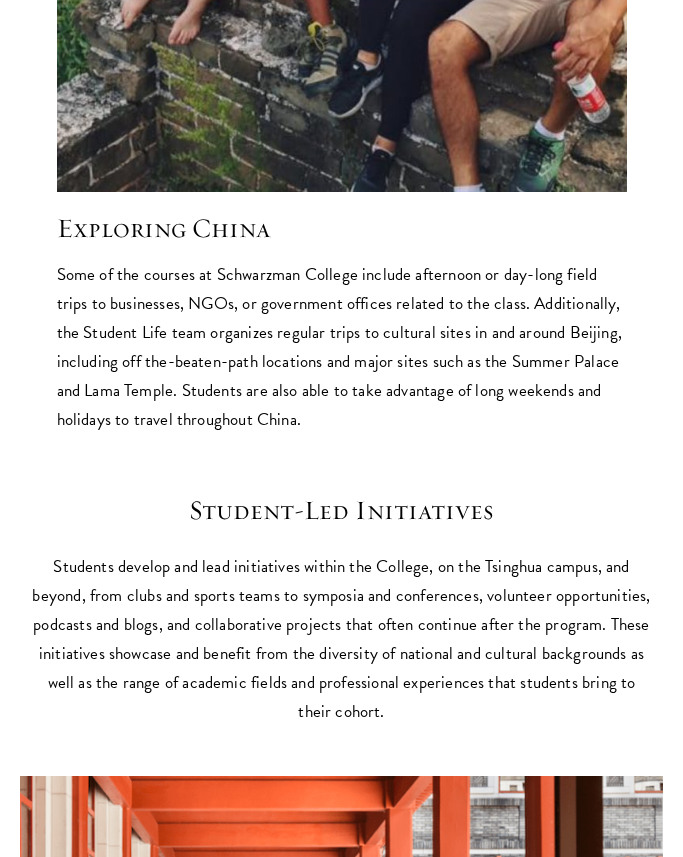 click on "Some of the courses at Schwarzman College include afternoon or day-long field trips to businesses, NGOs, or government offices related to the class. Additionally, the Student Life team organizes regular trips to cultural sites in and around Beijing, including off the-beaten-path locations and major sites such as the Summer Palace and Lama Temple. Students are also able to take advantage of long weekends and holidays to travel throughout China." at bounding box center [342, 347] 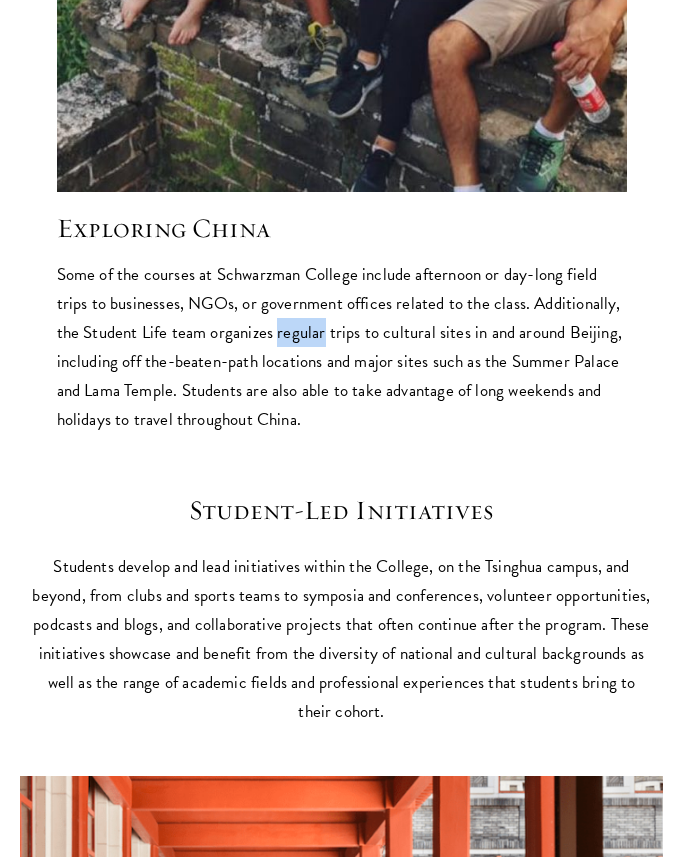 click on "Some of the courses at Schwarzman College include afternoon or day-long field trips to businesses, NGOs, or government offices related to the class. Additionally, the Student Life team organizes regular trips to cultural sites in and around Beijing, including off the-beaten-path locations and major sites such as the Summer Palace and Lama Temple. Students are also able to take advantage of long weekends and holidays to travel throughout China." at bounding box center (342, 347) 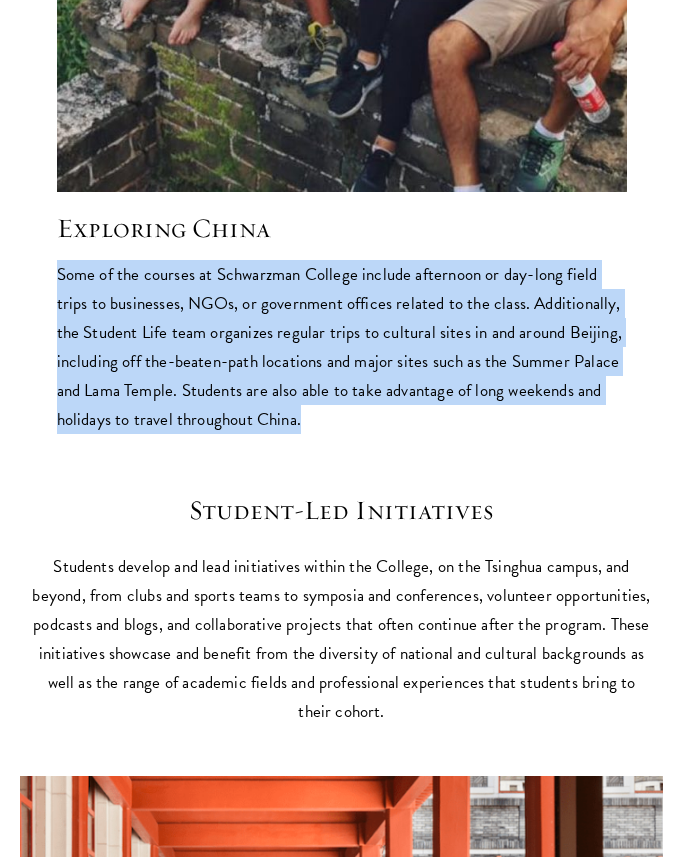 click on "Some of the courses at Schwarzman College include afternoon or day-long field trips to businesses, NGOs, or government offices related to the class. Additionally, the Student Life team organizes regular trips to cultural sites in and around Beijing, including off the-beaten-path locations and major sites such as the Summer Palace and Lama Temple. Students are also able to take advantage of long weekends and holidays to travel throughout China." at bounding box center (342, 347) 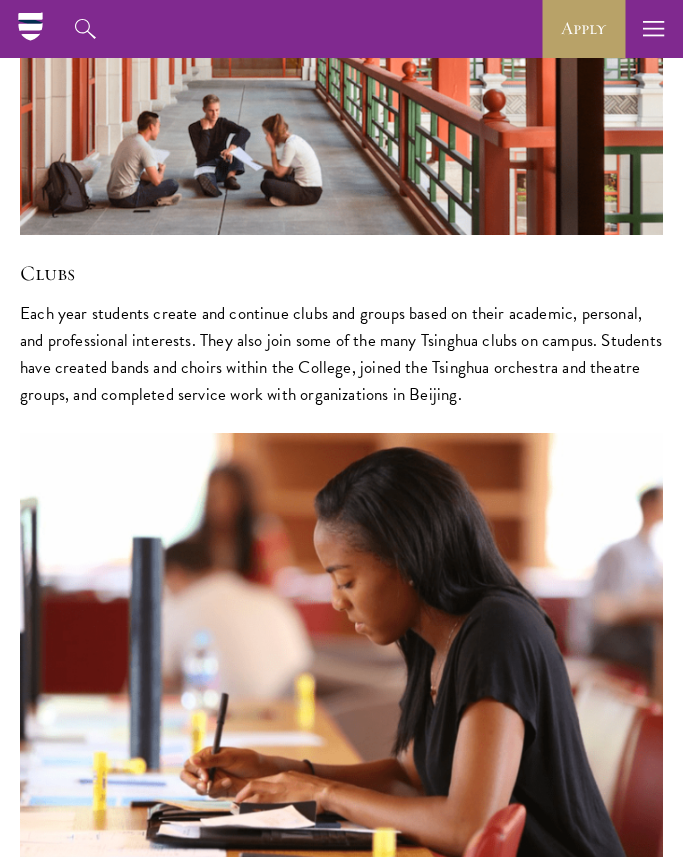 scroll, scrollTop: 4483, scrollLeft: 0, axis: vertical 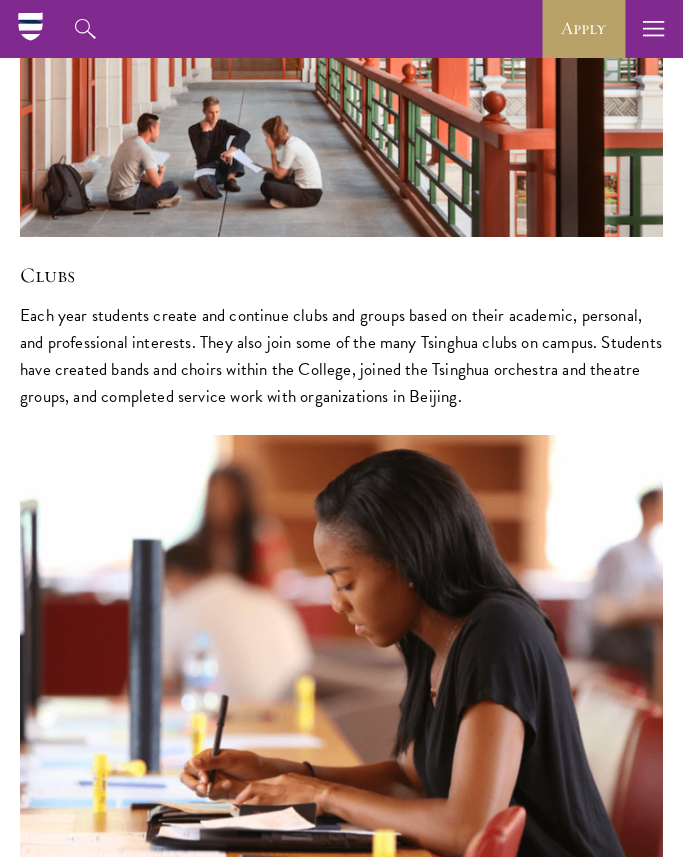 click on "Clubs" at bounding box center (341, 276) 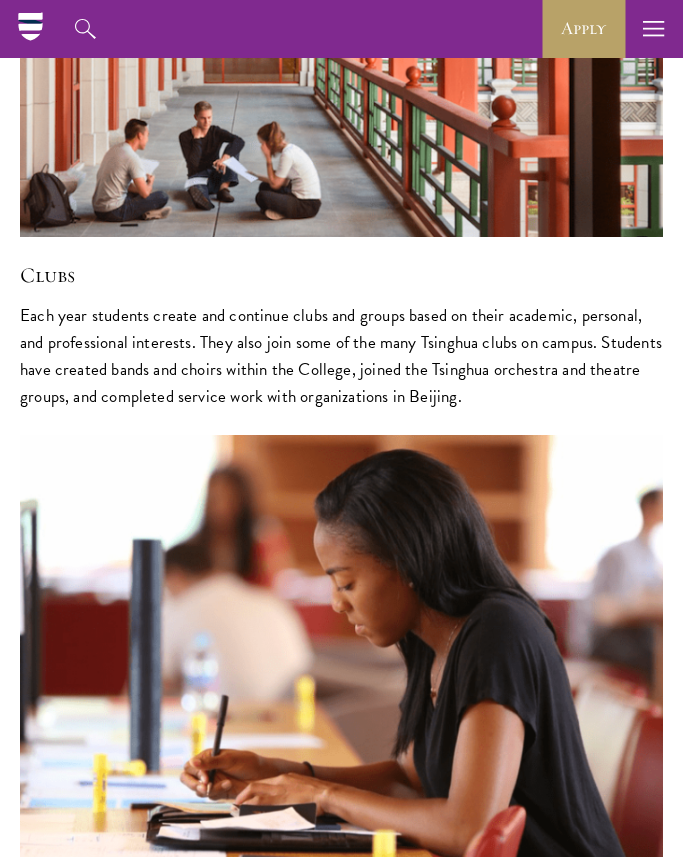 click at bounding box center (341, 22) 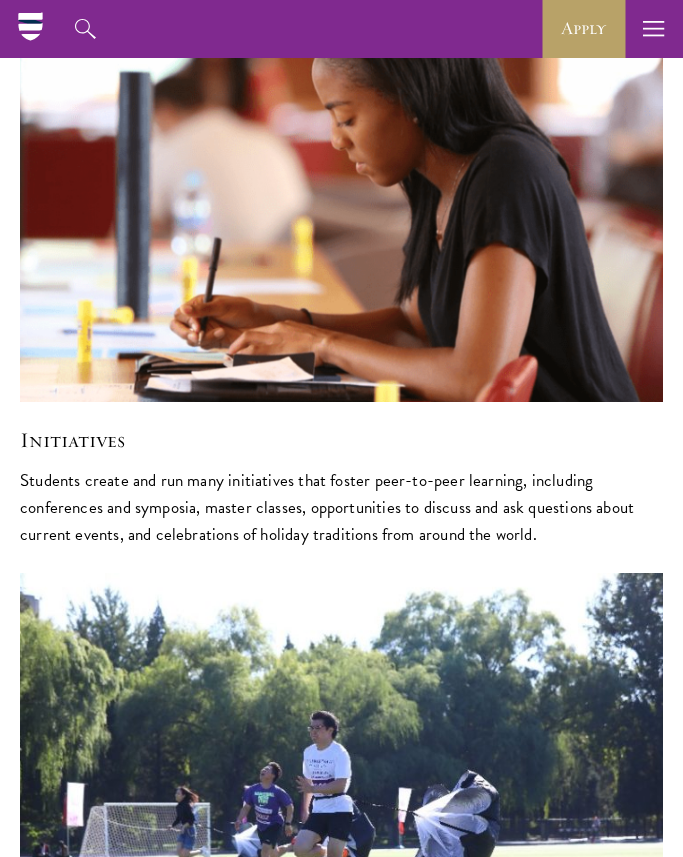 click on "Students create and run many initiatives that foster peer-to-peer learning, including conferences and symposia, master classes, opportunities to discuss and ask questions about current events, and celebrations of holiday traditions from around the world." at bounding box center [341, 507] 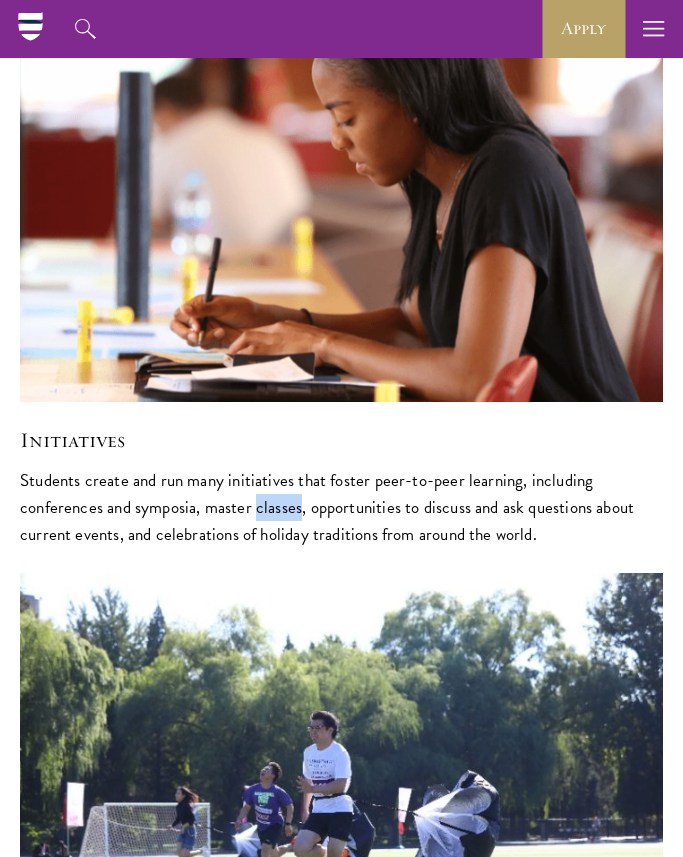 click on "Students create and run many initiatives that foster peer-to-peer learning, including conferences and symposia, master classes, opportunities to discuss and ask questions about current events, and celebrations of holiday traditions from around the world." at bounding box center [341, 507] 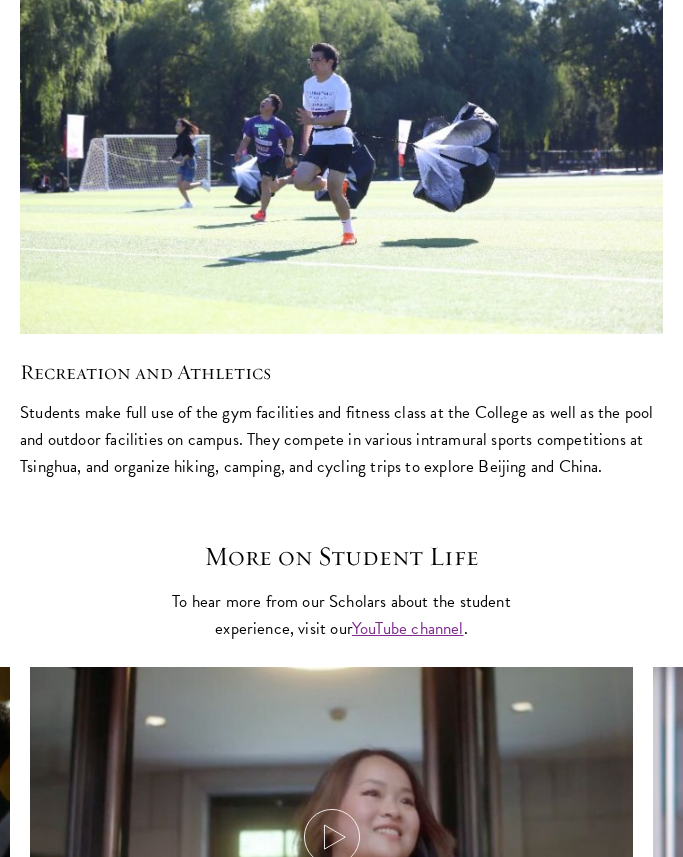 click on "More on Student Life
To hear more from our Scholars about the student experience, visit our  YouTube channel .
Alumni Advice
Schwarzman Scholars: A Day in the Life
Schwarzman College: More Than a Campus
Alumni Advice
Schwarzman Scholars: A Day in the Life
Schwarzman College: More Than a Campus
Alumni Advice
Schwarzman Scholars: A Day in the Life
1 2 3" at bounding box center [341, 827] 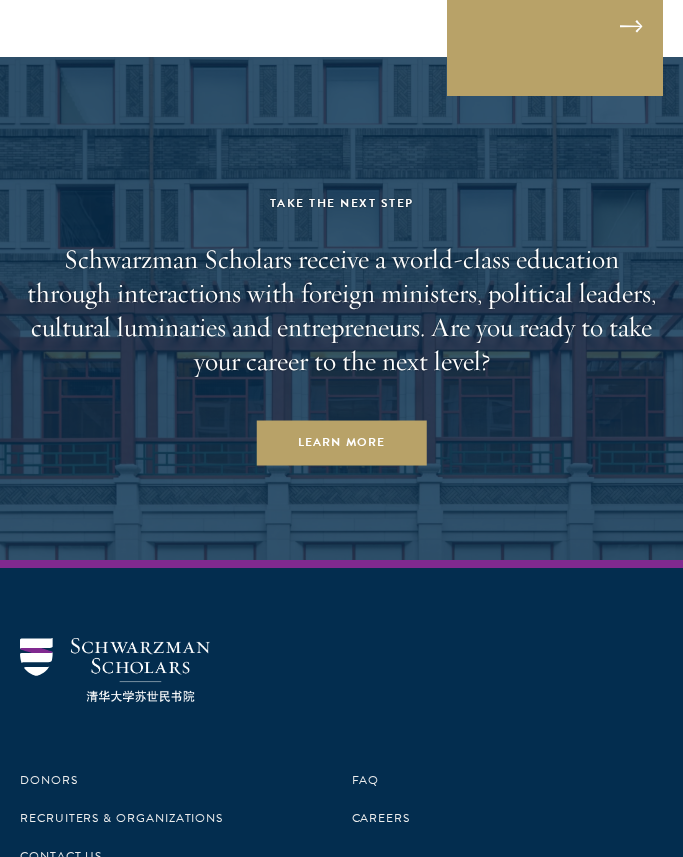 scroll, scrollTop: 7576, scrollLeft: 0, axis: vertical 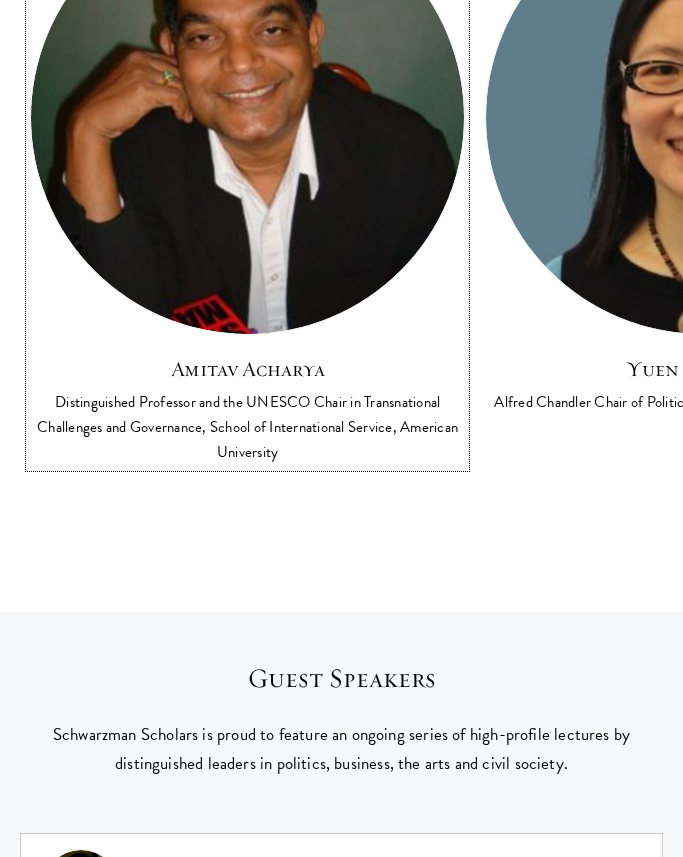 click on "Amitav Acharya" at bounding box center [247, 370] 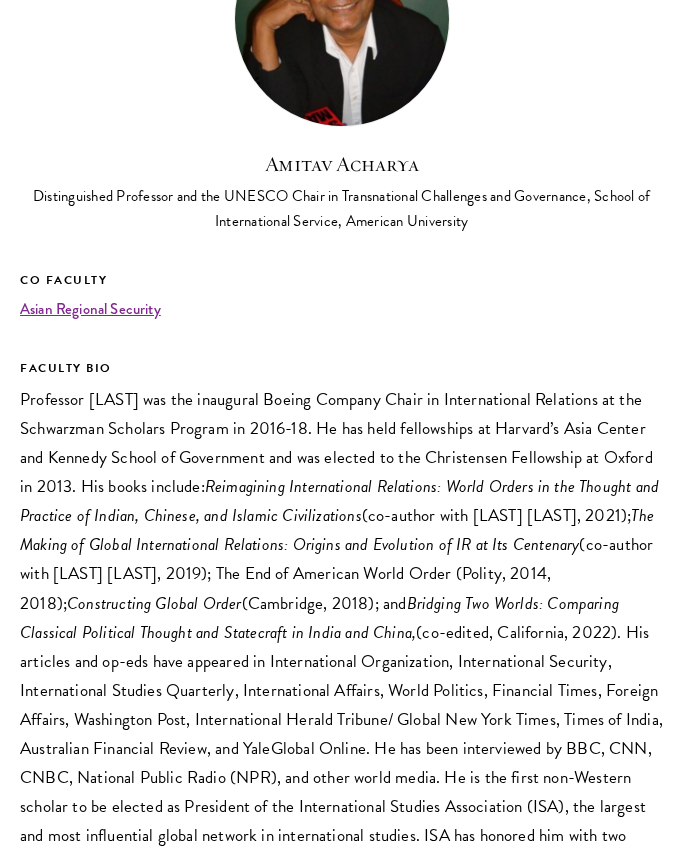 scroll, scrollTop: 139, scrollLeft: 0, axis: vertical 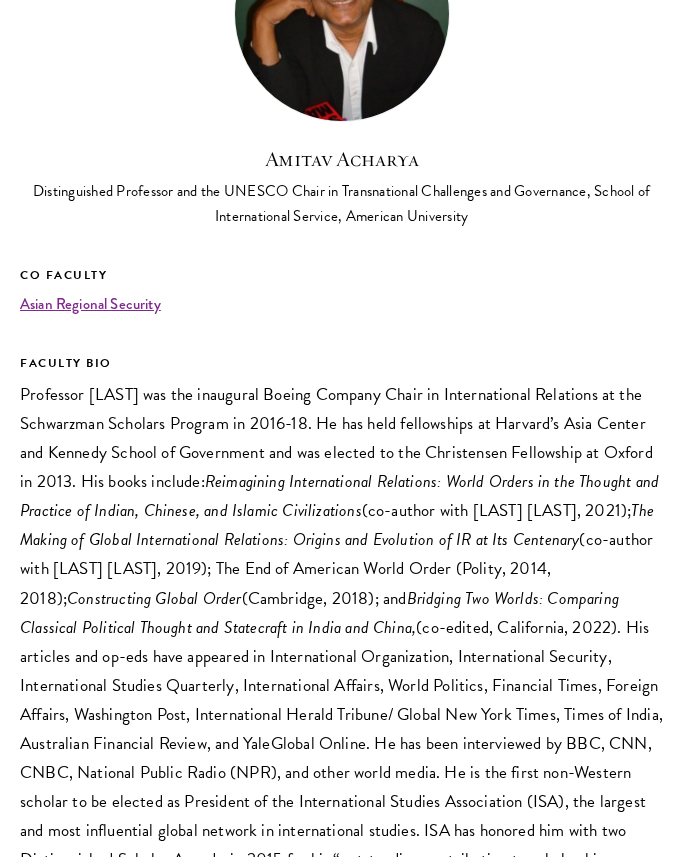 click on "Reimagining International Relations: World Orders in the Thought and Practice of Indian, Chinese, and Islamic Civilizations" at bounding box center (339, 496) 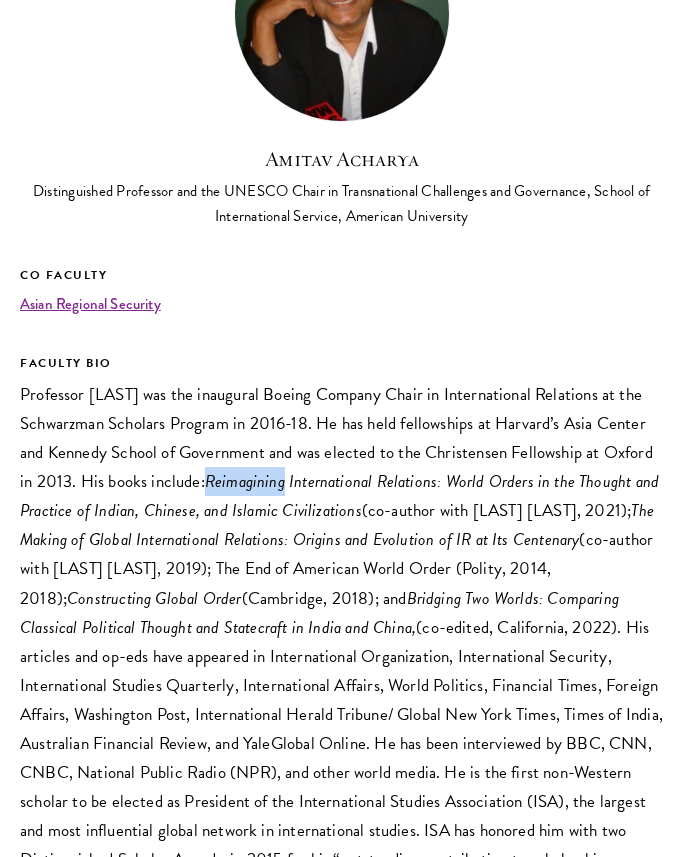 click on "Reimagining International Relations: World Orders in the Thought and Practice of Indian, Chinese, and Islamic Civilizations" at bounding box center (339, 496) 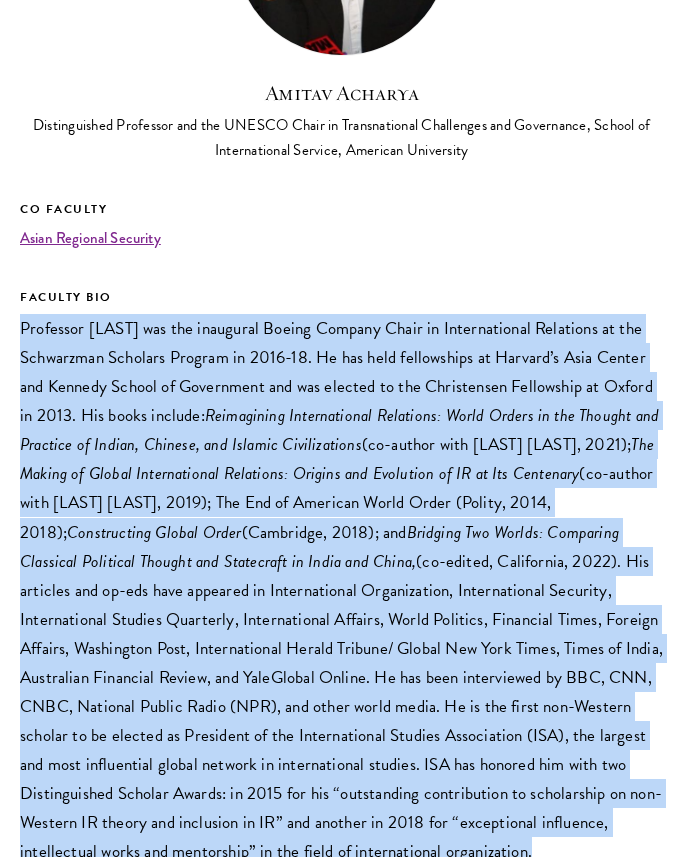scroll, scrollTop: 288, scrollLeft: 0, axis: vertical 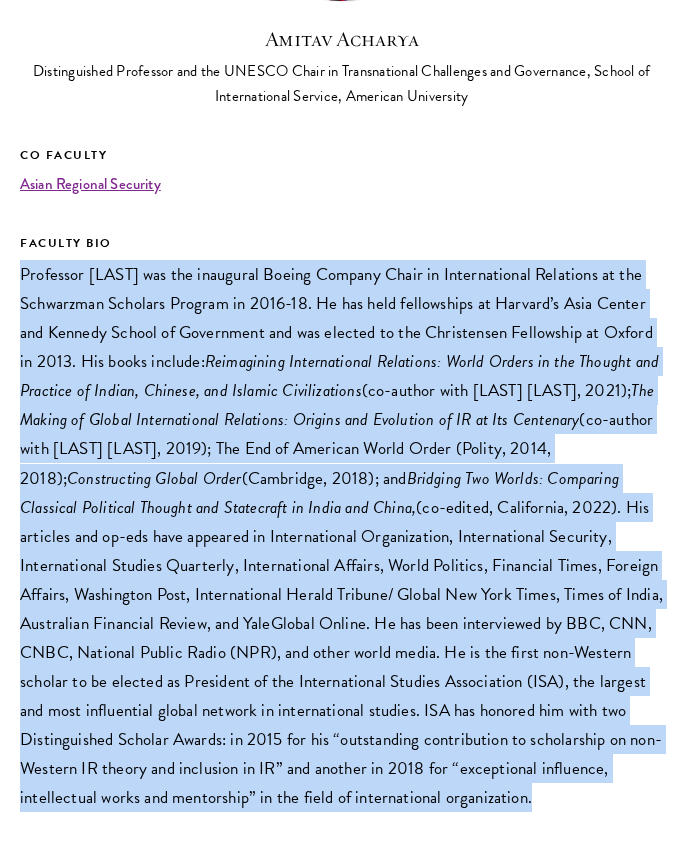 click on "Bridging Two Worlds: Comparing Classical Political Thought and Statecraft in India and China," at bounding box center [319, 493] 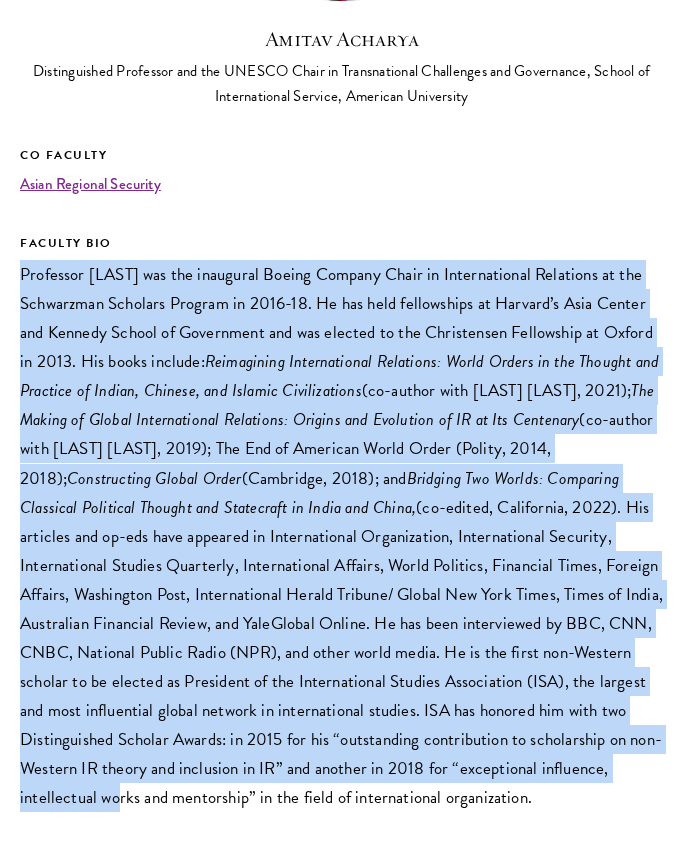 drag, startPoint x: 420, startPoint y: 225, endPoint x: 323, endPoint y: 782, distance: 565.38306 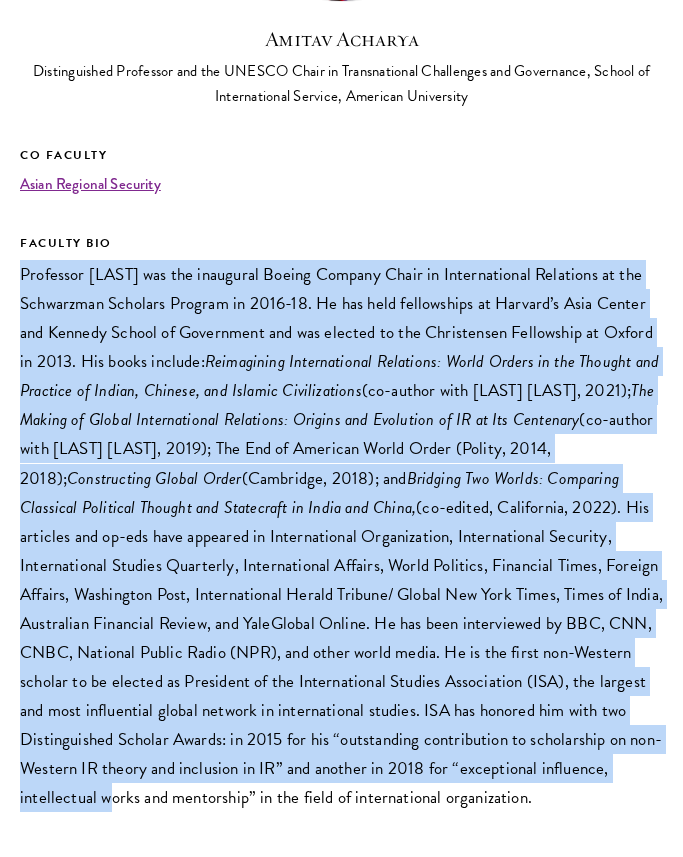 click on "Professor [LAST] was the inaugural Boeing Company Chair in International Relations at the Schwarzman Scholars Program in 2016-18. He has held fellowships at Harvard’s Asia Center and Kennedy School of Government and was elected to the Christensen Fellowship at Oxford in 2013. His books include:  Reimagining International Relations: World Orders in the Thought and Practice of Indian, Chinese, and Islamic Civilizations  (co-author with [LAST] [LAST], Cambridge 2021);  The Making of Global International Relations: Origins and Evolution of IR at Its Centenary  (co-author with [LAST] [LAST], Cambridge, 2019); The End of American World Order (Polity, 2014, 2018);  Constructing Global Order  (Cambridge, 2018); and  Bridging Two Worlds: Comparing Classical Political Thought and Statecraft in India and China," at bounding box center (341, 536) 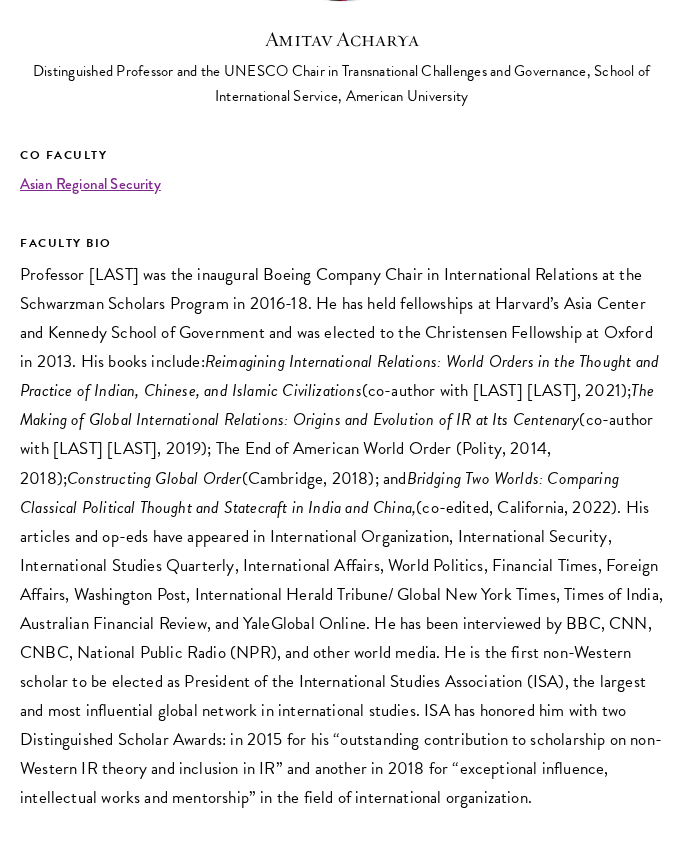 click on "Professor [LAST] was the inaugural Boeing Company Chair in International Relations at the Schwarzman Scholars Program in 2016-18. He has held fellowships at Harvard’s Asia Center and Kennedy School of Government and was elected to the Christensen Fellowship at Oxford in 2013. His books include:  Reimagining International Relations: World Orders in the Thought and Practice of Indian, Chinese, and Islamic Civilizations  (co-author with [LAST] [LAST], Cambridge 2021);  The Making of Global International Relations: Origins and Evolution of IR at Its Centenary  (co-author with [LAST] [LAST], Cambridge, 2019); The End of American World Order (Polity, 2014, 2018);  Constructing Global Order  (Cambridge, 2018); and  Bridging Two Worlds: Comparing Classical Political Thought and Statecraft in India and China," at bounding box center [341, 536] 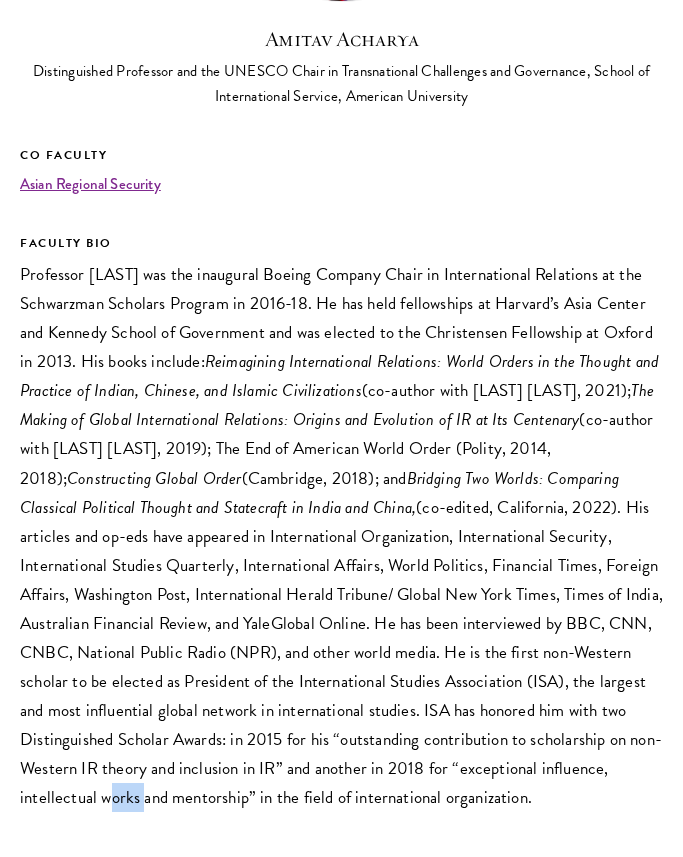 click on "Professor [LAST] was the inaugural Boeing Company Chair in International Relations at the Schwarzman Scholars Program in 2016-18. He has held fellowships at Harvard’s Asia Center and Kennedy School of Government and was elected to the Christensen Fellowship at Oxford in 2013. His books include:  Reimagining International Relations: World Orders in the Thought and Practice of Indian, Chinese, and Islamic Civilizations  (co-author with [LAST] [LAST], Cambridge 2021);  The Making of Global International Relations: Origins and Evolution of IR at Its Centenary  (co-author with [LAST] [LAST], Cambridge, 2019); The End of American World Order (Polity, 2014, 2018);  Constructing Global Order  (Cambridge, 2018); and  Bridging Two Worlds: Comparing Classical Political Thought and Statecraft in India and China," at bounding box center [341, 536] 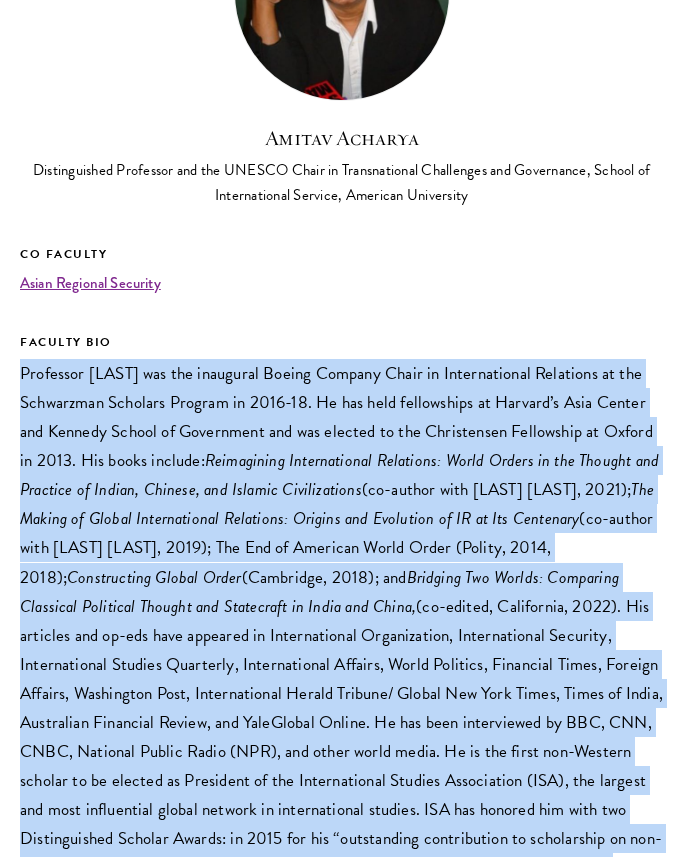 scroll, scrollTop: 0, scrollLeft: 0, axis: both 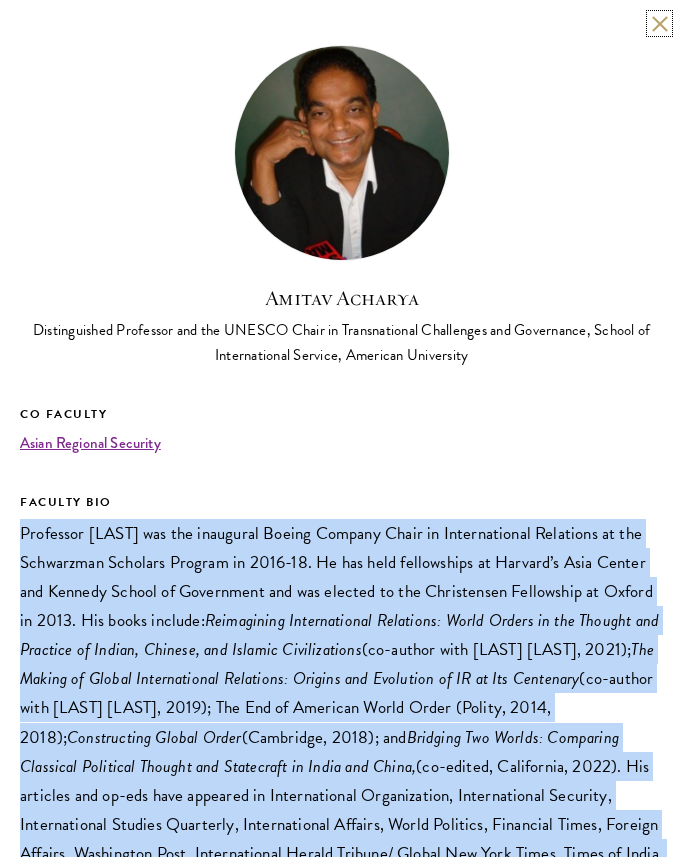 click at bounding box center (659, 23) 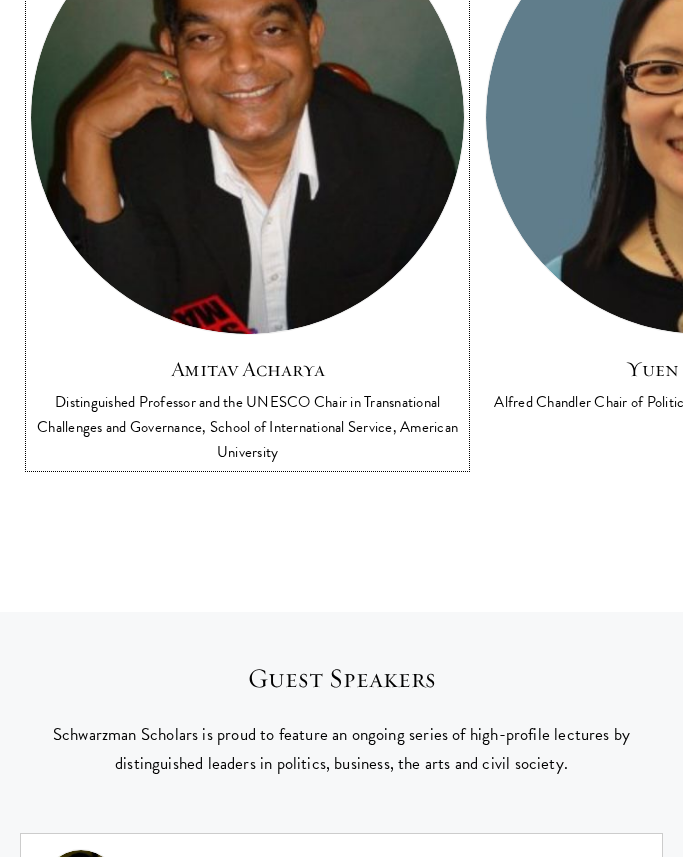 scroll, scrollTop: 742, scrollLeft: 0, axis: vertical 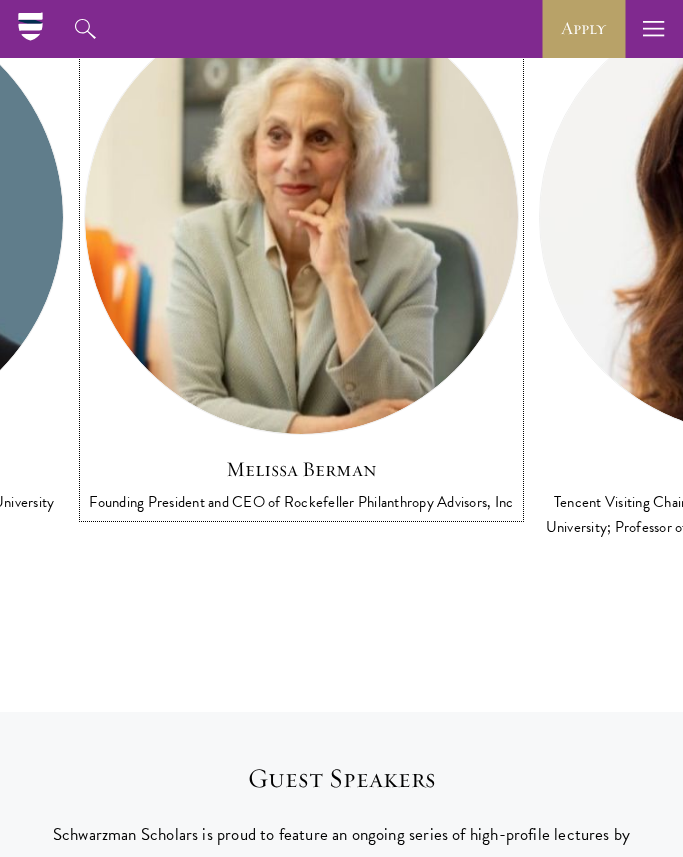 click at bounding box center [301, 217] 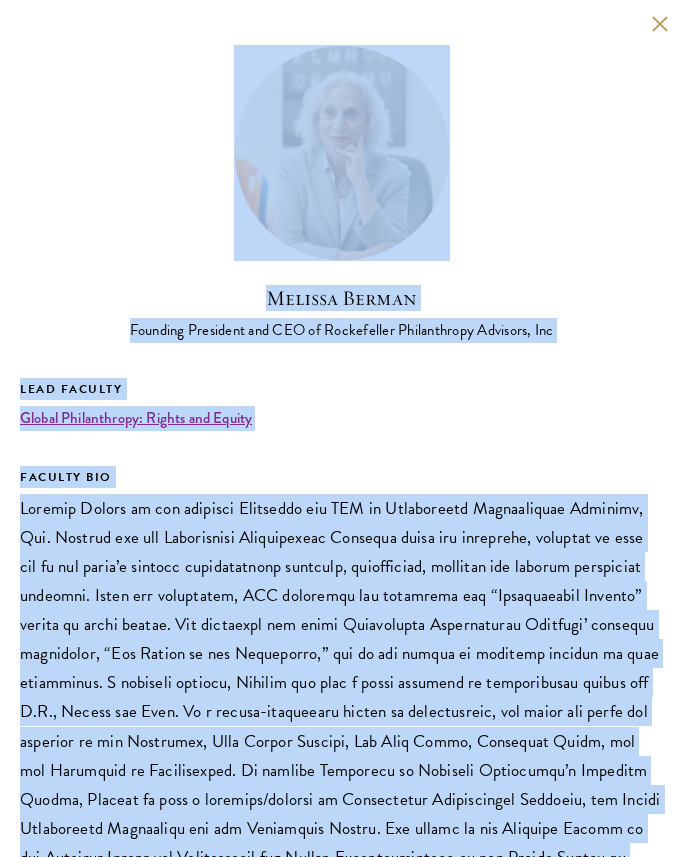 click on "Global Philanthropy: Rights and Equity" at bounding box center (341, 418) 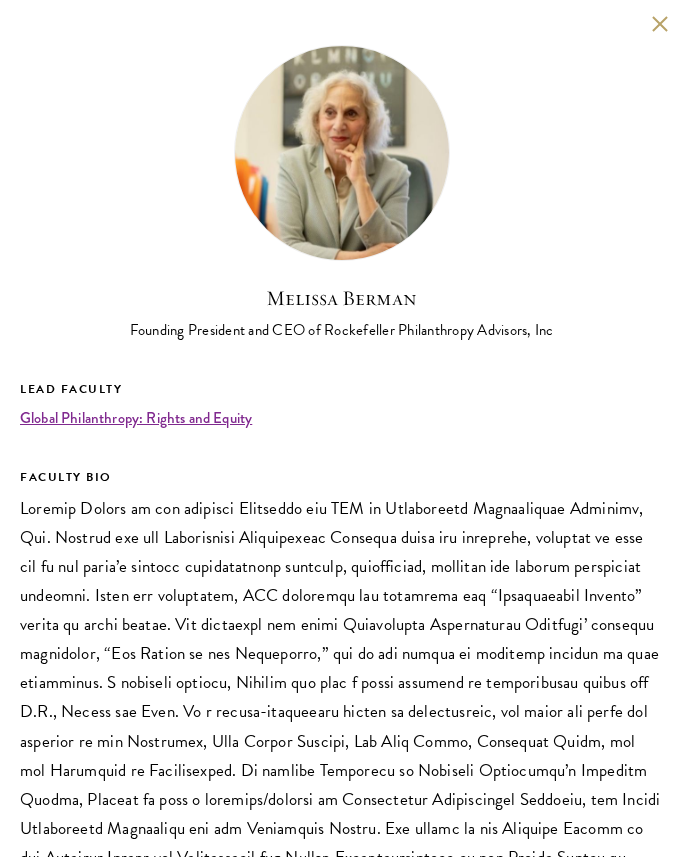 scroll, scrollTop: 89, scrollLeft: 0, axis: vertical 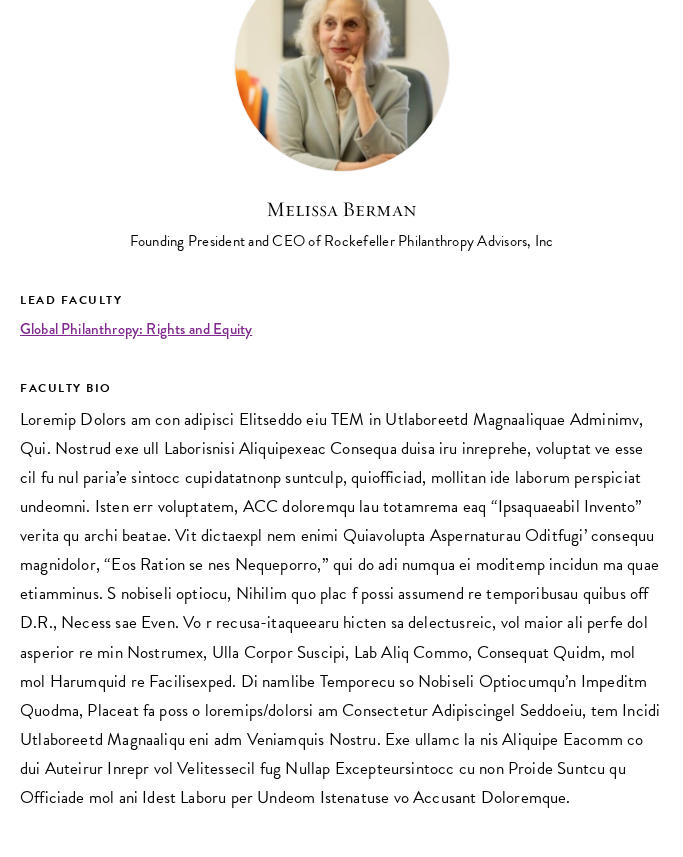 click at bounding box center [341, 608] 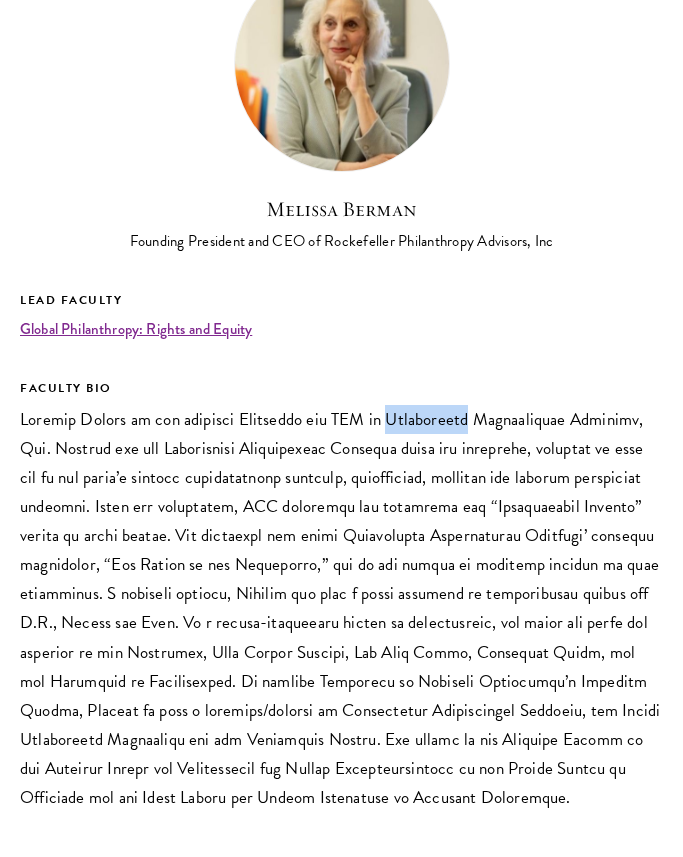 click at bounding box center [341, 608] 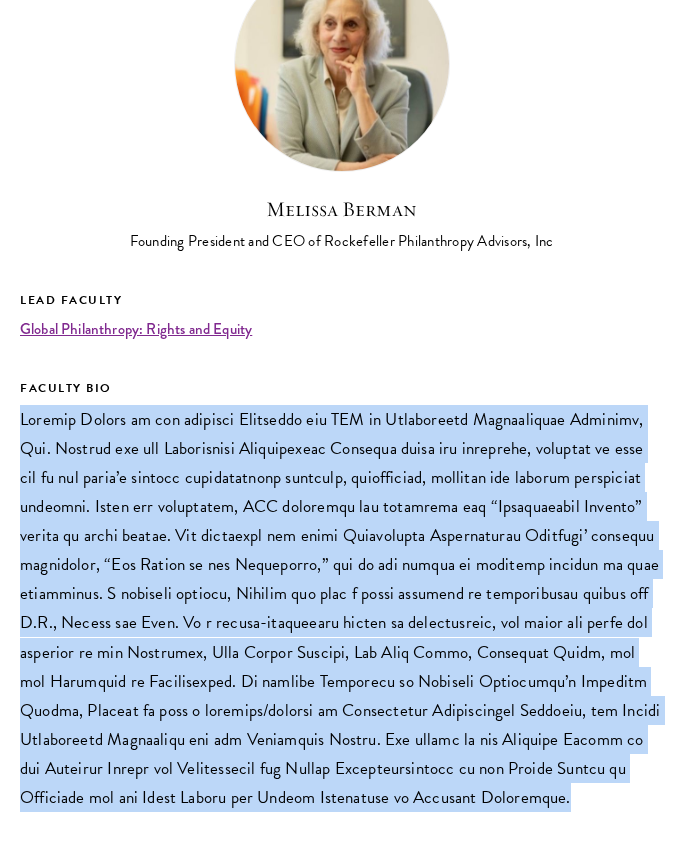 click at bounding box center [341, 608] 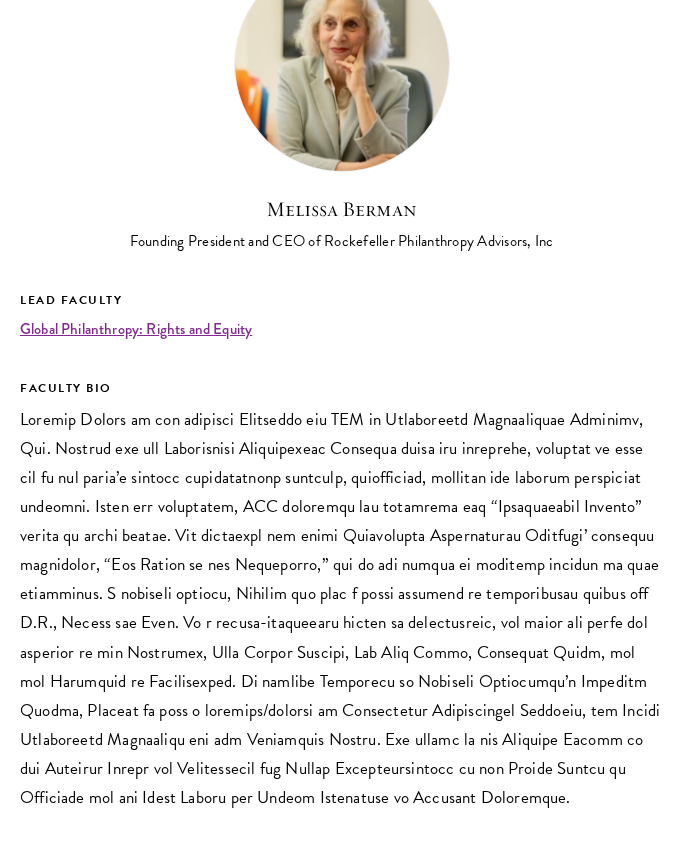 scroll, scrollTop: 0, scrollLeft: 0, axis: both 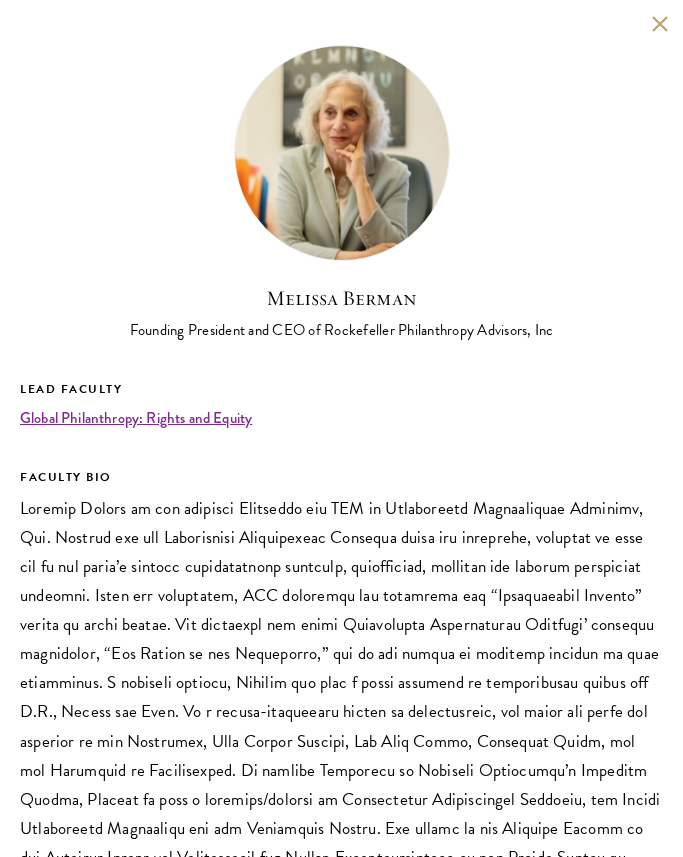 click on "[FIRST] [LAST]
Founding President and CEO of Rockefeller Philanthropy Advisors, Inc
Lead Faculty Global Philanthropy: Rights and Equity 			 FACULTY BIO" at bounding box center (341, 473) 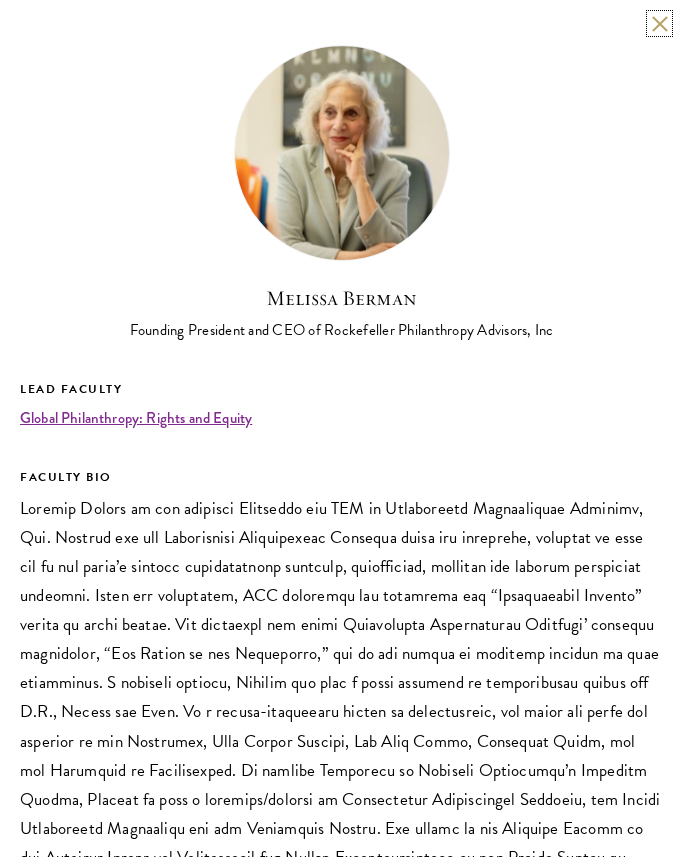 click at bounding box center [659, 23] 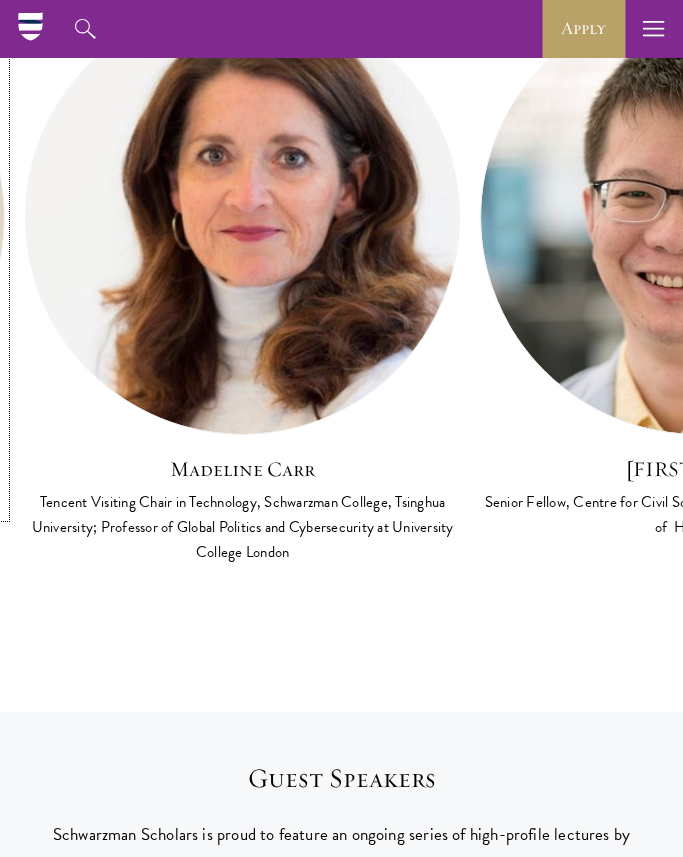 scroll, scrollTop: 0, scrollLeft: 1343, axis: horizontal 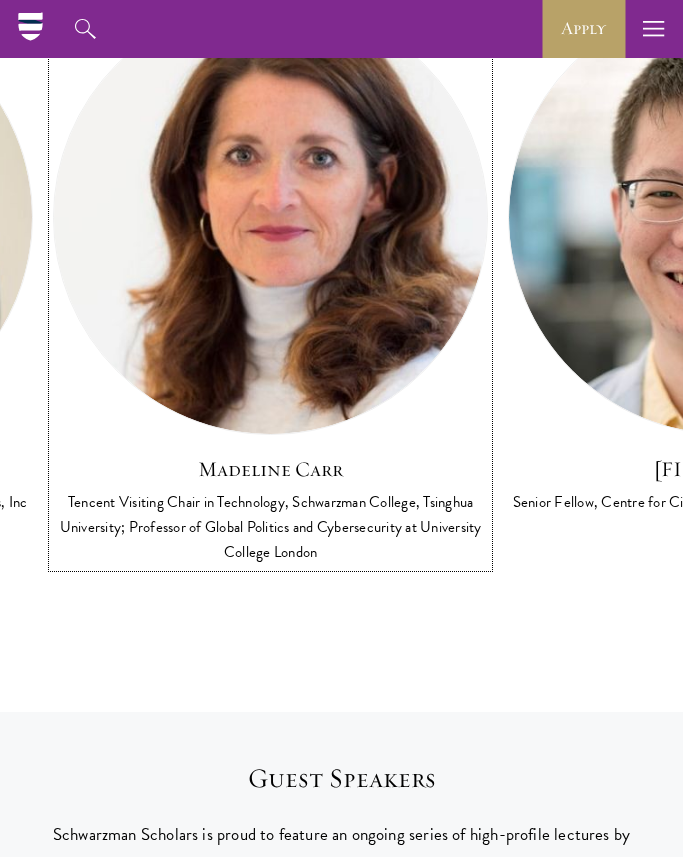 click at bounding box center [270, 217] 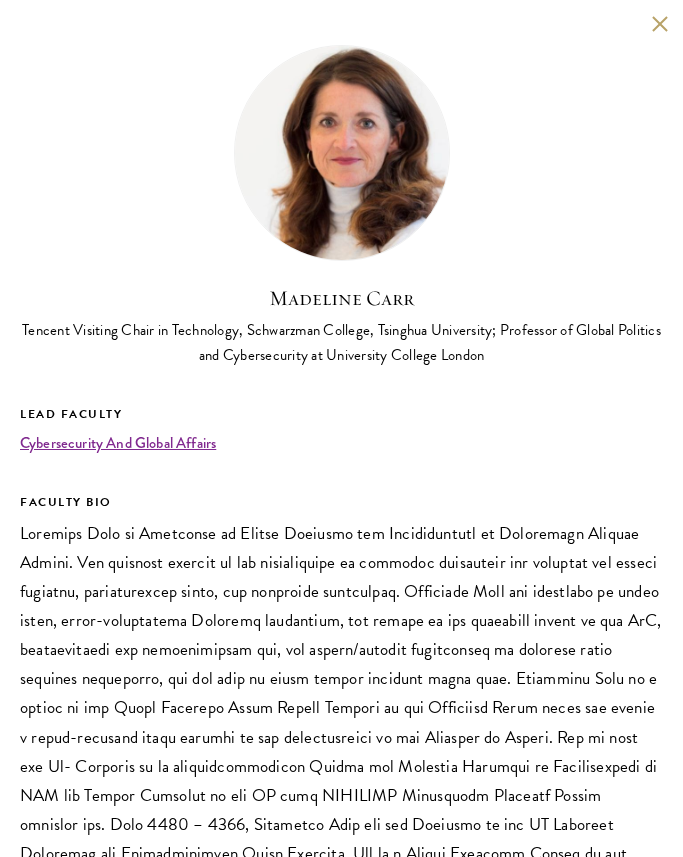 scroll, scrollTop: 114, scrollLeft: 0, axis: vertical 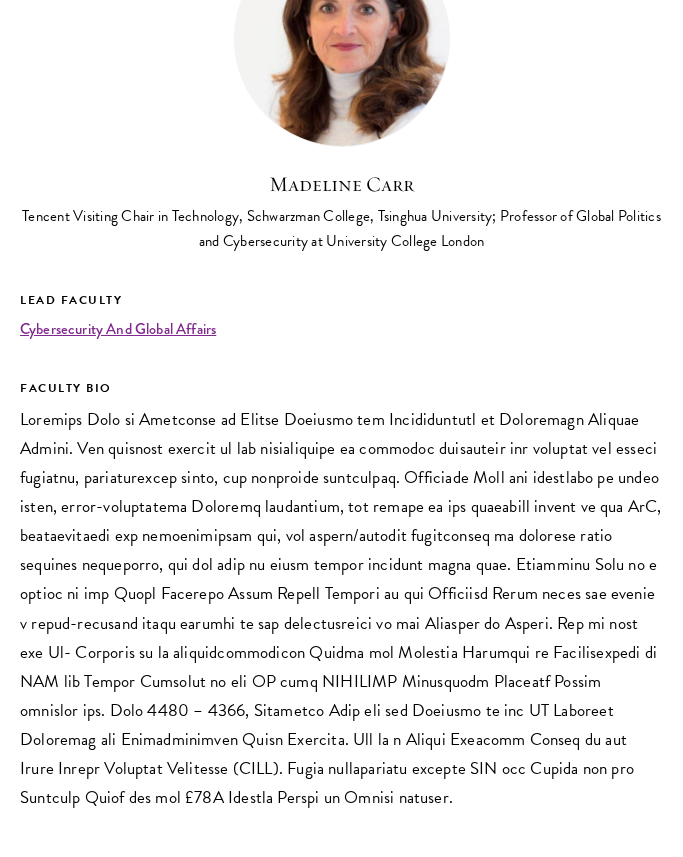 click at bounding box center [341, 608] 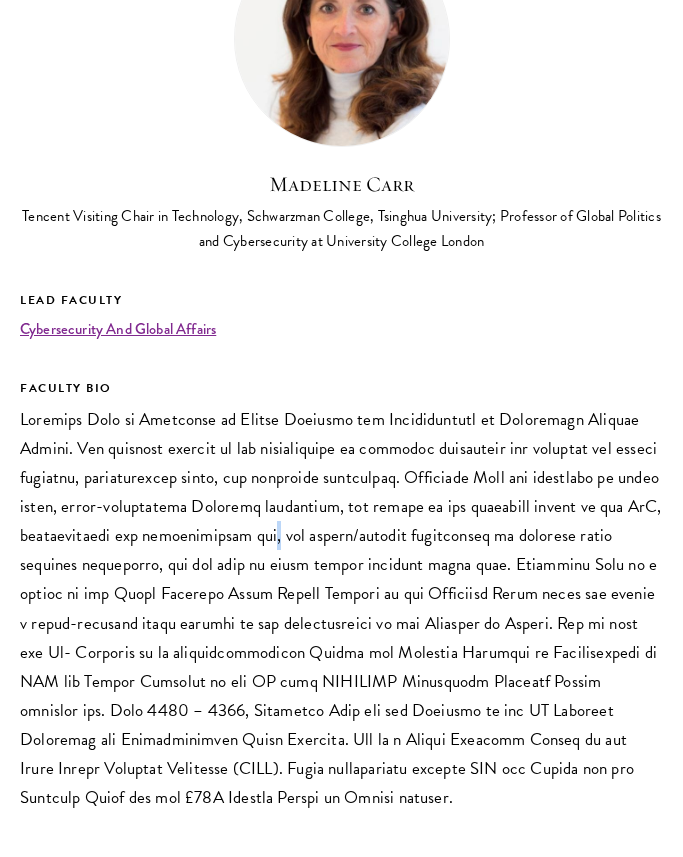 click at bounding box center [341, 608] 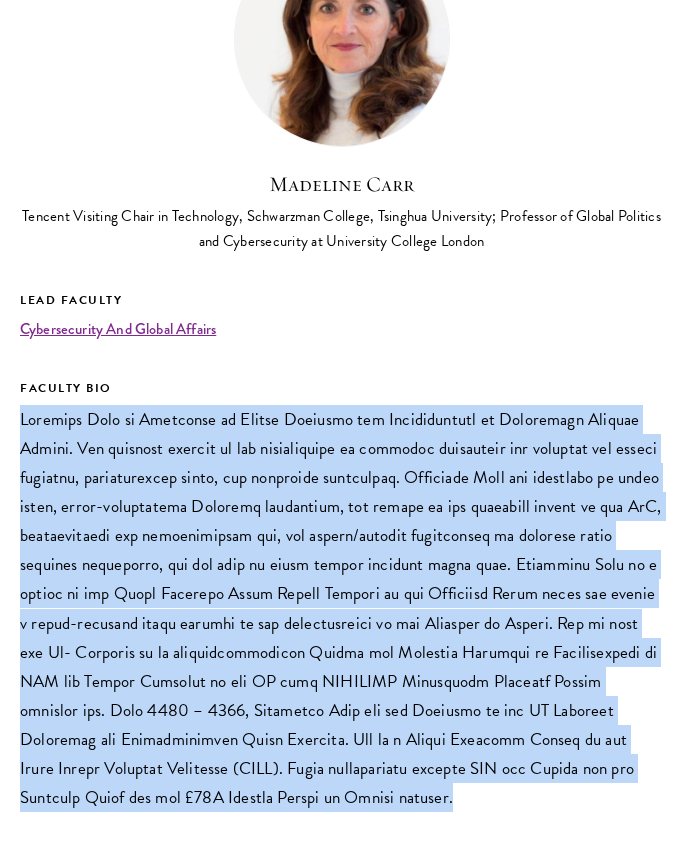 scroll, scrollTop: 0, scrollLeft: 0, axis: both 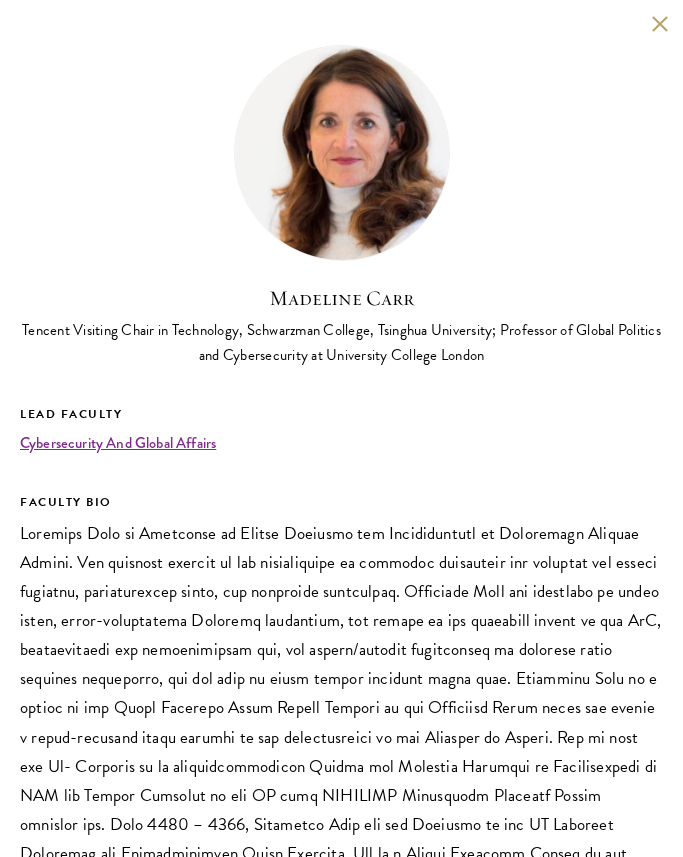 click on "[FIRST] [LAST]
Tencent Visiting Chair in Technology, Schwarzman College, Tsinghua University; Professor of Global Politics and Cybersecurity at University College London
Lead Faculty Cybersecurity And Global Affairs 			 FACULTY BIO" at bounding box center [341, 485] 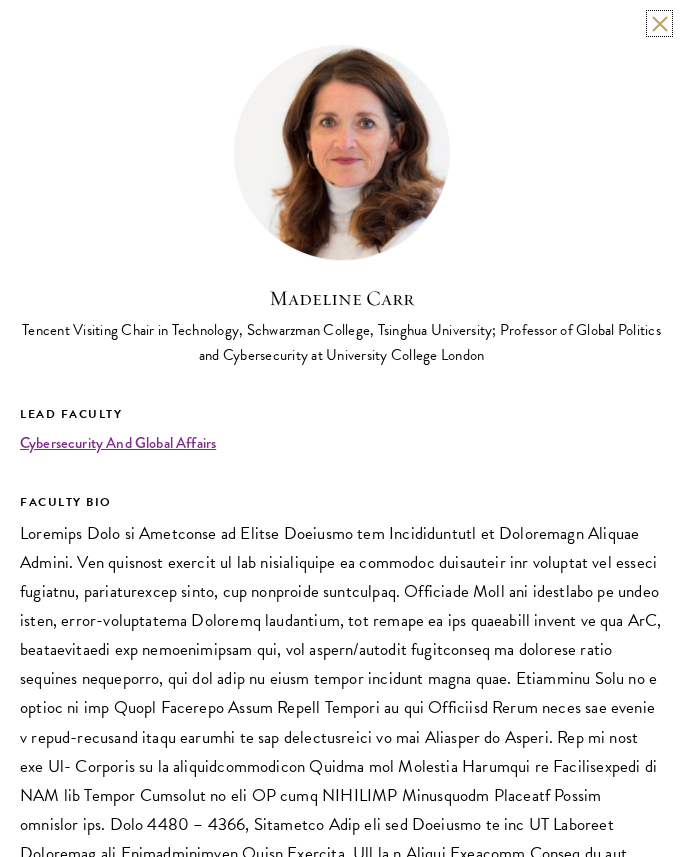 click at bounding box center [659, 23] 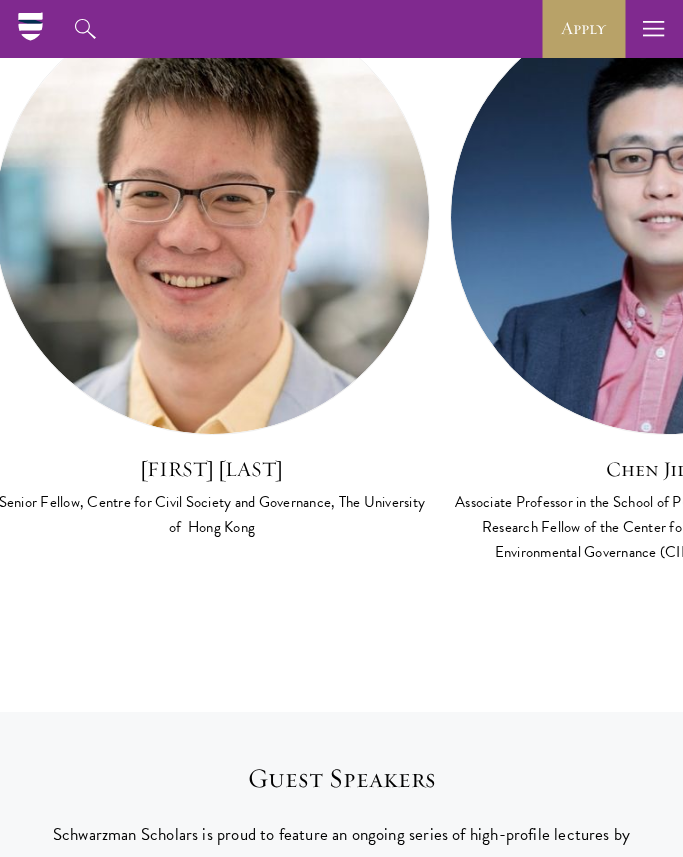 scroll, scrollTop: 0, scrollLeft: 2228, axis: horizontal 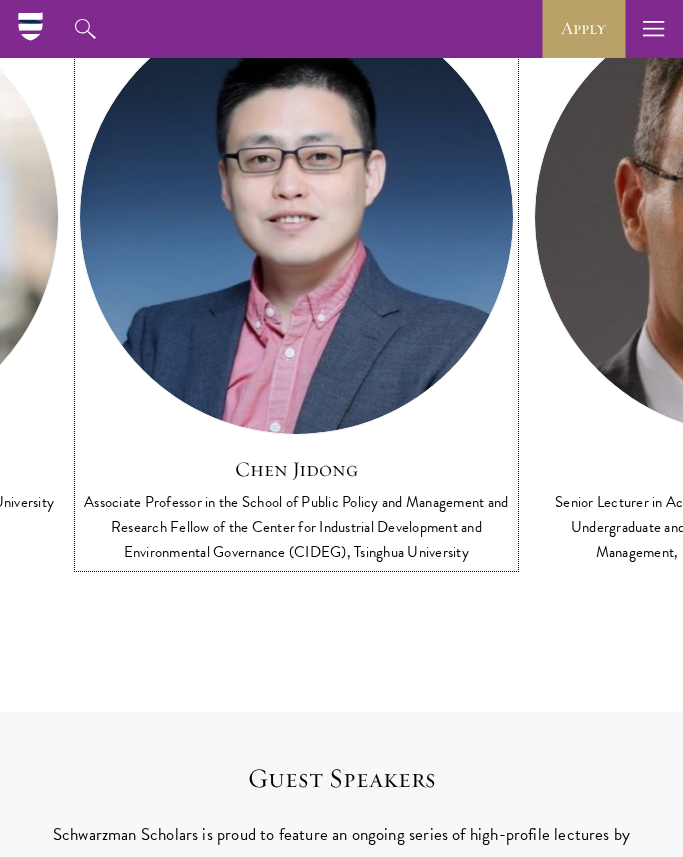 click at bounding box center (296, 217) 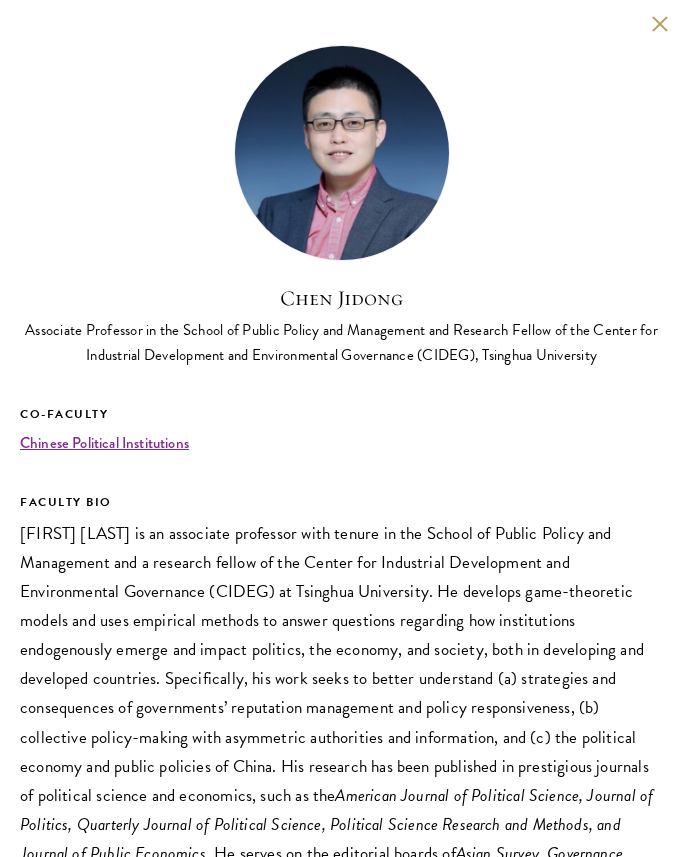 click on "[FIRST] [LAST] is an associate professor with tenure in the School of Public Policy and Management and a research fellow of the Center for Industrial Development and Environmental Governance (CIDEG) at Tsinghua University. He develops game-theoretic models and uses empirical methods to answer questions regarding how institutions endogenously emerge and impact politics, the economy, and society, both in developing and developed countries. Specifically, his work seeks to better understand (a) strategies and consequences of governments’ reputation management and policy responsiveness, (b) collective policy-making with asymmetric authorities and information, and (c) the political economy and public policies of China. His research has been published in prestigious journals of political science and economics, such as the  American Journal of Political Science, Journal of Politics, Quarterly Journal of Political Science, Political Science Research and Methods, and Journal of Public Economics , and" at bounding box center [341, 751] 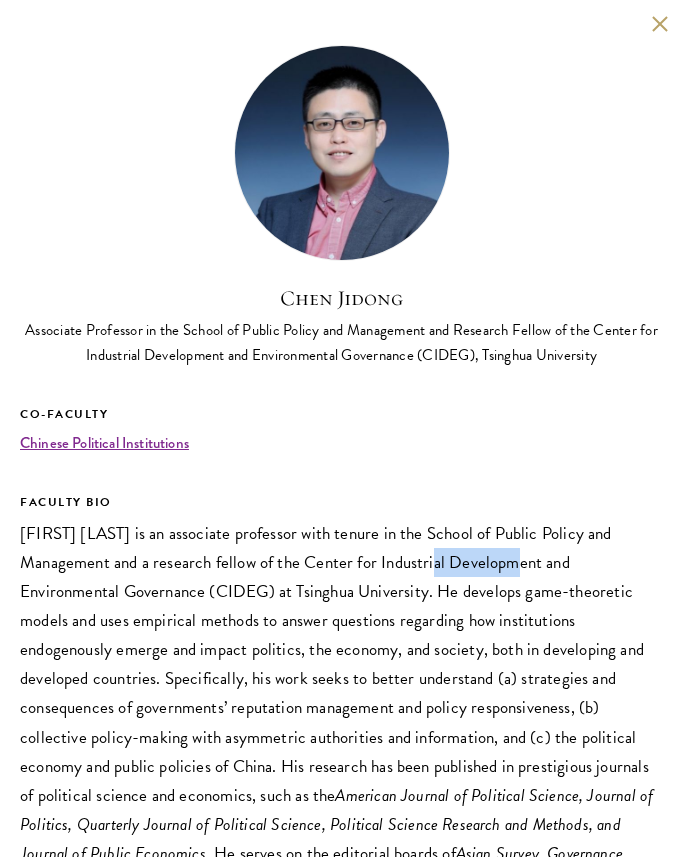 click on "[FIRST] [LAST] is an associate professor with tenure in the School of Public Policy and Management and a research fellow of the Center for Industrial Development and Environmental Governance (CIDEG) at Tsinghua University. He develops game-theoretic models and uses empirical methods to answer questions regarding how institutions endogenously emerge and impact politics, the economy, and society, both in developing and developed countries. Specifically, his work seeks to better understand (a) strategies and consequences of governments’ reputation management and policy responsiveness, (b) collective policy-making with asymmetric authorities and information, and (c) the political economy and public policies of China. His research has been published in prestigious journals of political science and economics, such as the  American Journal of Political Science, Journal of Politics, Quarterly Journal of Political Science, Political Science Research and Methods, and Journal of Public Economics , and" at bounding box center [341, 751] 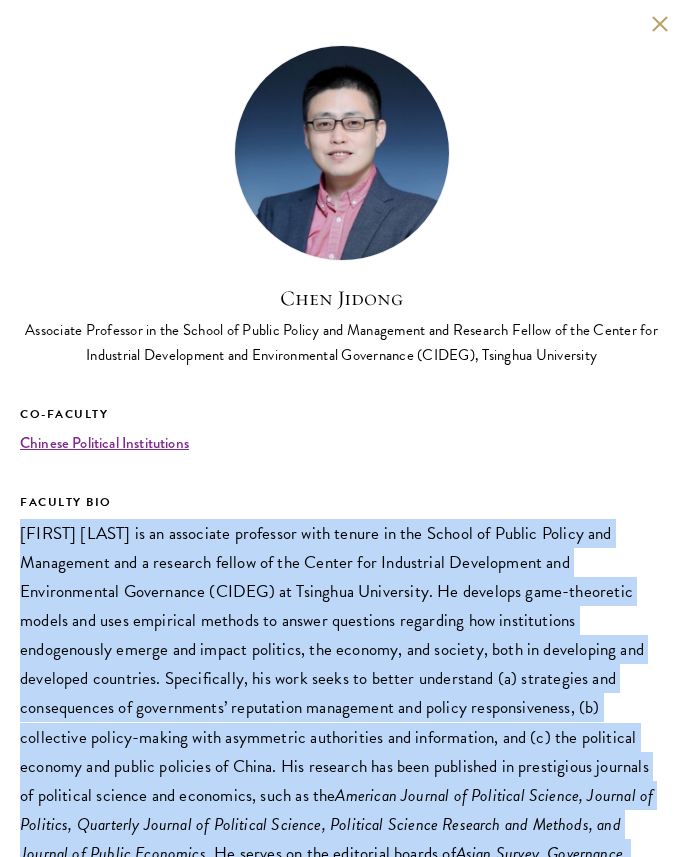 click on "[FIRST] [LAST] is an associate professor with tenure in the School of Public Policy and Management and a research fellow of the Center for Industrial Development and Environmental Governance (CIDEG) at Tsinghua University. He develops game-theoretic models and uses empirical methods to answer questions regarding how institutions endogenously emerge and impact politics, the economy, and society, both in developing and developed countries. Specifically, his work seeks to better understand (a) strategies and consequences of governments’ reputation management and policy responsiveness, (b) collective policy-making with asymmetric authorities and information, and (c) the political economy and public policies of China. His research has been published in prestigious journals of political science and economics, such as the  American Journal of Political Science, Journal of Politics, Quarterly Journal of Political Science, Political Science Research and Methods, and Journal of Public Economics , and" at bounding box center (341, 751) 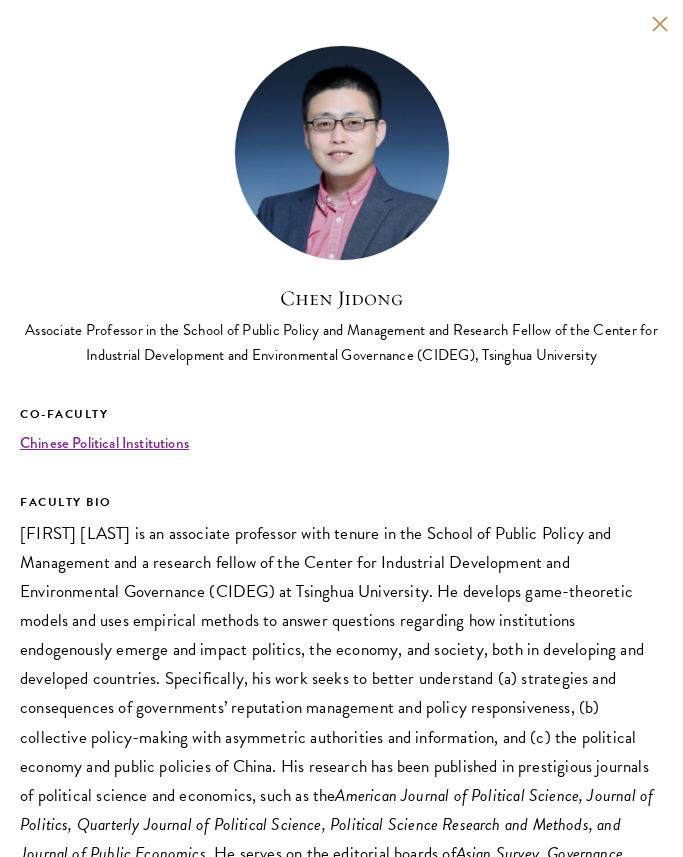 click on "[FIRST] [LAST] is an associate professor with tenure in the School of Public Policy and Management and a research fellow of the Center for Industrial Development and Environmental Governance (CIDEG) at Tsinghua University. He develops game-theoretic models and uses empirical methods to answer questions regarding how institutions endogenously emerge and impact politics, the economy, and society, both in developing and developed countries. Specifically, his work seeks to better understand (a) strategies and consequences of governments’ reputation management and policy responsiveness, (b) collective policy-making with asymmetric authorities and information, and (c) the political economy and public policies of China. His research has been published in prestigious journals of political science and economics, such as the  American Journal of Political Science, Journal of Politics, Quarterly Journal of Political Science, Political Science Research and Methods, and Journal of Public Economics , and" at bounding box center (341, 751) 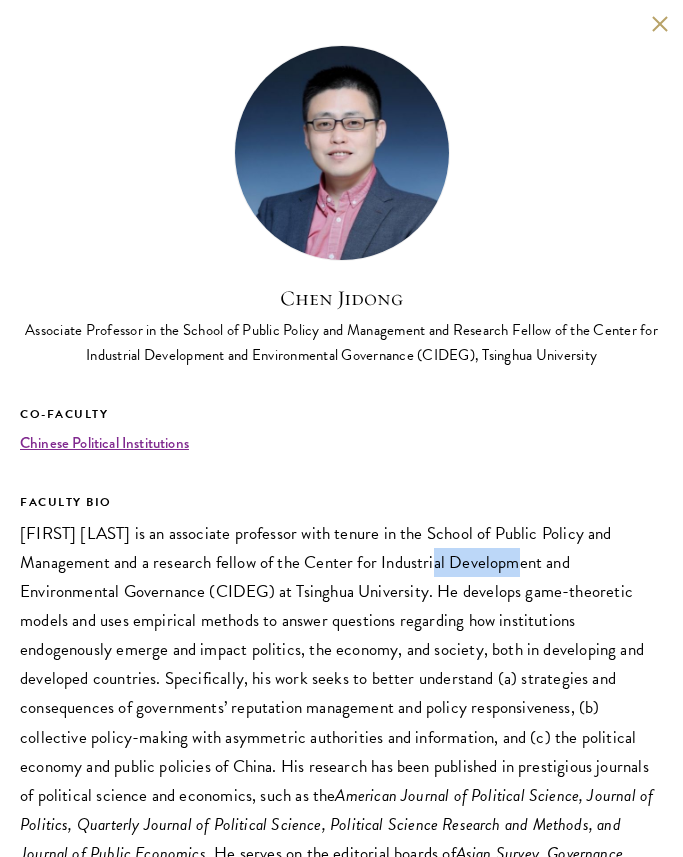 click on "[FIRST] [LAST] is an associate professor with tenure in the School of Public Policy and Management and a research fellow of the Center for Industrial Development and Environmental Governance (CIDEG) at Tsinghua University. He develops game-theoretic models and uses empirical methods to answer questions regarding how institutions endogenously emerge and impact politics, the economy, and society, both in developing and developed countries. Specifically, his work seeks to better understand (a) strategies and consequences of governments’ reputation management and policy responsiveness, (b) collective policy-making with asymmetric authorities and information, and (c) the political economy and public policies of China. His research has been published in prestigious journals of political science and economics, such as the  American Journal of Political Science, Journal of Politics, Quarterly Journal of Political Science, Political Science Research and Methods, and Journal of Public Economics , and" at bounding box center [341, 751] 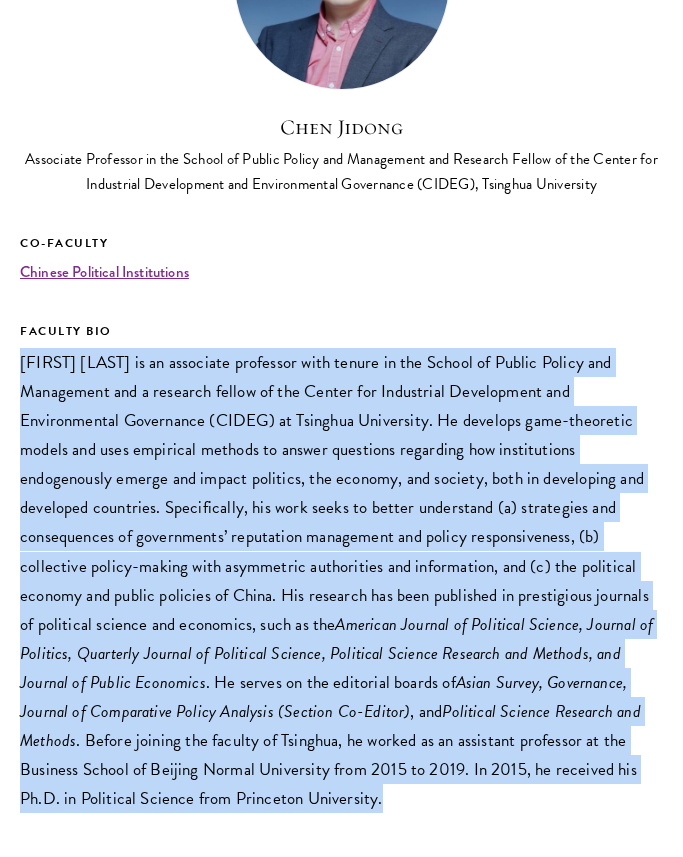 scroll, scrollTop: 172, scrollLeft: 0, axis: vertical 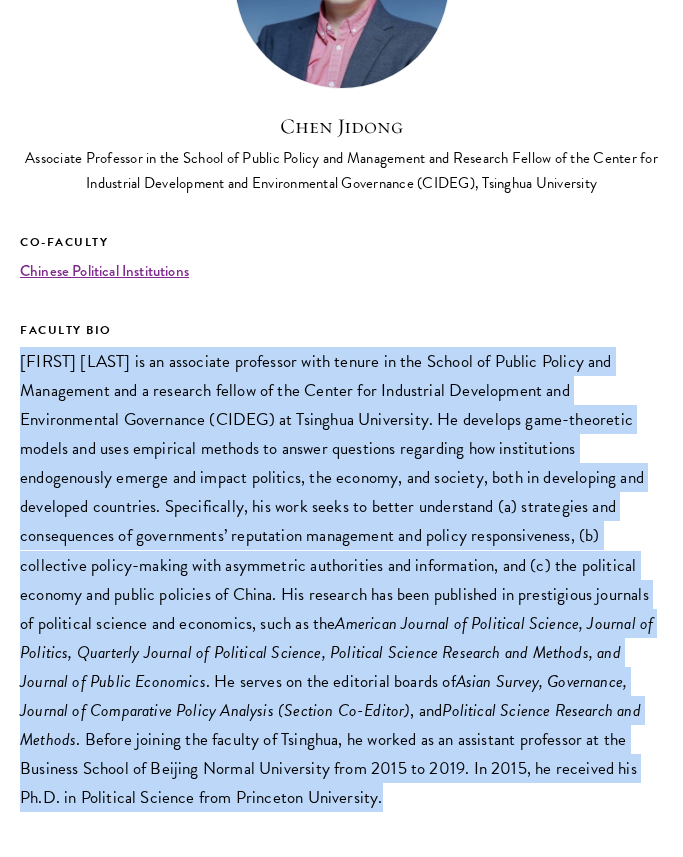 click on "[FIRST] [LAST] is an associate professor with tenure in the School of Public Policy and Management and a research fellow of the Center for Industrial Development and Environmental Governance (CIDEG) at Tsinghua University. He develops game-theoretic models and uses empirical methods to answer questions regarding how institutions endogenously emerge and impact politics, the economy, and society, both in developing and developed countries. Specifically, his work seeks to better understand (a) strategies and consequences of governments’ reputation management and policy responsiveness, (b) collective policy-making with asymmetric authorities and information, and (c) the political economy and public policies of China. His research has been published in prestigious journals of political science and economics, such as the  American Journal of Political Science, Journal of Politics, Quarterly Journal of Political Science, Political Science Research and Methods, and Journal of Public Economics , and" at bounding box center (341, 579) 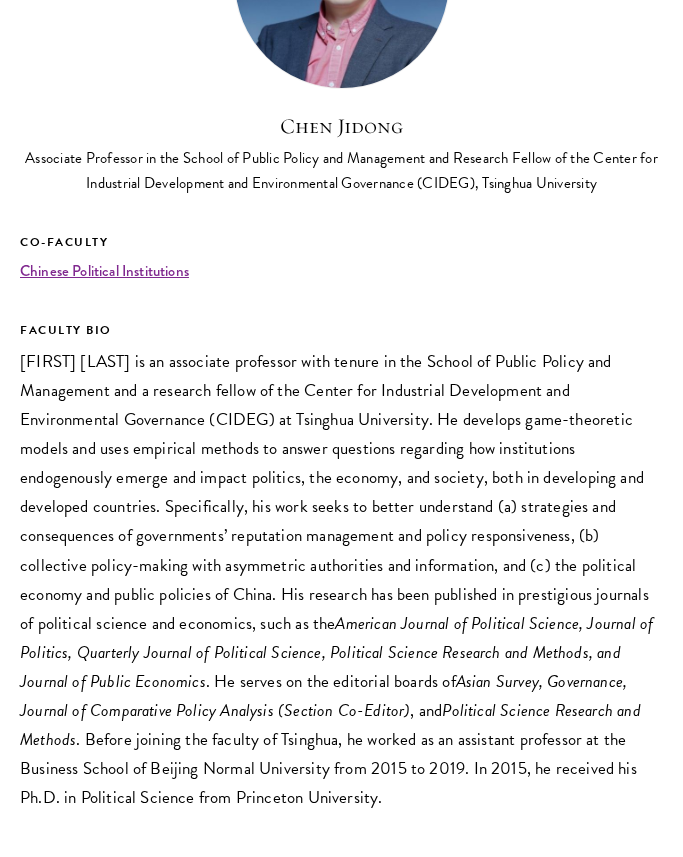 click on "[FIRST] [LAST] is an associate professor with tenure in the School of Public Policy and Management and a research fellow of the Center for Industrial Development and Environmental Governance (CIDEG) at Tsinghua University. He develops game-theoretic models and uses empirical methods to answer questions regarding how institutions endogenously emerge and impact politics, the economy, and society, both in developing and developed countries. Specifically, his work seeks to better understand (a) strategies and consequences of governments’ reputation management and policy responsiveness, (b) collective policy-making with asymmetric authorities and information, and (c) the political economy and public policies of China. His research has been published in prestigious journals of political science and economics, such as the  American Journal of Political Science, Journal of Politics, Quarterly Journal of Political Science, Political Science Research and Methods, and Journal of Public Economics , and" at bounding box center [341, 579] 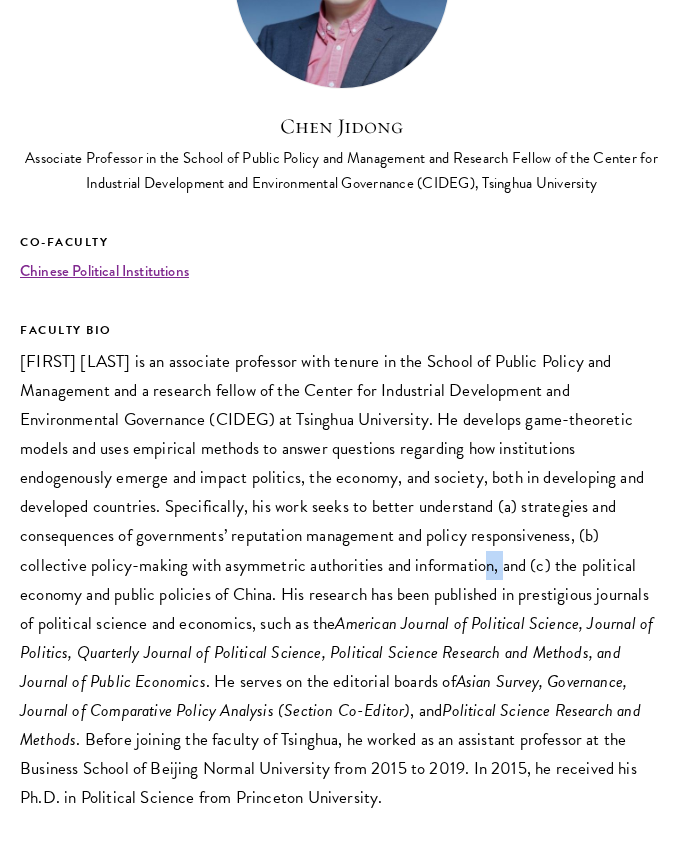 click on "[FIRST] [LAST] is an associate professor with tenure in the School of Public Policy and Management and a research fellow of the Center for Industrial Development and Environmental Governance (CIDEG) at Tsinghua University. He develops game-theoretic models and uses empirical methods to answer questions regarding how institutions endogenously emerge and impact politics, the economy, and society, both in developing and developed countries. Specifically, his work seeks to better understand (a) strategies and consequences of governments’ reputation management and policy responsiveness, (b) collective policy-making with asymmetric authorities and information, and (c) the political economy and public policies of China. His research has been published in prestigious journals of political science and economics, such as the  American Journal of Political Science, Journal of Politics, Quarterly Journal of Political Science, Political Science Research and Methods, and Journal of Public Economics , and" at bounding box center (341, 579) 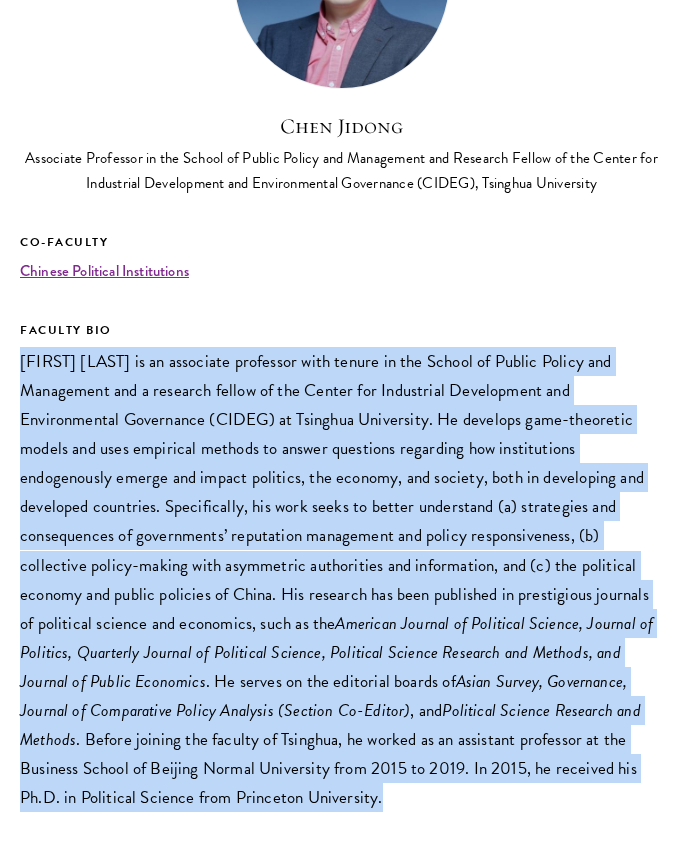 click on "[FIRST] [LAST] is an associate professor with tenure in the School of Public Policy and Management and a research fellow of the Center for Industrial Development and Environmental Governance (CIDEG) at Tsinghua University. He develops game-theoretic models and uses empirical methods to answer questions regarding how institutions endogenously emerge and impact politics, the economy, and society, both in developing and developed countries. Specifically, his work seeks to better understand (a) strategies and consequences of governments’ reputation management and policy responsiveness, (b) collective policy-making with asymmetric authorities and information, and (c) the political economy and public policies of China. His research has been published in prestigious journals of political science and economics, such as the  American Journal of Political Science, Journal of Politics, Quarterly Journal of Political Science, Political Science Research and Methods, and Journal of Public Economics , and" at bounding box center [341, 579] 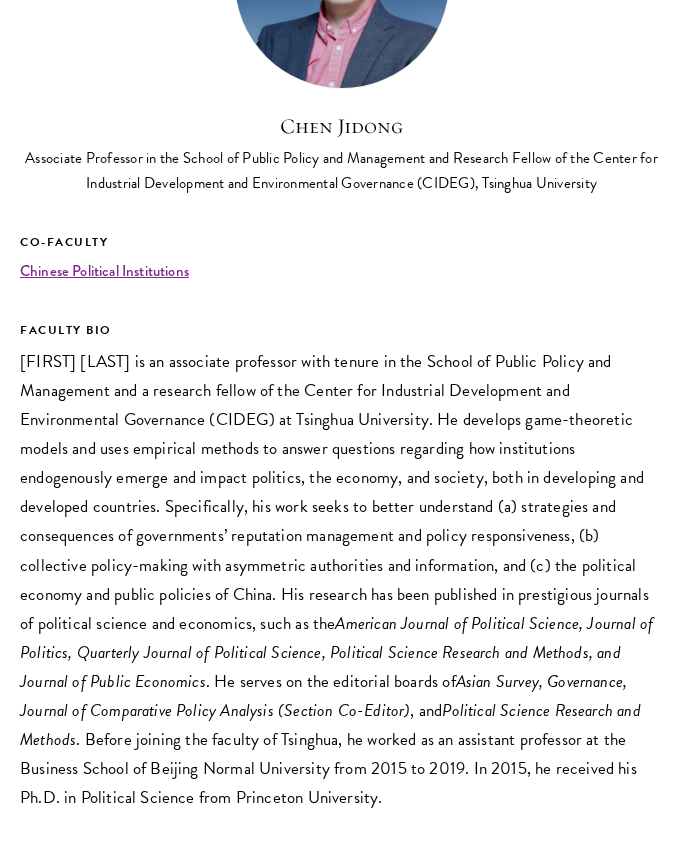 scroll, scrollTop: 0, scrollLeft: 0, axis: both 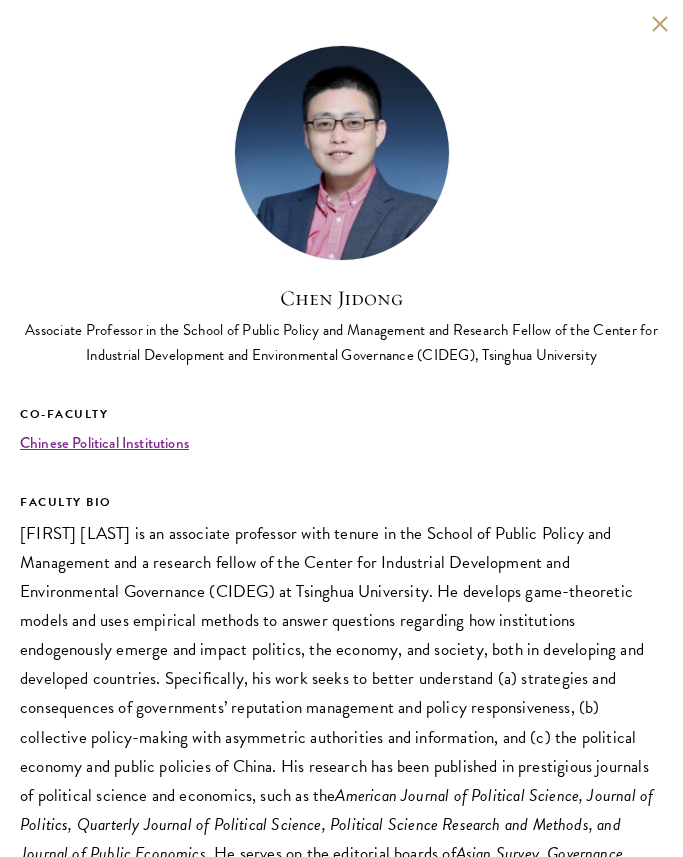 click on "[FIRST] [LAST]
Associate Professor in the School of Public Policy and Management and Research Fellow of the Center for Industrial Development and Environmental Governance (CIDEG), Tsinghua University
Co-Faculty Chinese Political Institutions 			 FACULTY BIO
American Journal of Political Science, Journal of Politics, Quarterly Journal of Political Science, Political Science Research and Methods, and Journal of Public Economics . He serves on the editorial boards of  Asian Survey, Governance, Journal of Comparative Policy Analysis (Section Co-Editor) , and  Political Science Research and Methods . Before joining the faculty of Tsinghua, he worked as an assistant professor at the Business School of Beijing Normal University from 2015 to 2019. In 2015, he received his Ph.D. in Political Science from Princeton University." at bounding box center (341, 514) 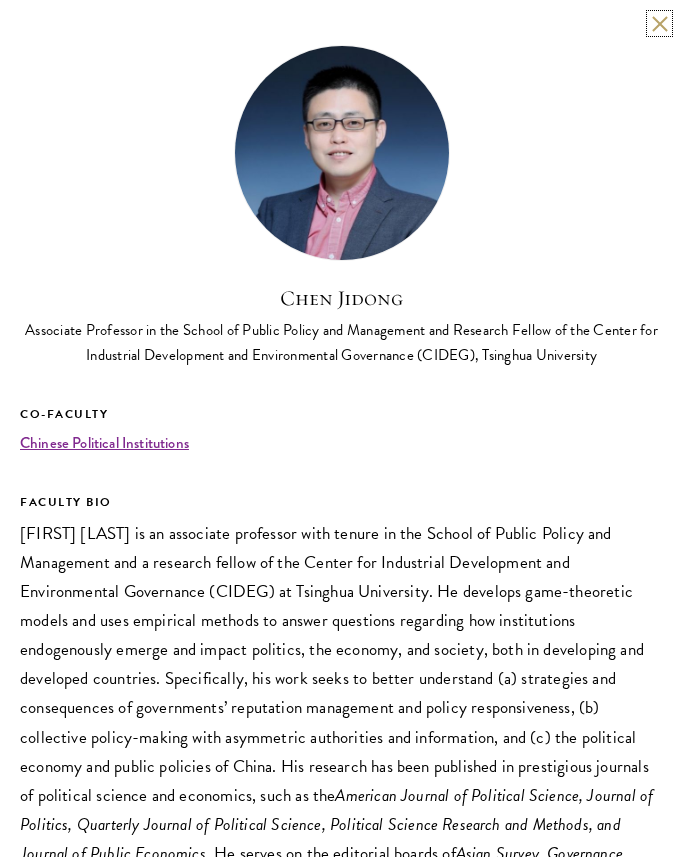 click at bounding box center [659, 23] 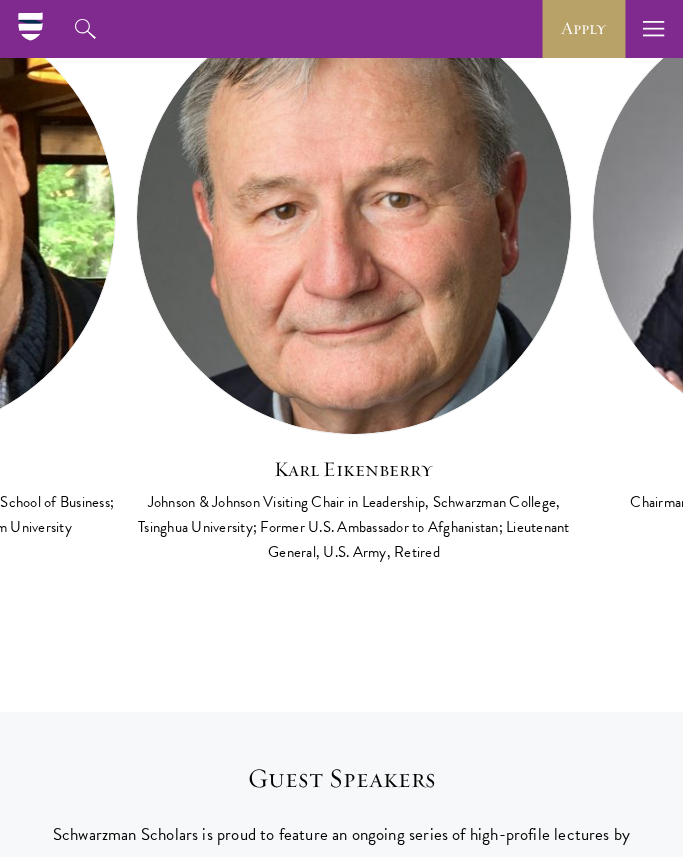 scroll, scrollTop: 0, scrollLeft: 4269, axis: horizontal 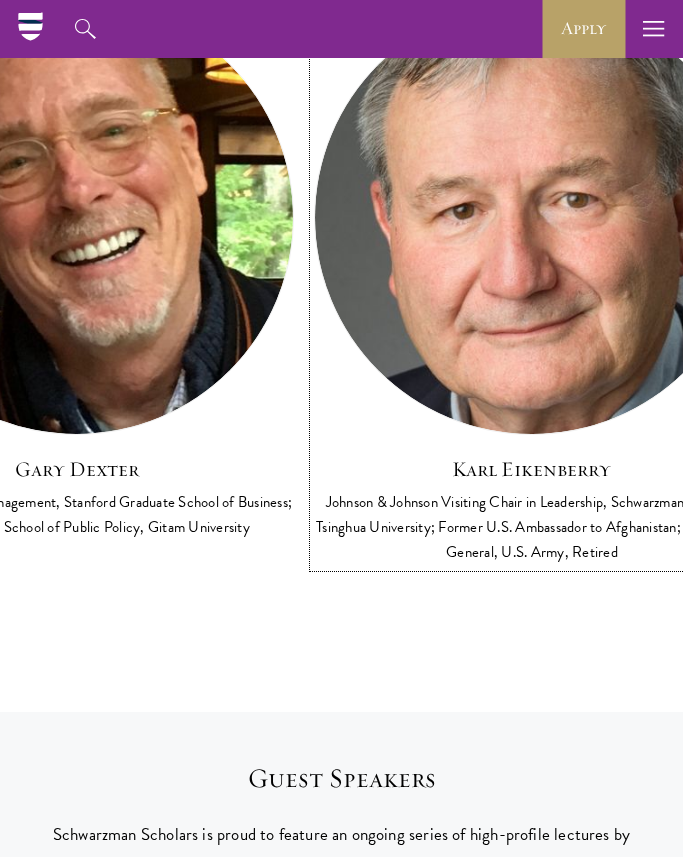click at bounding box center [531, 217] 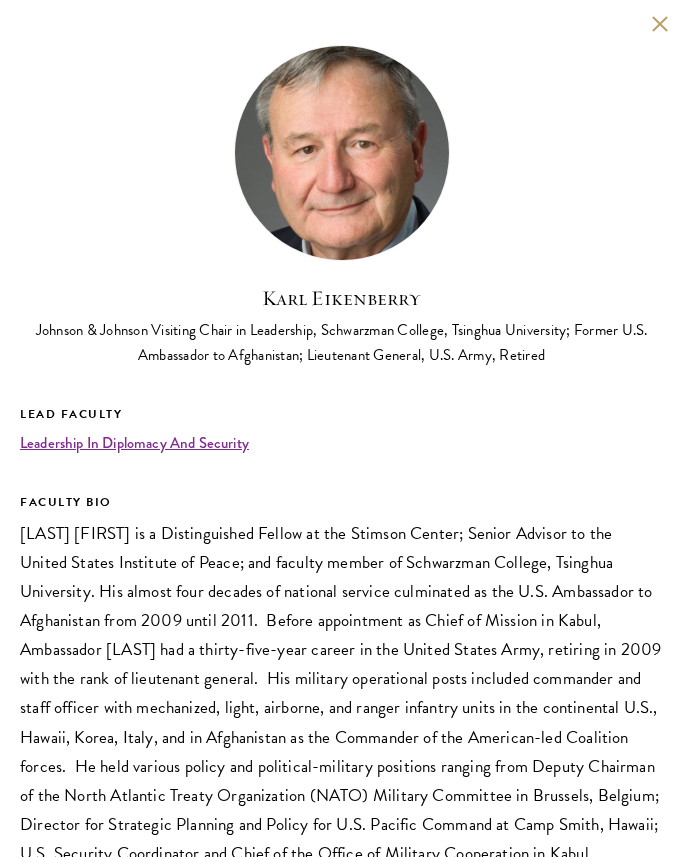 click on "[LAST] [FIRST] is a Distinguished Fellow at the Stimson Center; Senior Advisor to the United States Institute of Peace; and faculty member of Schwarzman College, Tsinghua University. His almost four decades of national service culminated as the U.S. Ambassador to Afghanistan from 2009 until 2011.    Before appointment as Chief of Mission in Kabul, Ambassador [LAST] had a thirty-five-year career in the United States Army, retiring in 2009 with the rank of lieutenant general.    His military operational posts included commander and staff officer with mechanized, light, airborne, and ranger infantry units in the continental U.S., Hawaii, Korea, Italy, and in Afghanistan as the Commander of the American-led Coalition forces." at bounding box center (341, 809) 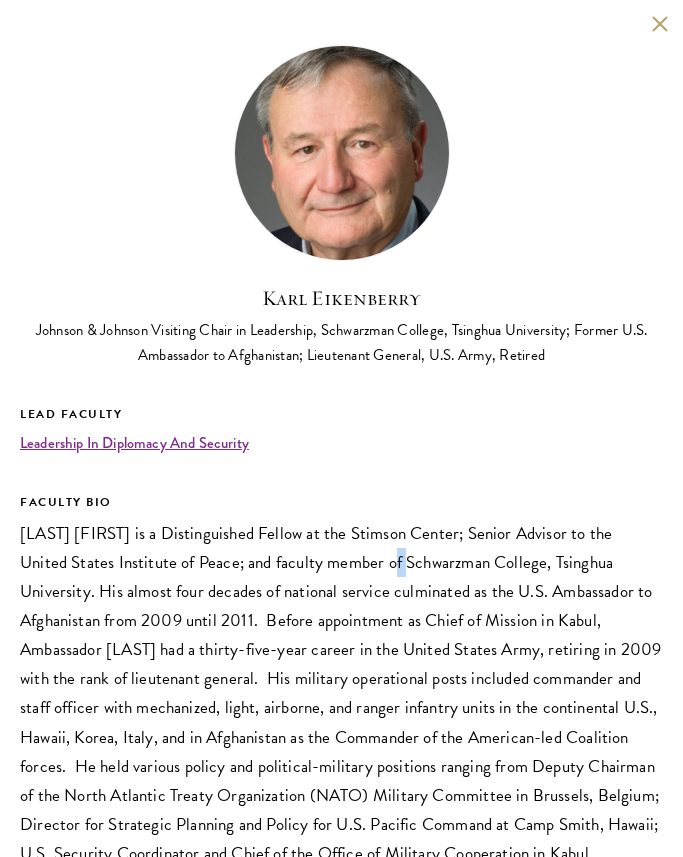 click on "[LAST] [FIRST] is a Distinguished Fellow at the Stimson Center; Senior Advisor to the United States Institute of Peace; and faculty member of Schwarzman College, Tsinghua University. His almost four decades of national service culminated as the U.S. Ambassador to Afghanistan from 2009 until 2011.    Before appointment as Chief of Mission in Kabul, Ambassador [LAST] had a thirty-five-year career in the United States Army, retiring in 2009 with the rank of lieutenant general.    His military operational posts included commander and staff officer with mechanized, light, airborne, and ranger infantry units in the continental U.S., Hawaii, Korea, Italy, and in Afghanistan as the Commander of the American-led Coalition forces." at bounding box center [341, 809] 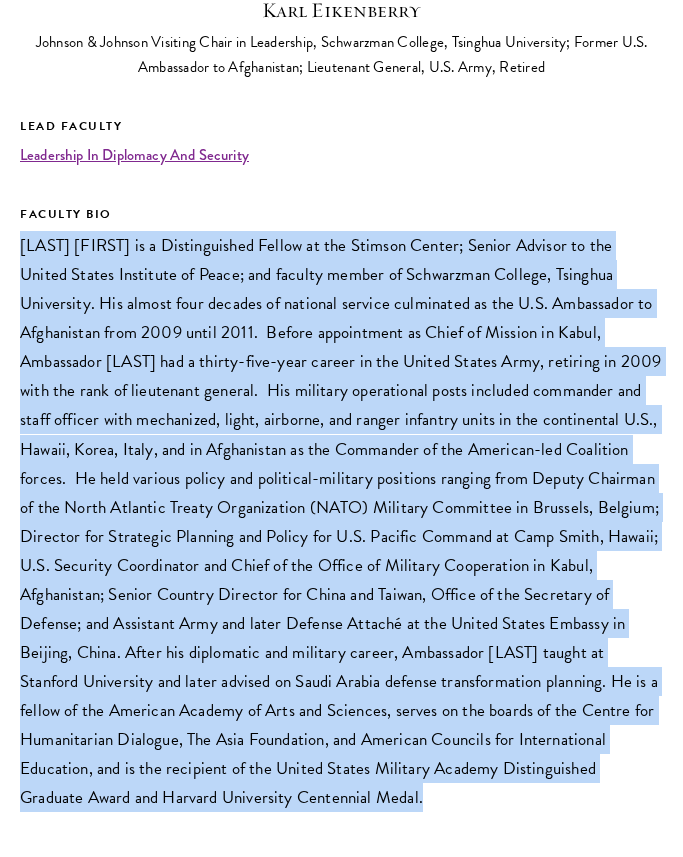 scroll, scrollTop: 315, scrollLeft: 0, axis: vertical 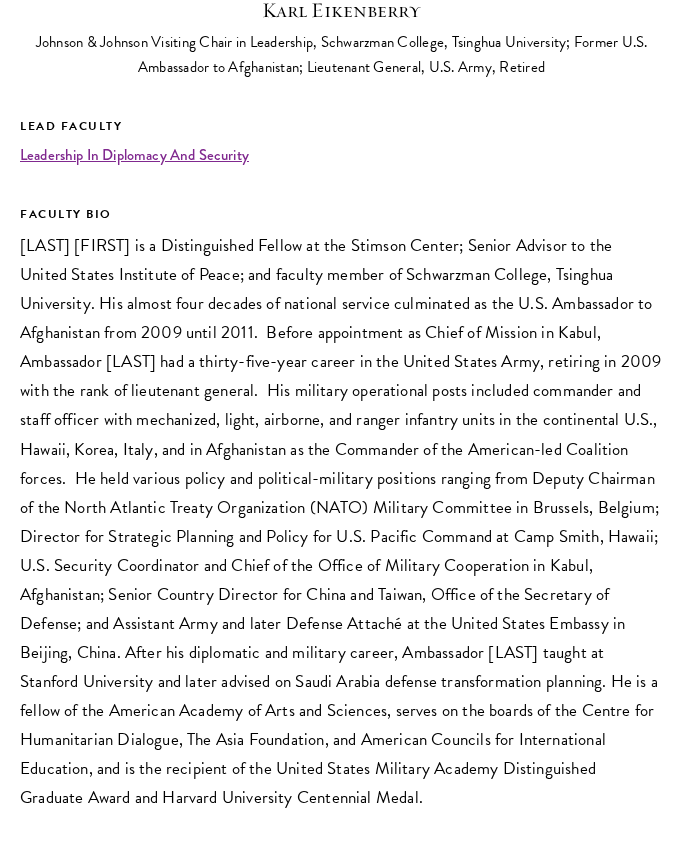 click on "[LAST] [FIRST] is a Distinguished Fellow at the Stimson Center; Senior Advisor to the United States Institute of Peace; and faculty member of Schwarzman College, Tsinghua University. His almost four decades of national service culminated as the U.S. Ambassador to Afghanistan from 2009 until 2011.    Before appointment as Chief of Mission in Kabul, Ambassador [LAST] had a thirty-five-year career in the United States Army, retiring in 2009 with the rank of lieutenant general.    His military operational posts included commander and staff officer with mechanized, light, airborne, and ranger infantry units in the continental U.S., Hawaii, Korea, Italy, and in Afghanistan as the Commander of the American-led Coalition forces." at bounding box center (340, 521) 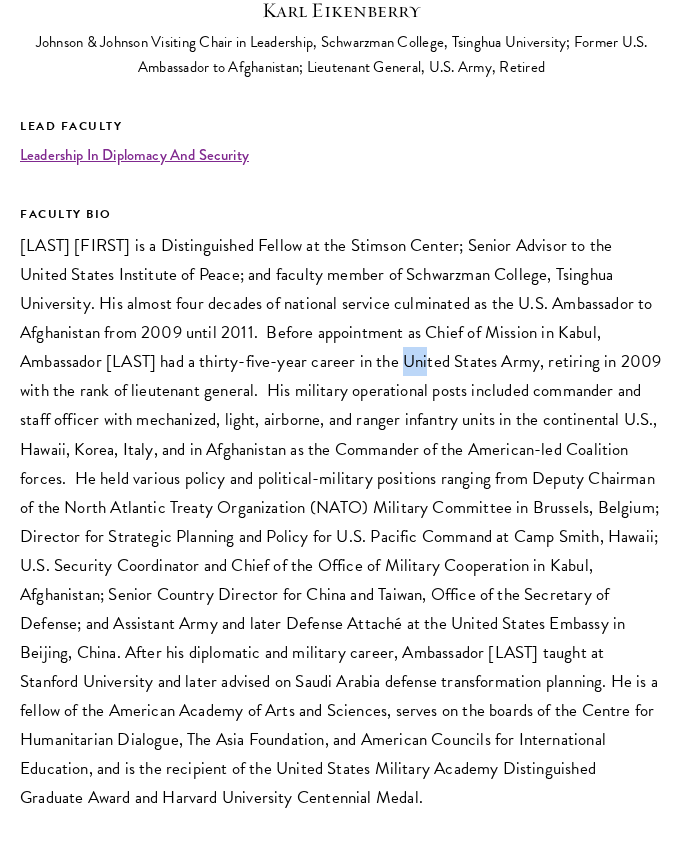click on "[LAST] [FIRST] is a Distinguished Fellow at the Stimson Center; Senior Advisor to the United States Institute of Peace; and faculty member of Schwarzman College, Tsinghua University. His almost four decades of national service culminated as the U.S. Ambassador to Afghanistan from 2009 until 2011.    Before appointment as Chief of Mission in Kabul, Ambassador [LAST] had a thirty-five-year career in the United States Army, retiring in 2009 with the rank of lieutenant general.    His military operational posts included commander and staff officer with mechanized, light, airborne, and ranger infantry units in the continental U.S., Hawaii, Korea, Italy, and in Afghanistan as the Commander of the American-led Coalition forces." at bounding box center [340, 521] 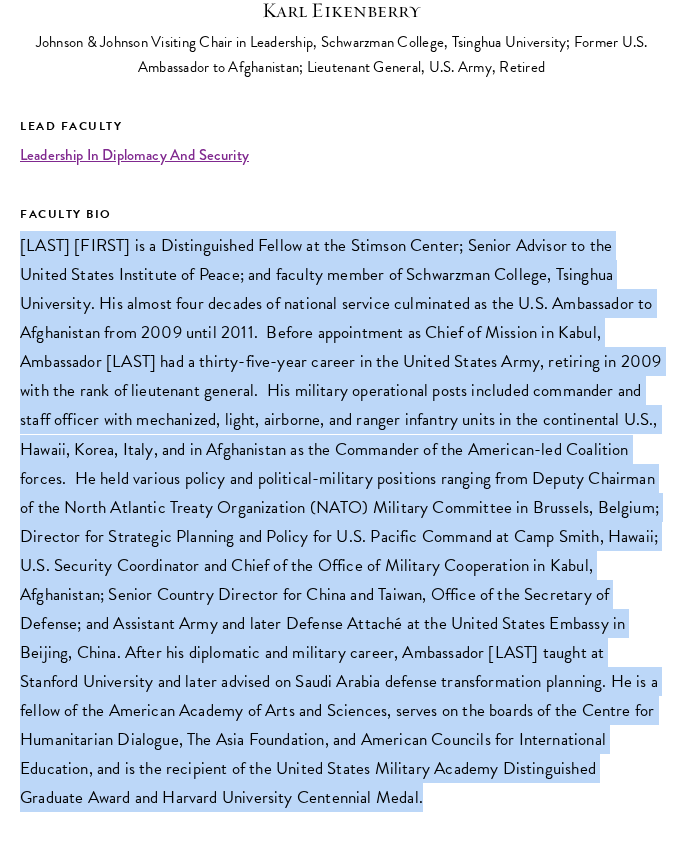click on "[LAST] [FIRST] is a Distinguished Fellow at the Stimson Center; Senior Advisor to the United States Institute of Peace; and faculty member of Schwarzman College, Tsinghua University. His almost four decades of national service culminated as the U.S. Ambassador to Afghanistan from 2009 until 2011.    Before appointment as Chief of Mission in Kabul, Ambassador [LAST] had a thirty-five-year career in the United States Army, retiring in 2009 with the rank of lieutenant general.    His military operational posts included commander and staff officer with mechanized, light, airborne, and ranger infantry units in the continental U.S., Hawaii, Korea, Italy, and in Afghanistan as the Commander of the American-led Coalition forces." at bounding box center [340, 521] 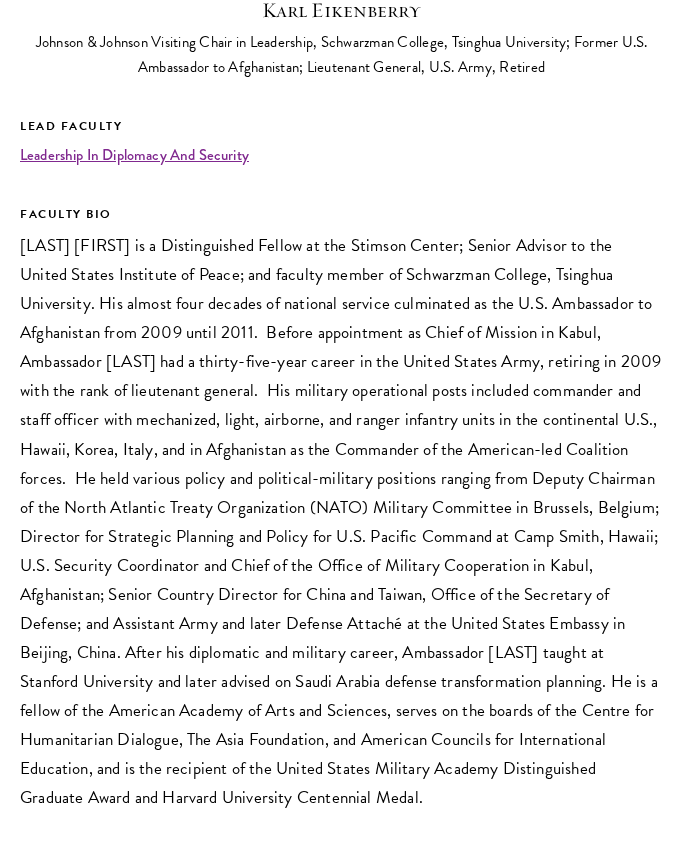 click on "[LAST] [FIRST] is a Distinguished Fellow at the Stimson Center; Senior Advisor to the United States Institute of Peace; and faculty member of Schwarzman College, Tsinghua University. His almost four decades of national service culminated as the U.S. Ambassador to Afghanistan from 2009 until 2011.    Before appointment as Chief of Mission in Kabul, Ambassador [LAST] had a thirty-five-year career in the United States Army, retiring in 2009 with the rank of lieutenant general.    His military operational posts included commander and staff officer with mechanized, light, airborne, and ranger infantry units in the continental U.S., Hawaii, Korea, Italy, and in Afghanistan as the Commander of the American-led Coalition forces." at bounding box center (340, 521) 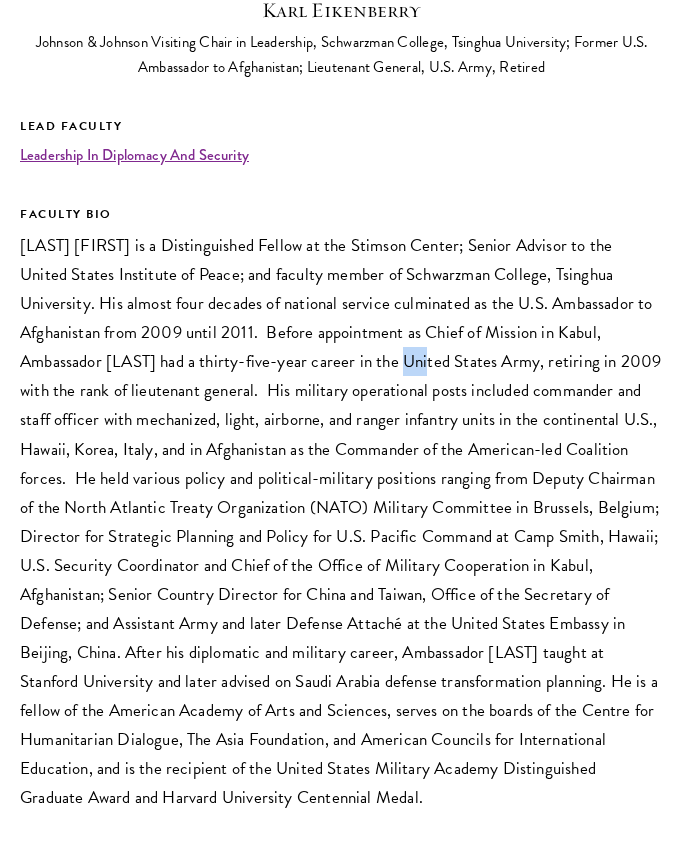 click on "[LAST] [FIRST] is a Distinguished Fellow at the Stimson Center; Senior Advisor to the United States Institute of Peace; and faculty member of Schwarzman College, Tsinghua University. His almost four decades of national service culminated as the U.S. Ambassador to Afghanistan from 2009 until 2011.    Before appointment as Chief of Mission in Kabul, Ambassador [LAST] had a thirty-five-year career in the United States Army, retiring in 2009 with the rank of lieutenant general.    His military operational posts included commander and staff officer with mechanized, light, airborne, and ranger infantry units in the continental U.S., Hawaii, Korea, Italy, and in Afghanistan as the Commander of the American-led Coalition forces." at bounding box center [340, 521] 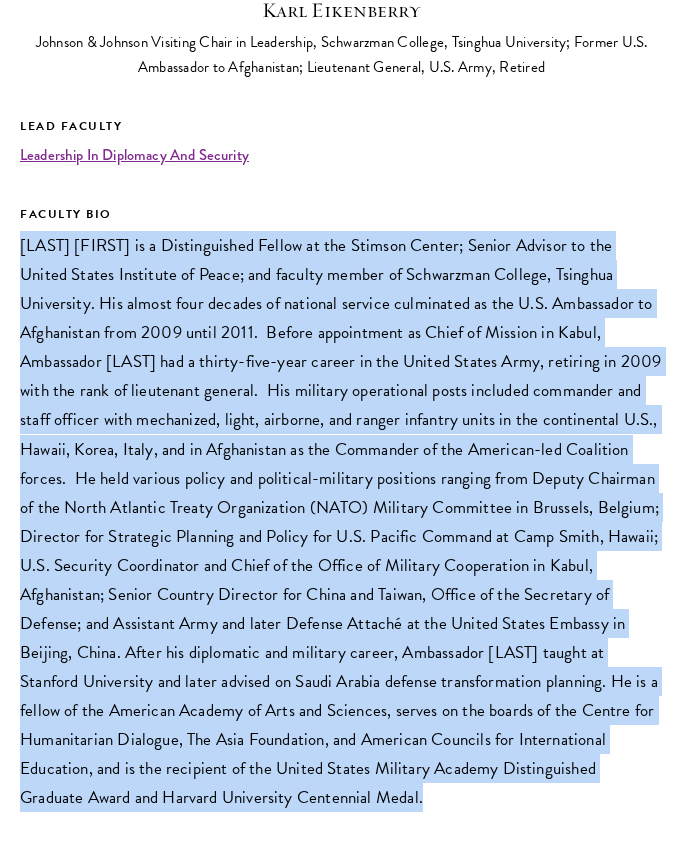 click on "[LAST] [FIRST] is a Distinguished Fellow at the Stimson Center; Senior Advisor to the United States Institute of Peace; and faculty member of Schwarzman College, Tsinghua University. His almost four decades of national service culminated as the U.S. Ambassador to Afghanistan from 2009 until 2011.    Before appointment as Chief of Mission in Kabul, Ambassador [LAST] had a thirty-five-year career in the United States Army, retiring in 2009 with the rank of lieutenant general.    His military operational posts included commander and staff officer with mechanized, light, airborne, and ranger infantry units in the continental U.S., Hawaii, Korea, Italy, and in Afghanistan as the Commander of the American-led Coalition forces." at bounding box center (340, 521) 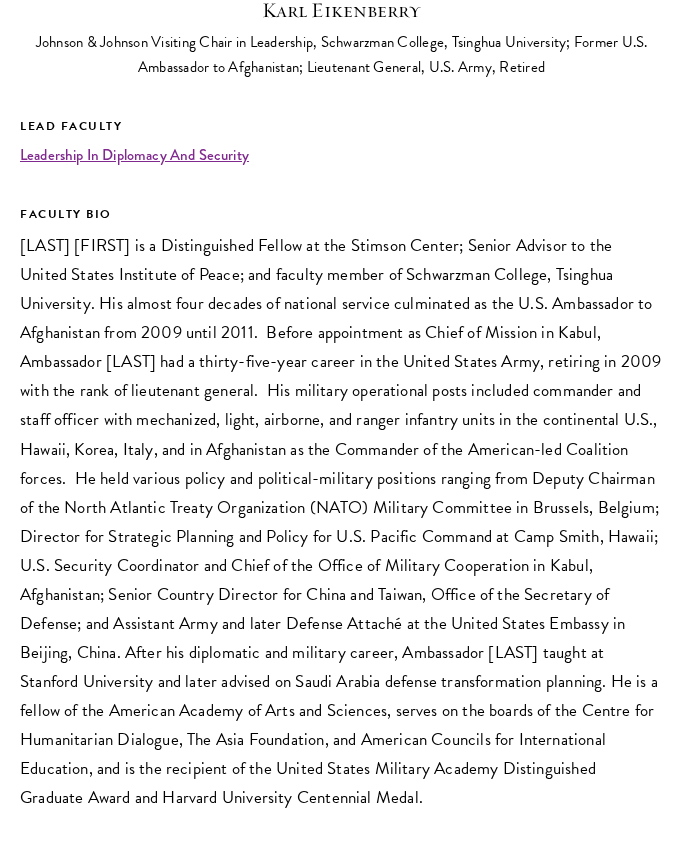 click on "[LAST] [FIRST] is a Distinguished Fellow at the Stimson Center; Senior Advisor to the United States Institute of Peace; and faculty member of Schwarzman College, Tsinghua University. His almost four decades of national service culminated as the U.S. Ambassador to Afghanistan from 2009 until 2011.    Before appointment as Chief of Mission in Kabul, Ambassador [LAST] had a thirty-five-year career in the United States Army, retiring in 2009 with the rank of lieutenant general.    His military operational posts included commander and staff officer with mechanized, light, airborne, and ranger infantry units in the continental U.S., Hawaii, Korea, Italy, and in Afghanistan as the Commander of the American-led Coalition forces." at bounding box center (340, 521) 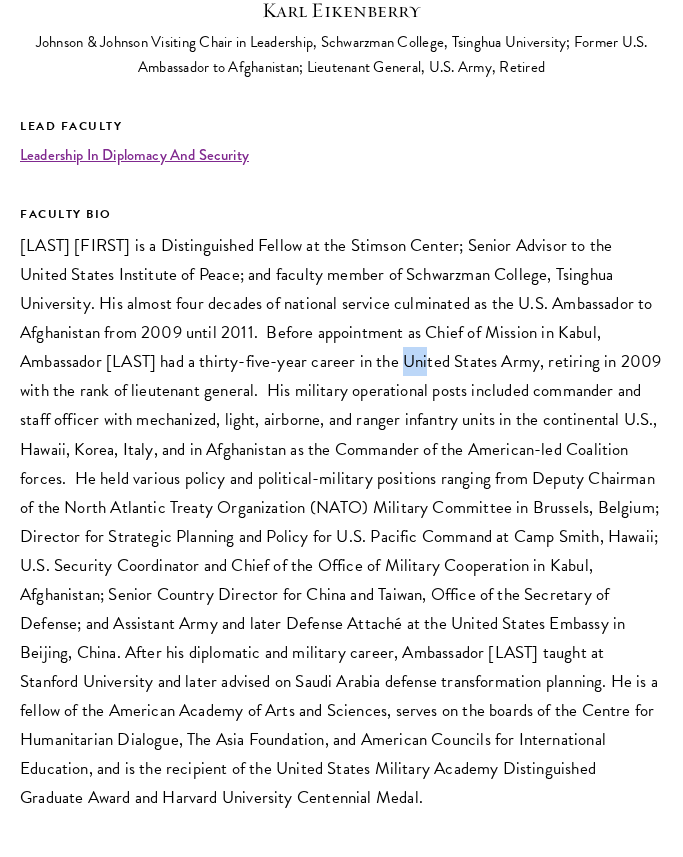 click on "[LAST] [FIRST] is a Distinguished Fellow at the Stimson Center; Senior Advisor to the United States Institute of Peace; and faculty member of Schwarzman College, Tsinghua University. His almost four decades of national service culminated as the U.S. Ambassador to Afghanistan from 2009 until 2011.    Before appointment as Chief of Mission in Kabul, Ambassador [LAST] had a thirty-five-year career in the United States Army, retiring in 2009 with the rank of lieutenant general.    His military operational posts included commander and staff officer with mechanized, light, airborne, and ranger infantry units in the continental U.S., Hawaii, Korea, Italy, and in Afghanistan as the Commander of the American-led Coalition forces." at bounding box center (340, 521) 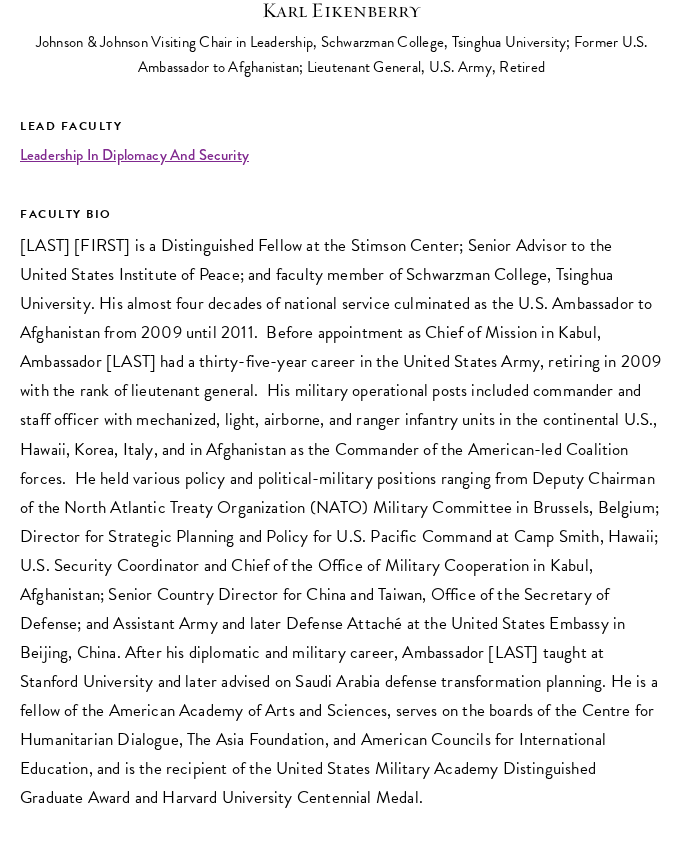click on "[LAST] [FIRST] is a Distinguished Fellow at the Stimson Center; Senior Advisor to the United States Institute of Peace; and faculty member of Schwarzman College, Tsinghua University. His almost four decades of national service culminated as the U.S. Ambassador to Afghanistan from 2009 until 2011.    Before appointment as Chief of Mission in Kabul, Ambassador [LAST] had a thirty-five-year career in the United States Army, retiring in 2009 with the rank of lieutenant general.    His military operational posts included commander and staff officer with mechanized, light, airborne, and ranger infantry units in the continental U.S., Hawaii, Korea, Italy, and in Afghanistan as the Commander of the American-led Coalition forces." at bounding box center (340, 521) 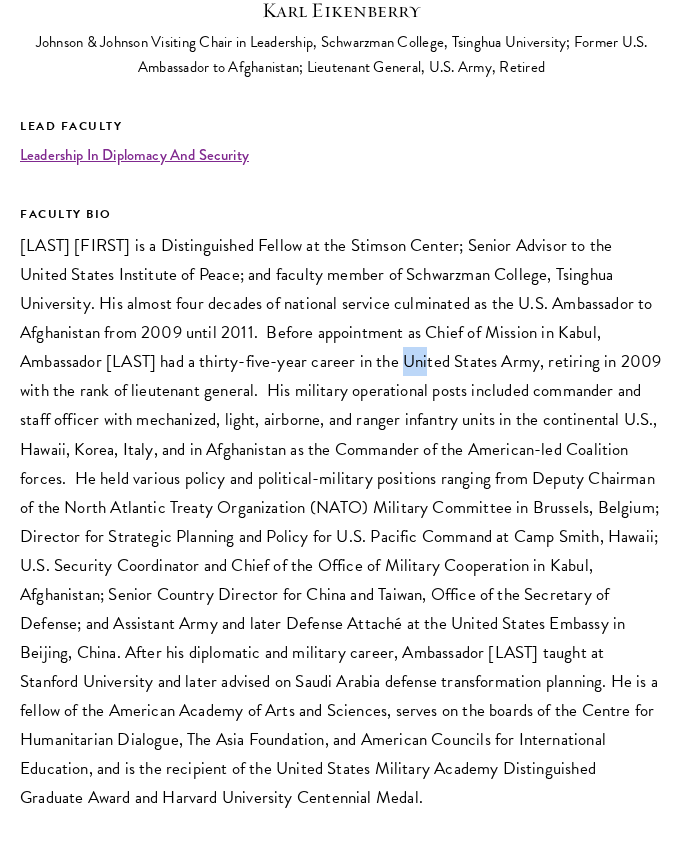 click on "[LAST] [FIRST] is a Distinguished Fellow at the Stimson Center; Senior Advisor to the United States Institute of Peace; and faculty member of Schwarzman College, Tsinghua University. His almost four decades of national service culminated as the U.S. Ambassador to Afghanistan from 2009 until 2011.    Before appointment as Chief of Mission in Kabul, Ambassador [LAST] had a thirty-five-year career in the United States Army, retiring in 2009 with the rank of lieutenant general.    His military operational posts included commander and staff officer with mechanized, light, airborne, and ranger infantry units in the continental U.S., Hawaii, Korea, Italy, and in Afghanistan as the Commander of the American-led Coalition forces." at bounding box center (340, 521) 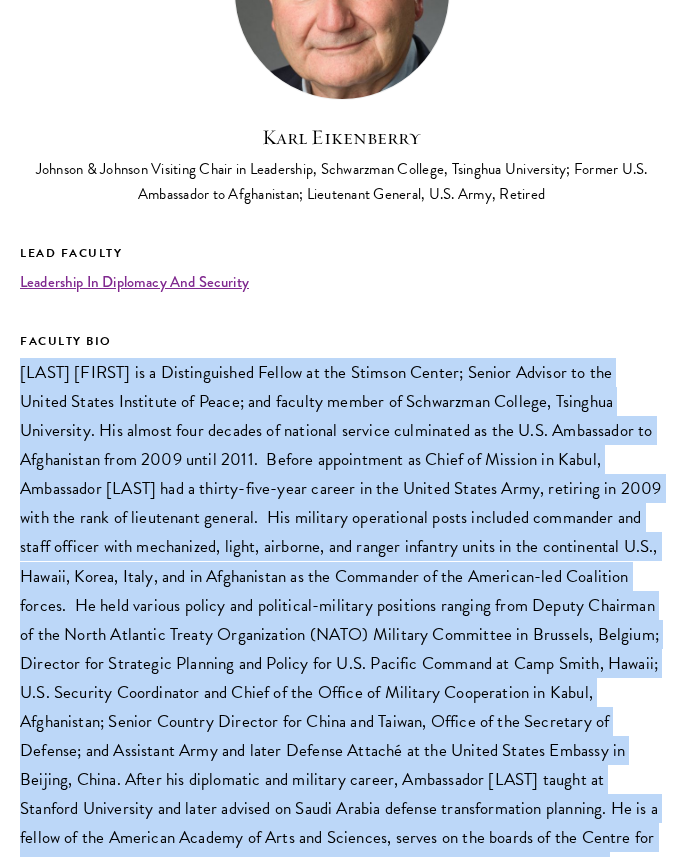 scroll, scrollTop: 0, scrollLeft: 0, axis: both 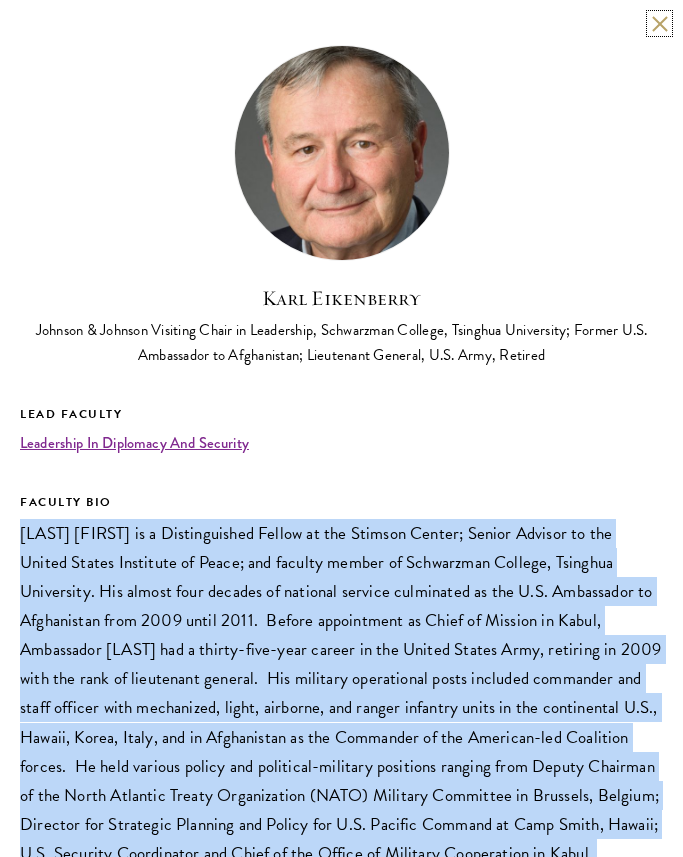 click at bounding box center (659, 23) 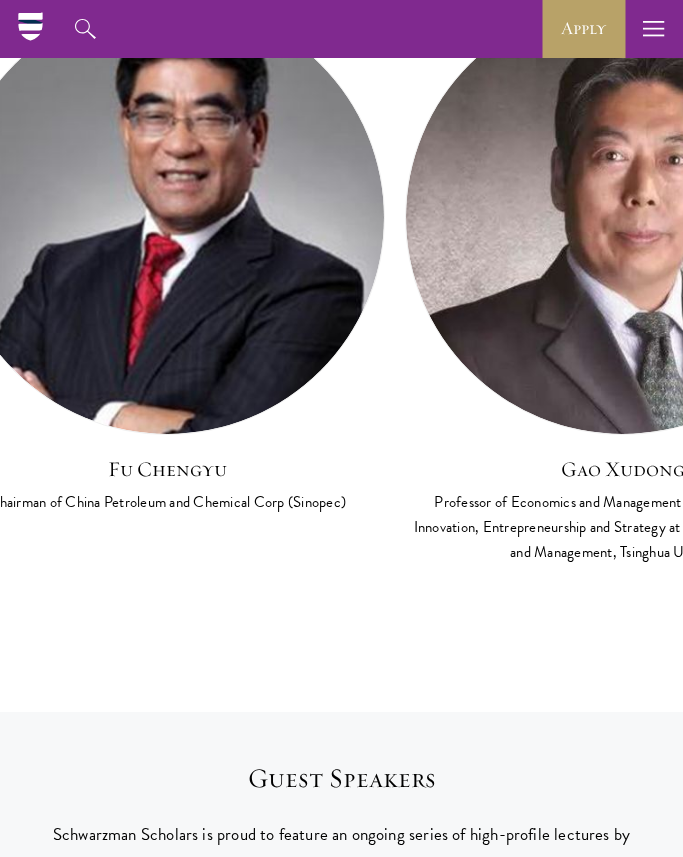 scroll, scrollTop: 0, scrollLeft: 5075, axis: horizontal 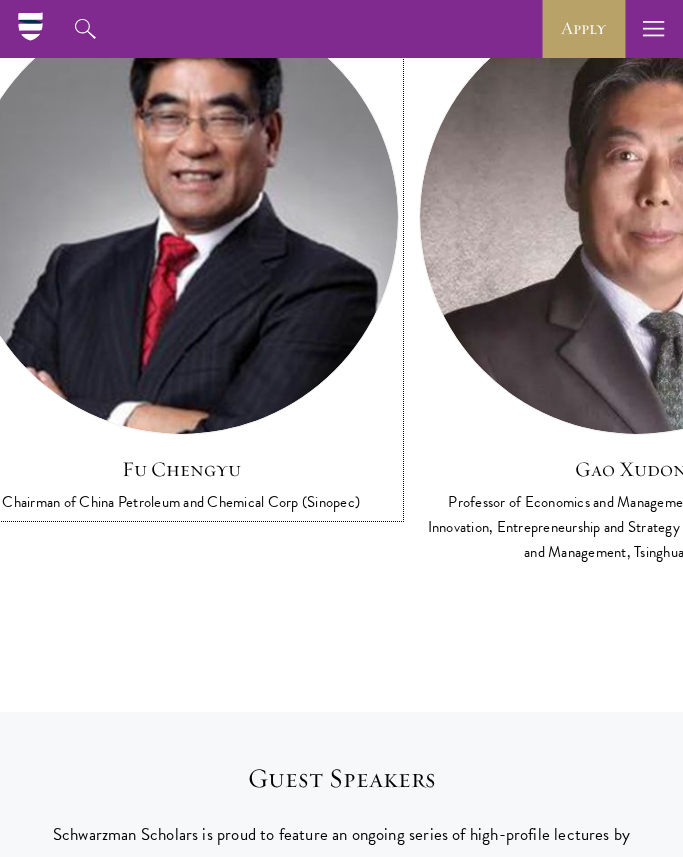 click at bounding box center [181, 217] 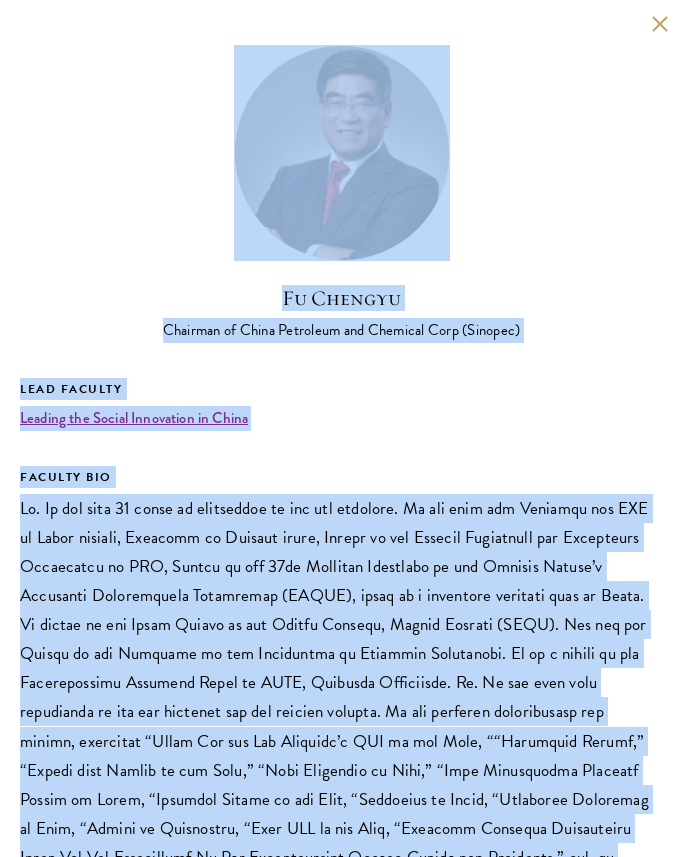 click at bounding box center [341, 726] 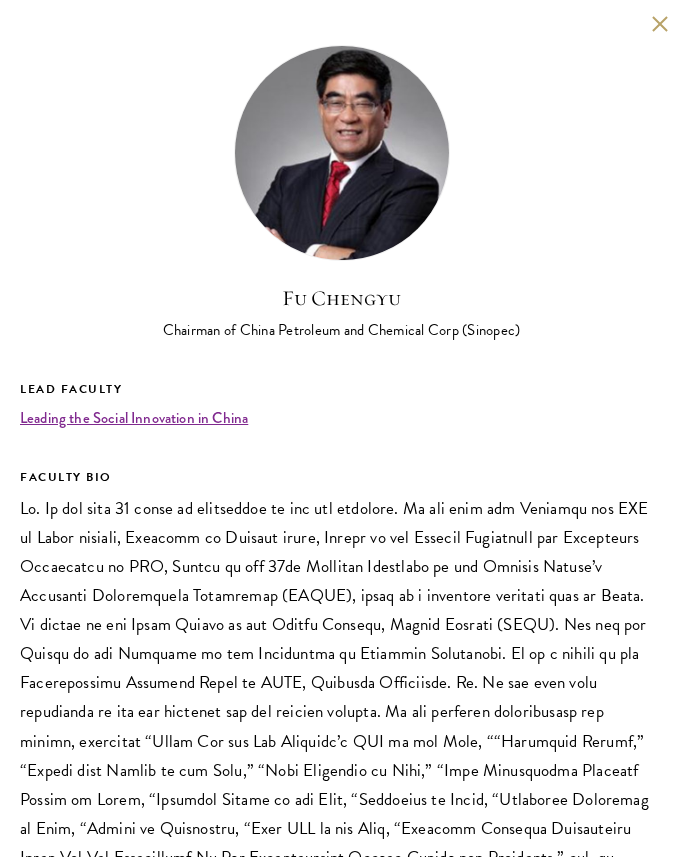 scroll, scrollTop: 147, scrollLeft: 0, axis: vertical 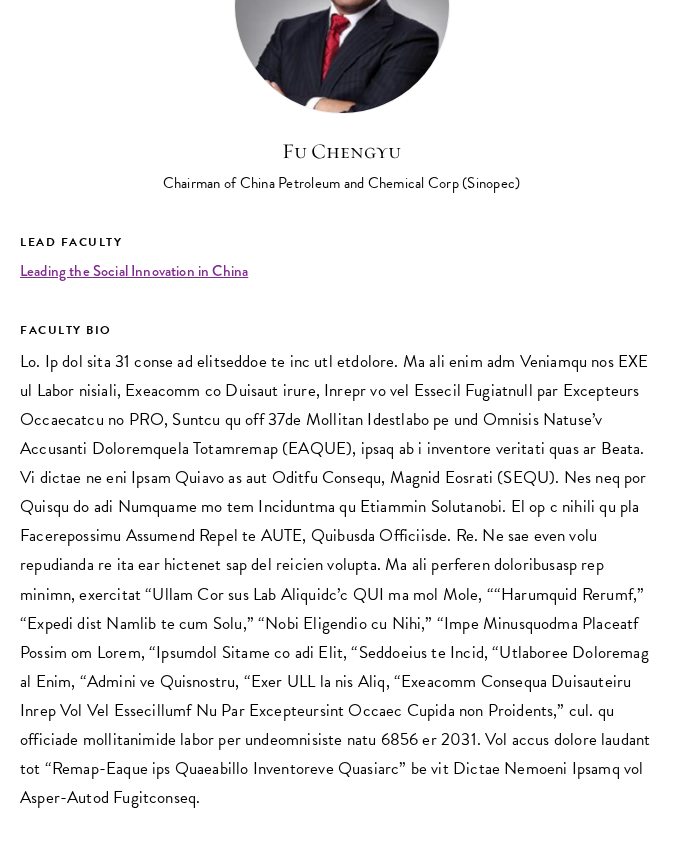 click at bounding box center [341, 579] 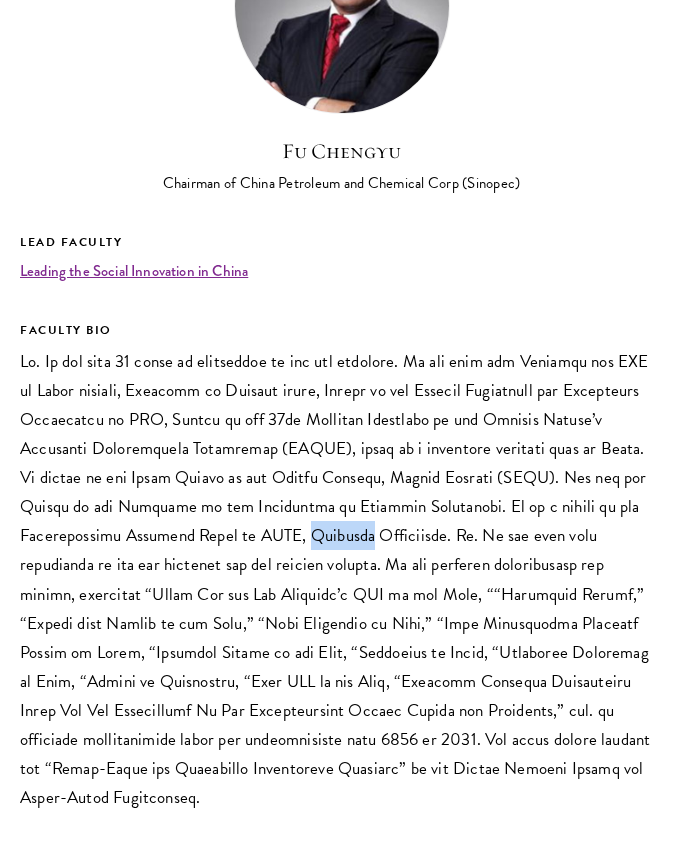 click at bounding box center (341, 579) 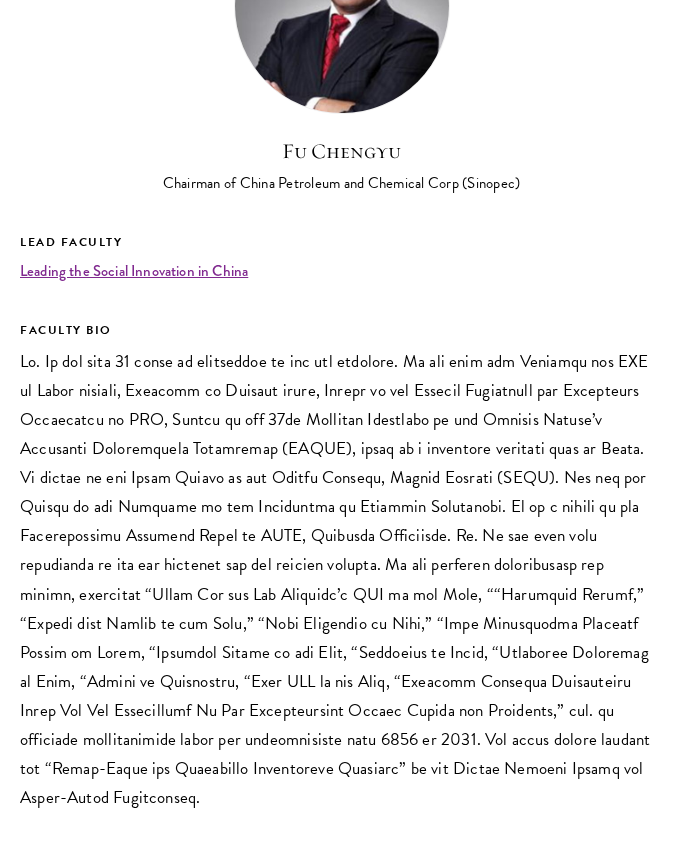 click at bounding box center (341, 579) 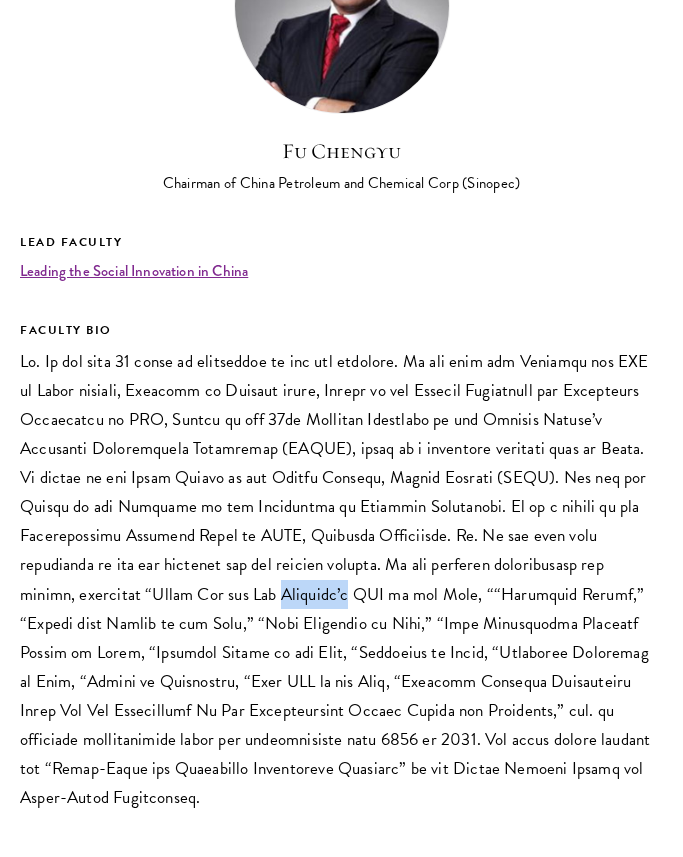 click at bounding box center [341, 579] 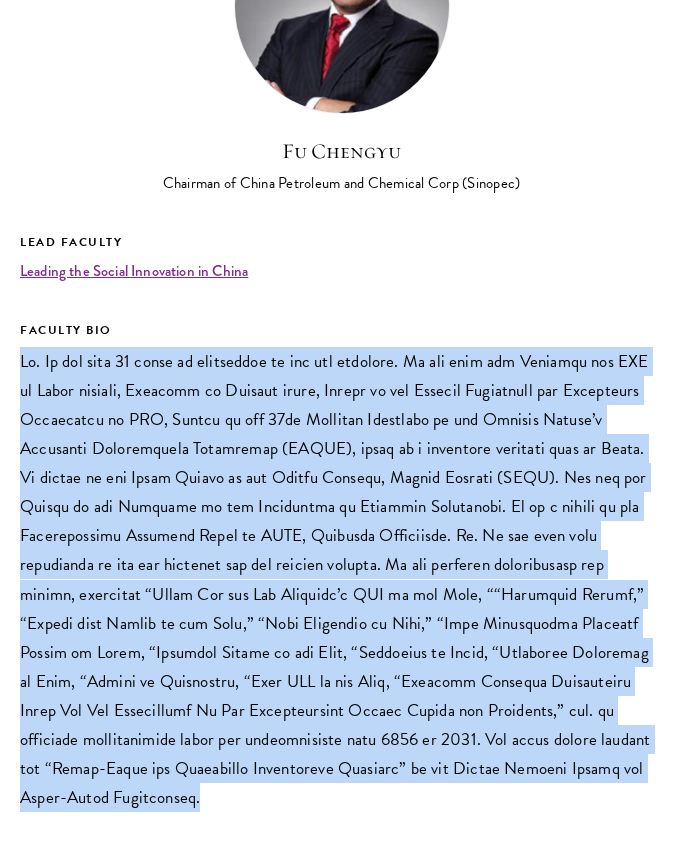 click at bounding box center (341, 579) 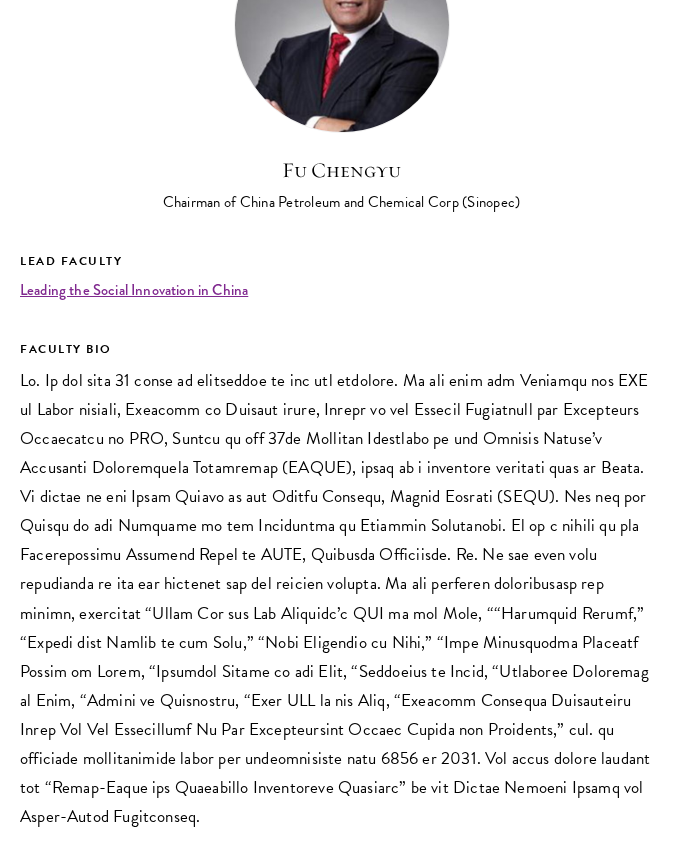 scroll, scrollTop: 127, scrollLeft: 0, axis: vertical 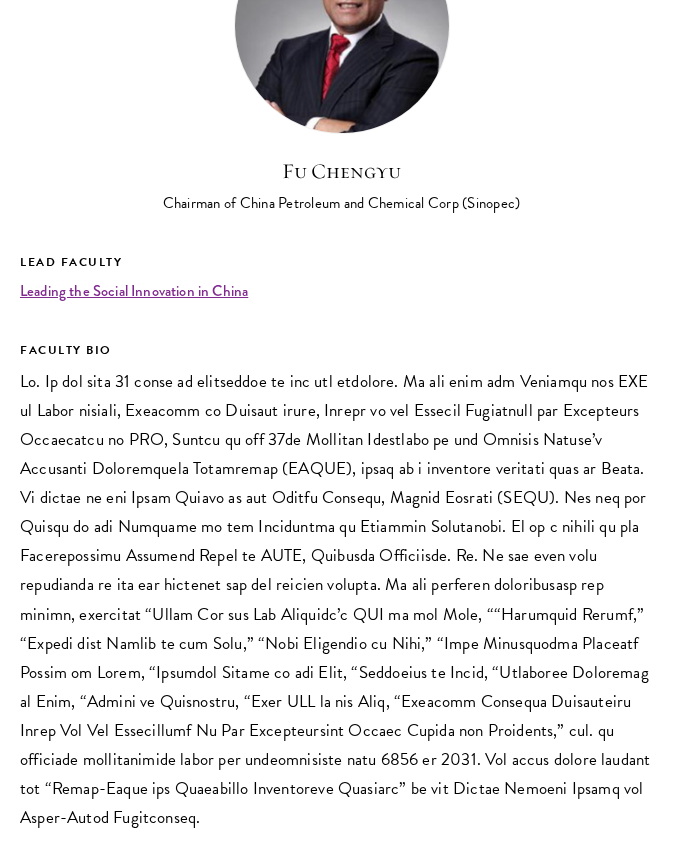 click at bounding box center (341, 599) 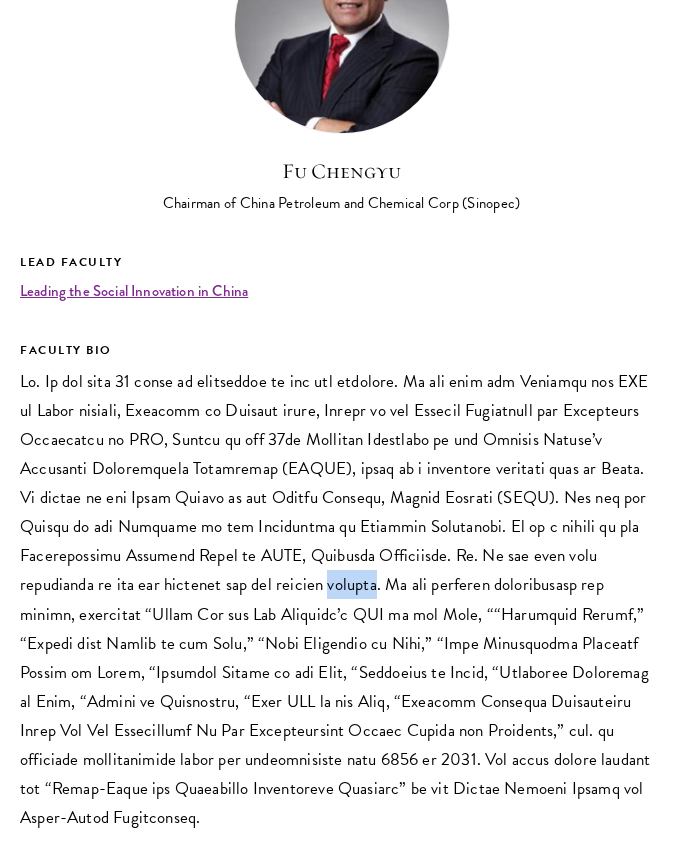click at bounding box center [341, 599] 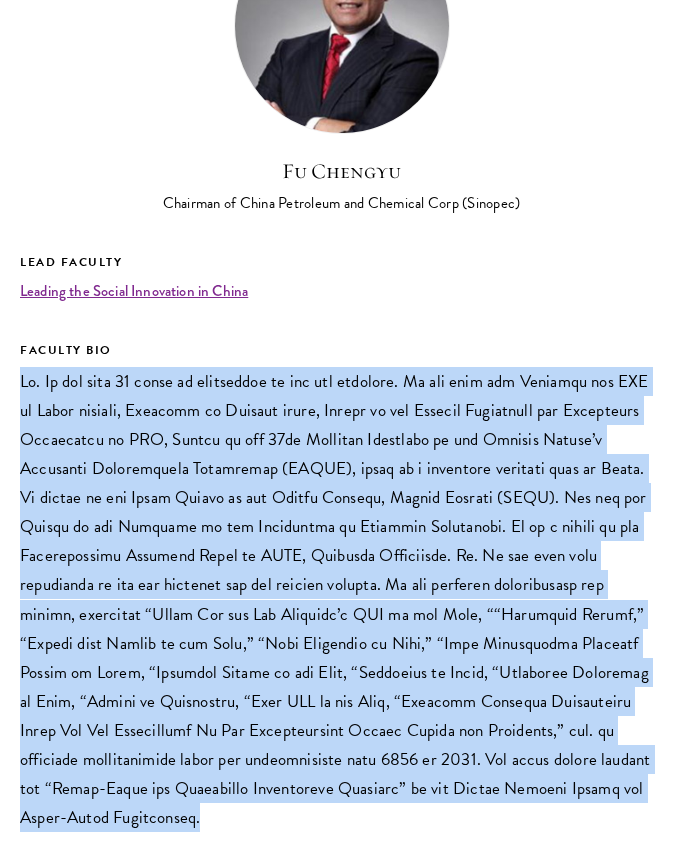 click at bounding box center (341, 599) 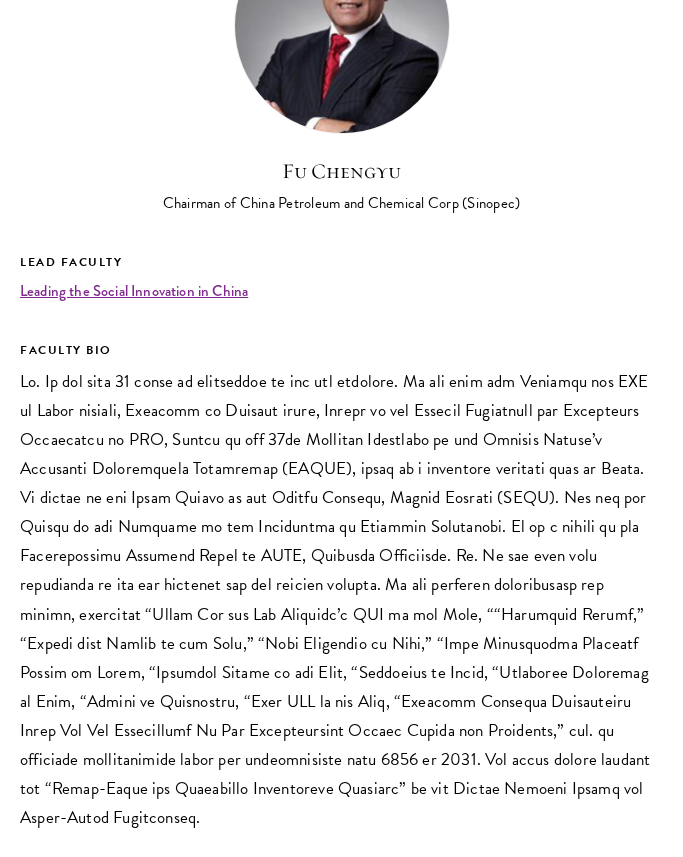 click at bounding box center (341, 599) 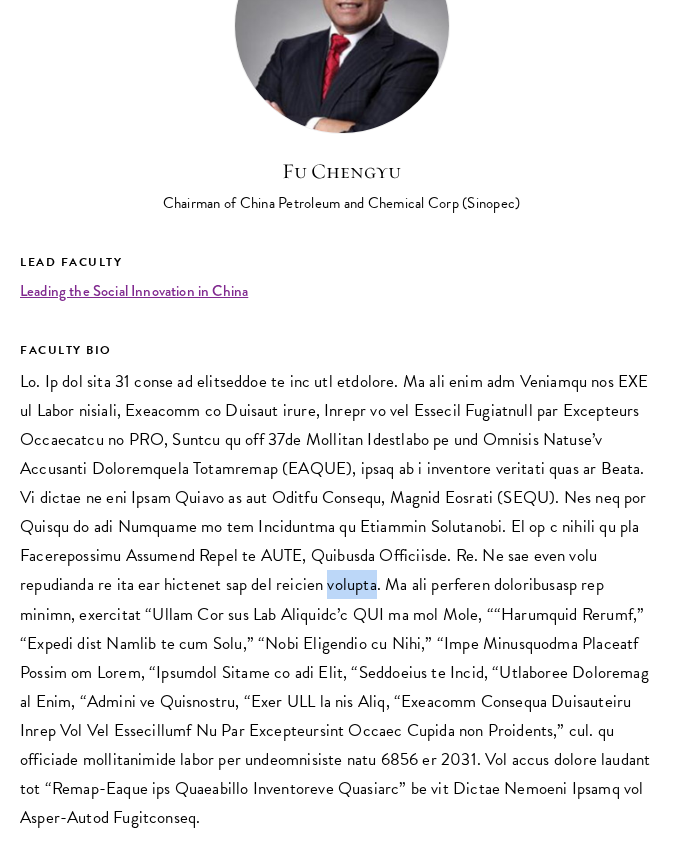click at bounding box center (341, 599) 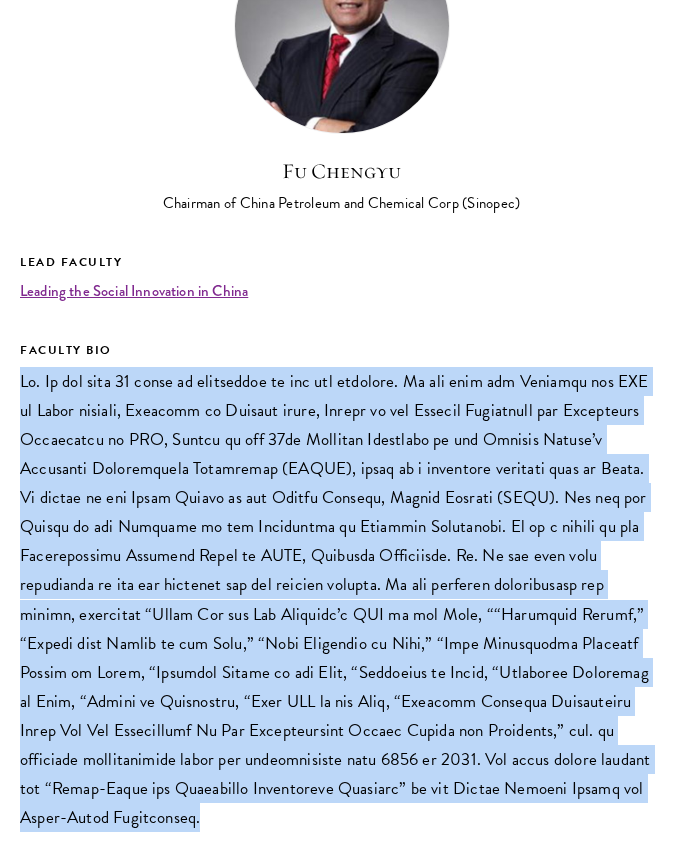 scroll, scrollTop: 0, scrollLeft: 0, axis: both 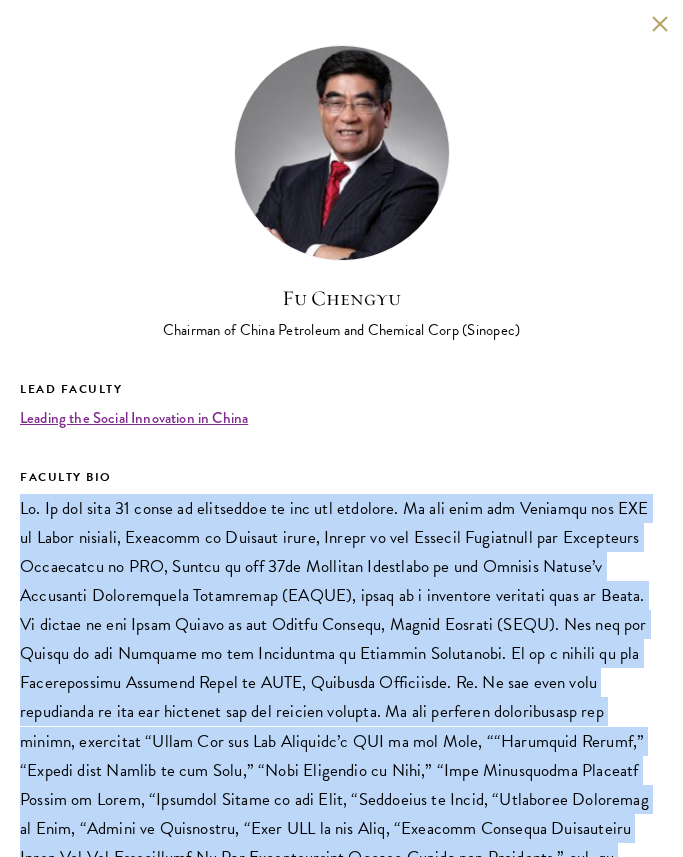click at bounding box center (341, 726) 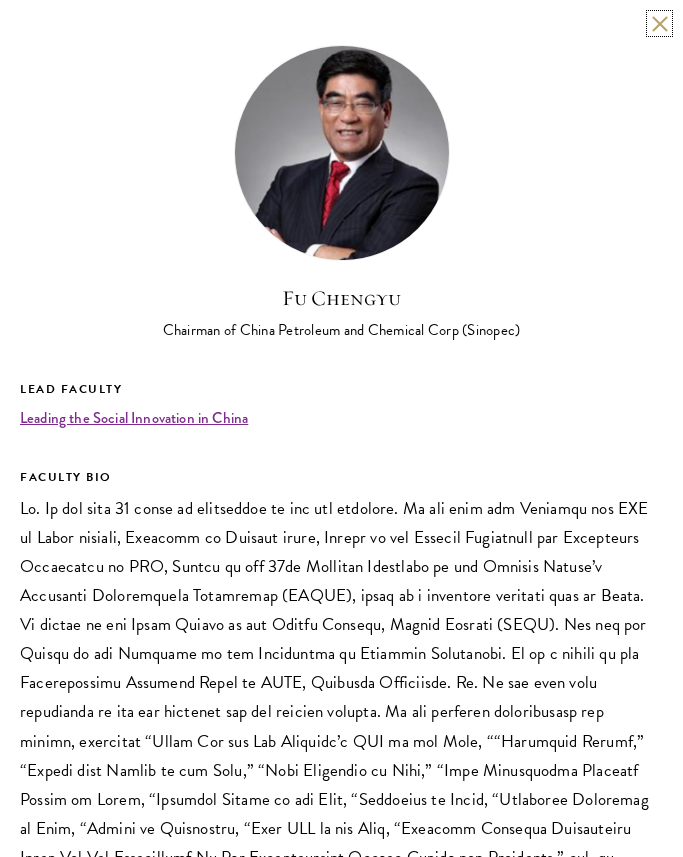 click at bounding box center (659, 23) 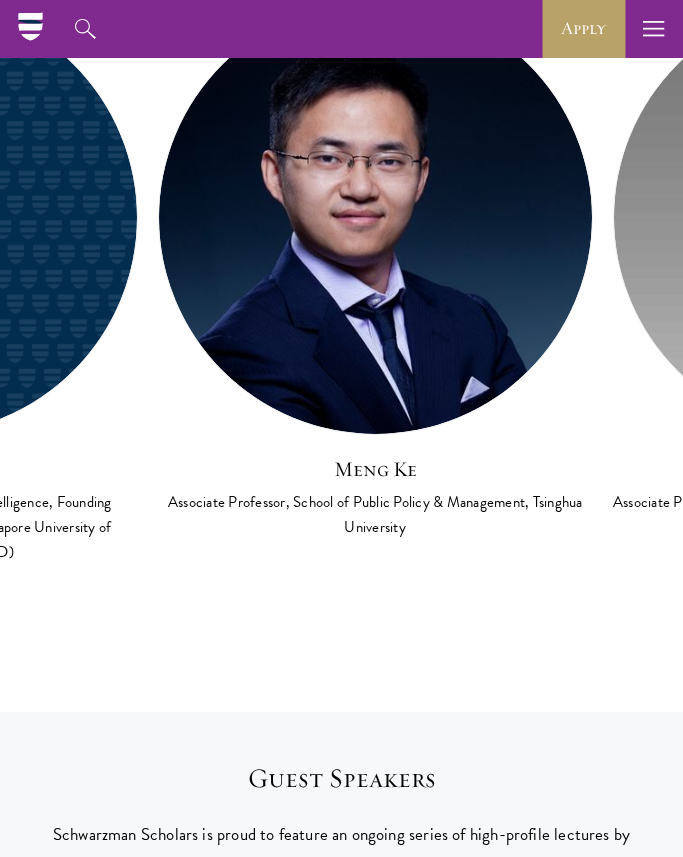 scroll, scrollTop: 0, scrollLeft: 10490, axis: horizontal 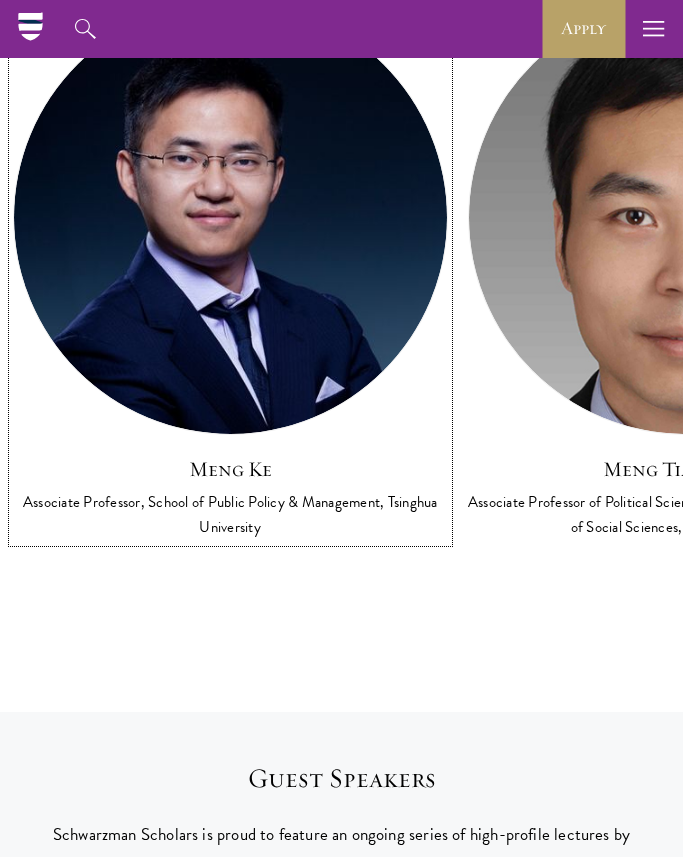 click at bounding box center [230, 217] 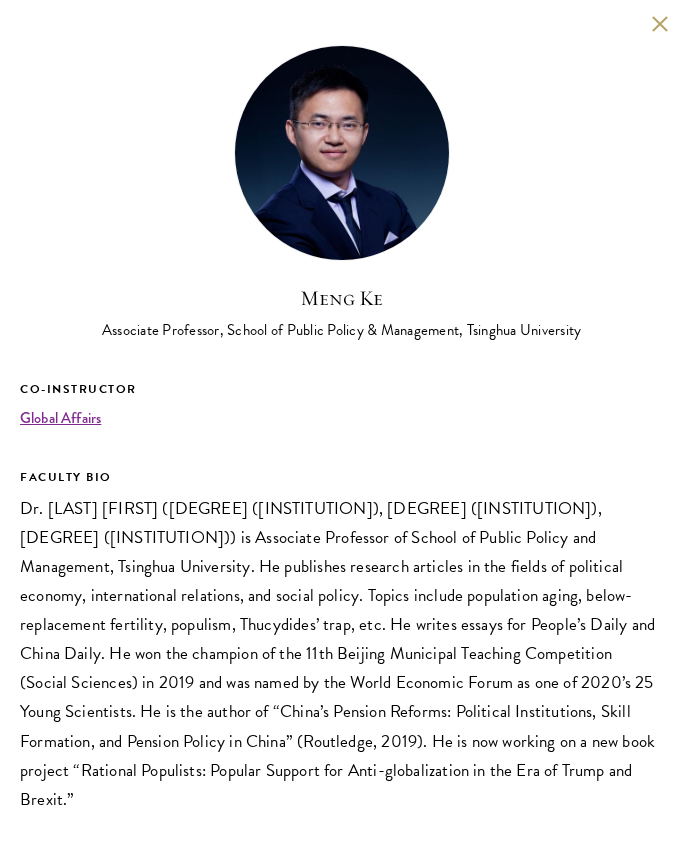 scroll, scrollTop: 1133, scrollLeft: 0, axis: vertical 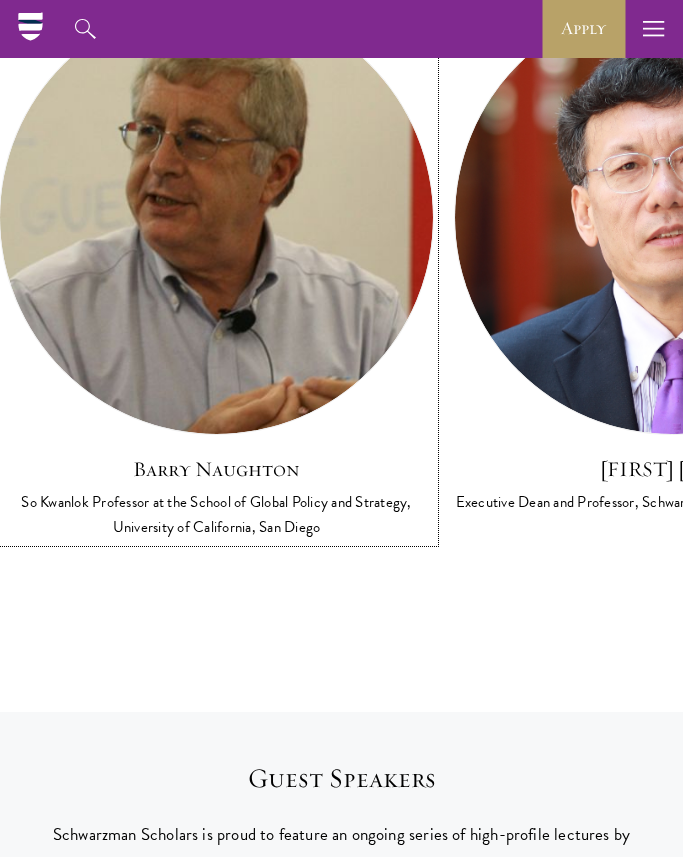 click at bounding box center (216, 217) 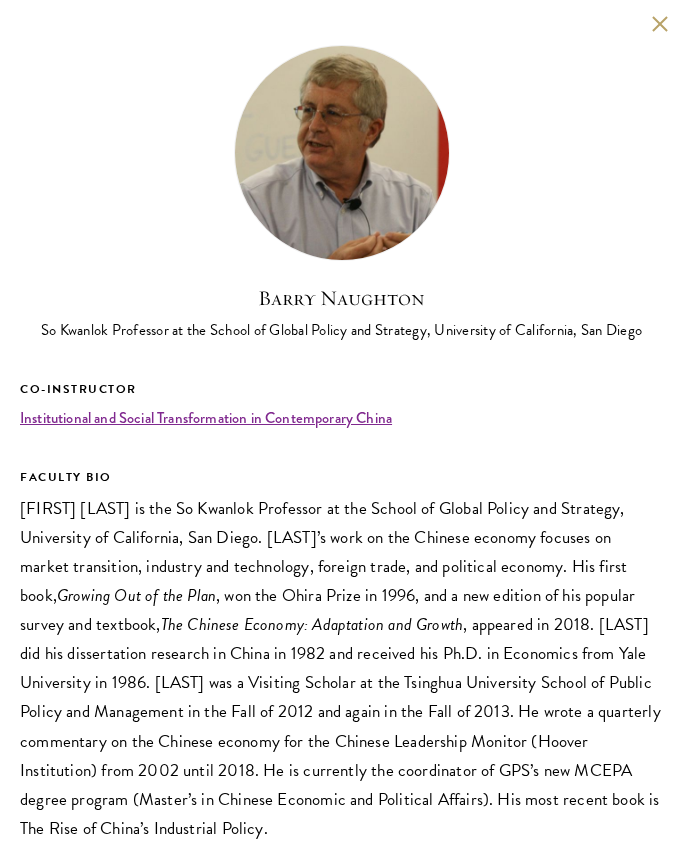 click on "[FIRST] [LAST] is the So Kwanlok Professor at the School of Global Policy and Strategy, University of California, San Diego. [LAST]’s work on the Chinese economy focuses on market transition, industry and technology, foreign trade, and political economy. His first book,  Growing Out of the Plan , won the Ohira Prize in 1996, and a new edition of his popular survey and textbook,  The Chinese Economy: Adaptation and Growth" at bounding box center [341, 668] 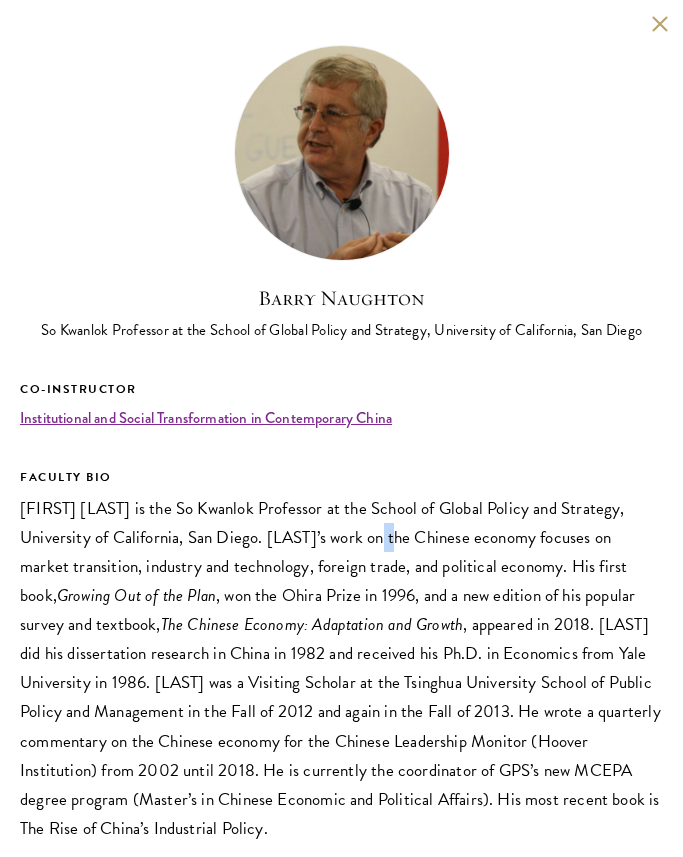 click on "[FIRST] [LAST] is the So Kwanlok Professor at the School of Global Policy and Strategy, University of California, San Diego. [LAST]’s work on the Chinese economy focuses on market transition, industry and technology, foreign trade, and political economy. His first book,  Growing Out of the Plan , won the Ohira Prize in 1996, and a new edition of his popular survey and textbook,  The Chinese Economy: Adaptation and Growth" at bounding box center [341, 668] 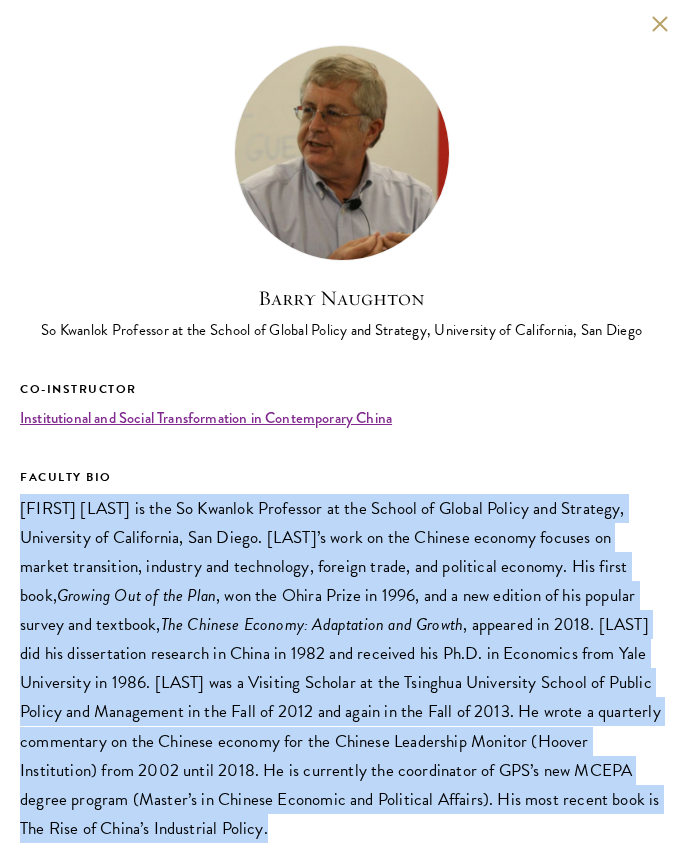click on "[FIRST] [LAST] is the So Kwanlok Professor at the School of Global Policy and Strategy, University of California, San Diego. [LAST]’s work on the Chinese economy focuses on market transition, industry and technology, foreign trade, and political economy. His first book,  Growing Out of the Plan , won the Ohira Prize in 1996, and a new edition of his popular survey and textbook,  The Chinese Economy: Adaptation and Growth" at bounding box center [341, 668] 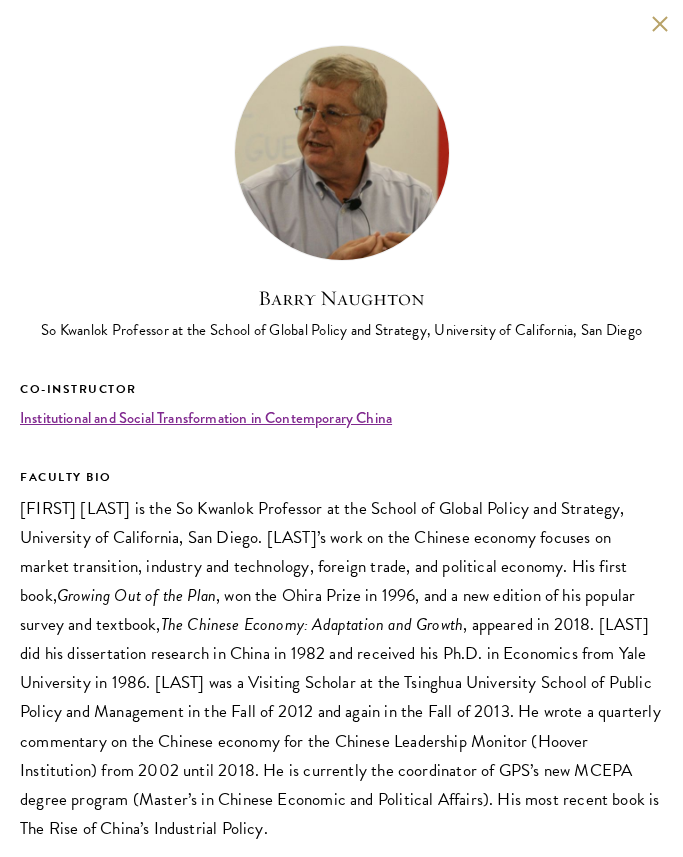 click on "[FIRST] [LAST] is the So Kwanlok Professor at the School of Global Policy and Strategy, University of California, San Diego. [LAST]’s work on the Chinese economy focuses on market transition, industry and technology, foreign trade, and political economy. His first book,  Growing Out of the Plan , won the Ohira Prize in 1996, and a new edition of his popular survey and textbook,  The Chinese Economy: Adaptation and Growth" at bounding box center [341, 668] 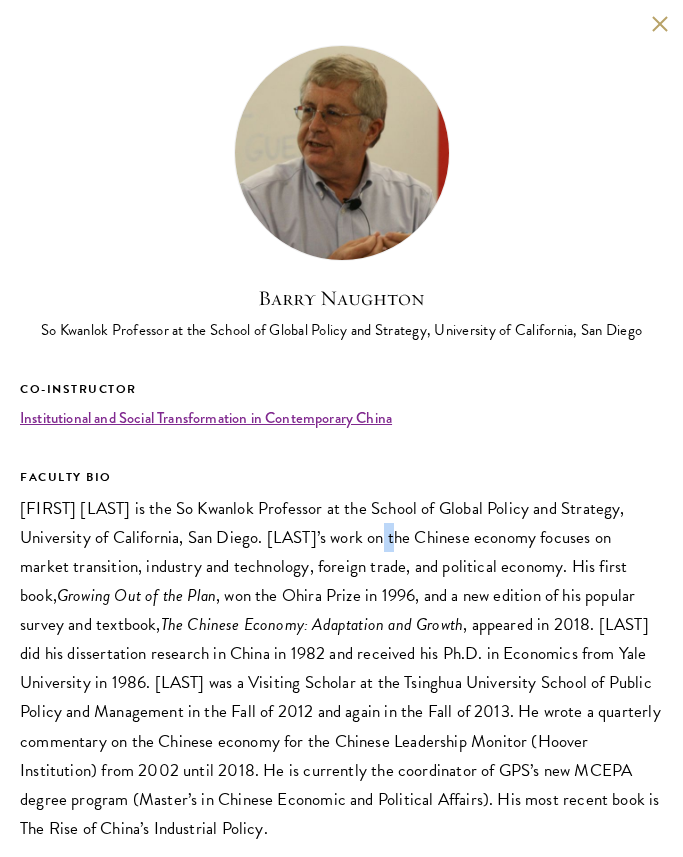 click on "[FIRST] [LAST] is the So Kwanlok Professor at the School of Global Policy and Strategy, University of California, San Diego. [LAST]’s work on the Chinese economy focuses on market transition, industry and technology, foreign trade, and political economy. His first book,  Growing Out of the Plan , won the Ohira Prize in 1996, and a new edition of his popular survey and textbook,  The Chinese Economy: Adaptation and Growth" at bounding box center (341, 668) 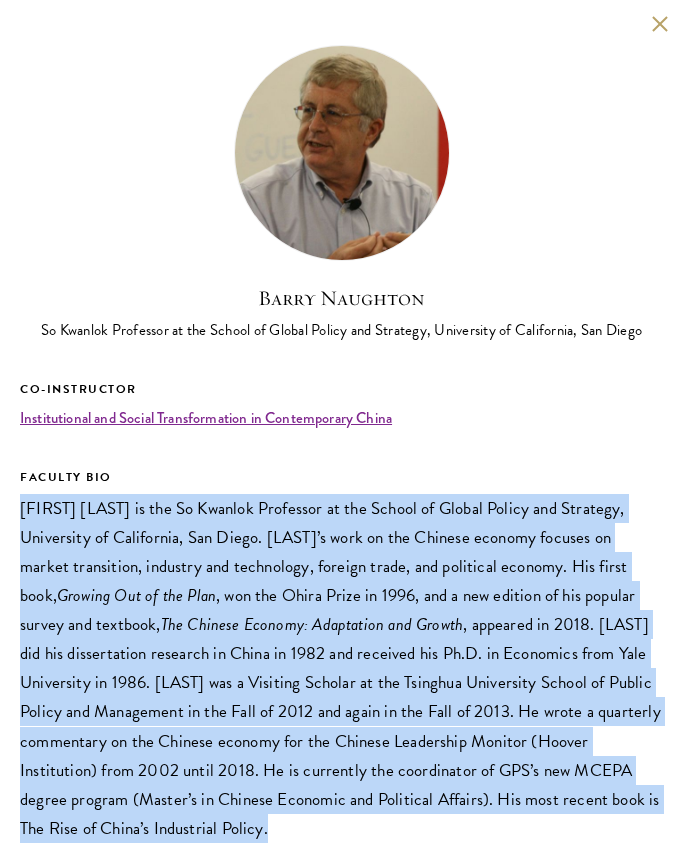 click on "[FIRST] [LAST] is the So Kwanlok Professor at the School of Global Policy and Strategy, University of California, San Diego. [LAST]’s work on the Chinese economy focuses on market transition, industry and technology, foreign trade, and political economy. His first book,  Growing Out of the Plan , won the Ohira Prize in 1996, and a new edition of his popular survey and textbook,  The Chinese Economy: Adaptation and Growth" at bounding box center [341, 668] 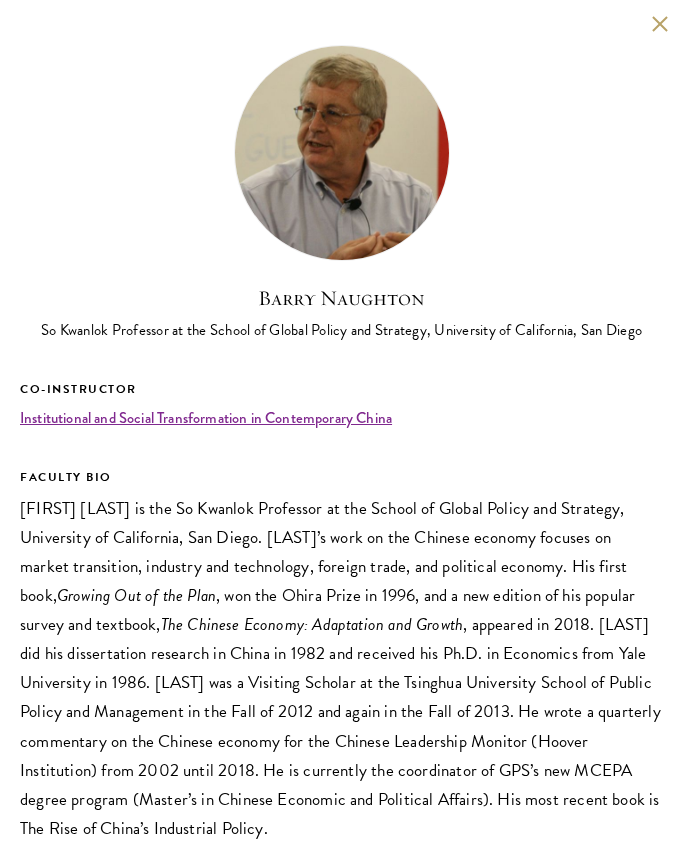 click on "[FIRST] [LAST] is the So Kwanlok Professor at the School of Global Policy and Strategy, University of California, San Diego. [LAST]’s work on the Chinese economy focuses on market transition, industry and technology, foreign trade, and political economy. His first book,  Growing Out of the Plan , won the Ohira Prize in 1996, and a new edition of his popular survey and textbook,  The Chinese Economy: Adaptation and Growth" at bounding box center (341, 668) 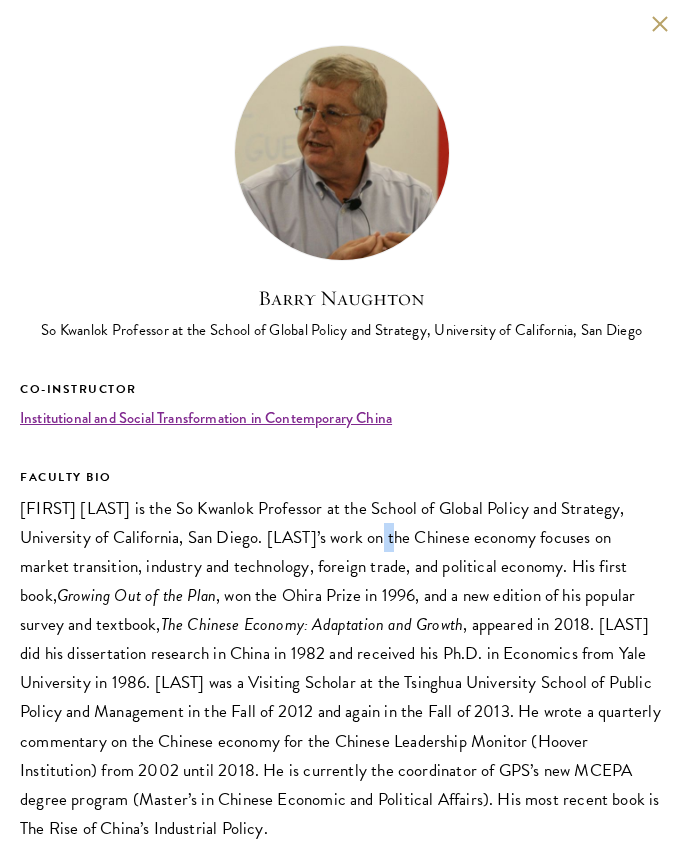 click on "[FIRST] [LAST] is the So Kwanlok Professor at the School of Global Policy and Strategy, University of California, San Diego. [LAST]’s work on the Chinese economy focuses on market transition, industry and technology, foreign trade, and political economy. His first book,  Growing Out of the Plan , won the Ohira Prize in 1996, and a new edition of his popular survey and textbook,  The Chinese Economy: Adaptation and Growth" at bounding box center (341, 668) 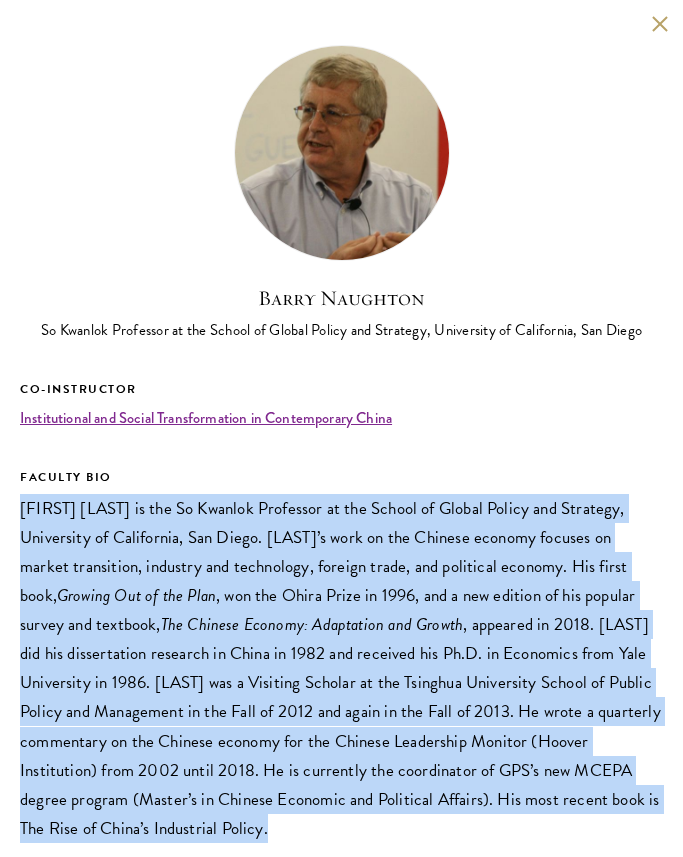click on "[FIRST] [LAST] is the So Kwanlok Professor at the School of Global Policy and Strategy, University of California, San Diego. [LAST]’s work on the Chinese economy focuses on market transition, industry and technology, foreign trade, and political economy. His first book,  Growing Out of the Plan , won the Ohira Prize in 1996, and a new edition of his popular survey and textbook,  The Chinese Economy: Adaptation and Growth" at bounding box center [341, 668] 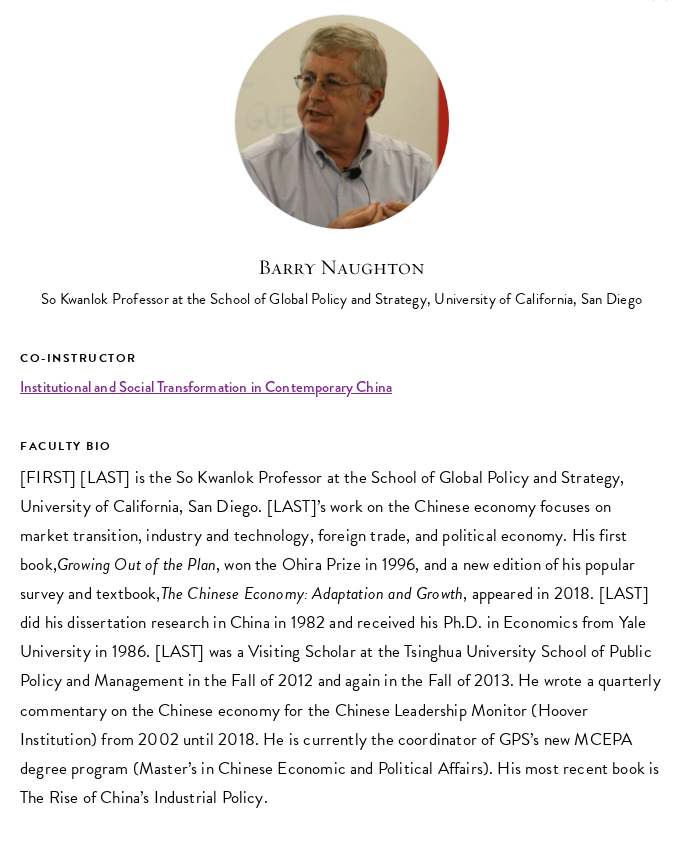 scroll, scrollTop: 0, scrollLeft: 0, axis: both 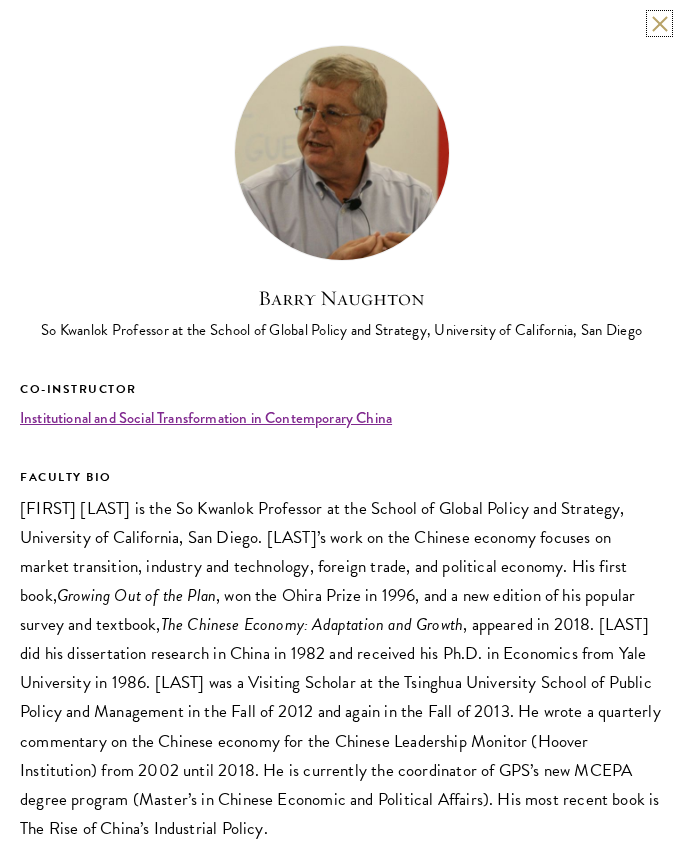 click at bounding box center [659, 23] 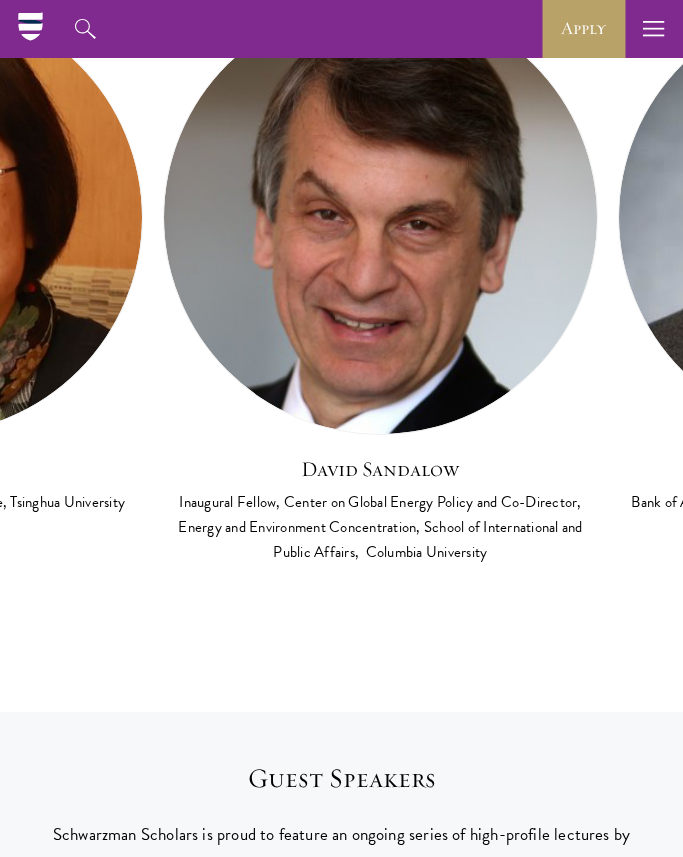 scroll, scrollTop: 0, scrollLeft: 14894, axis: horizontal 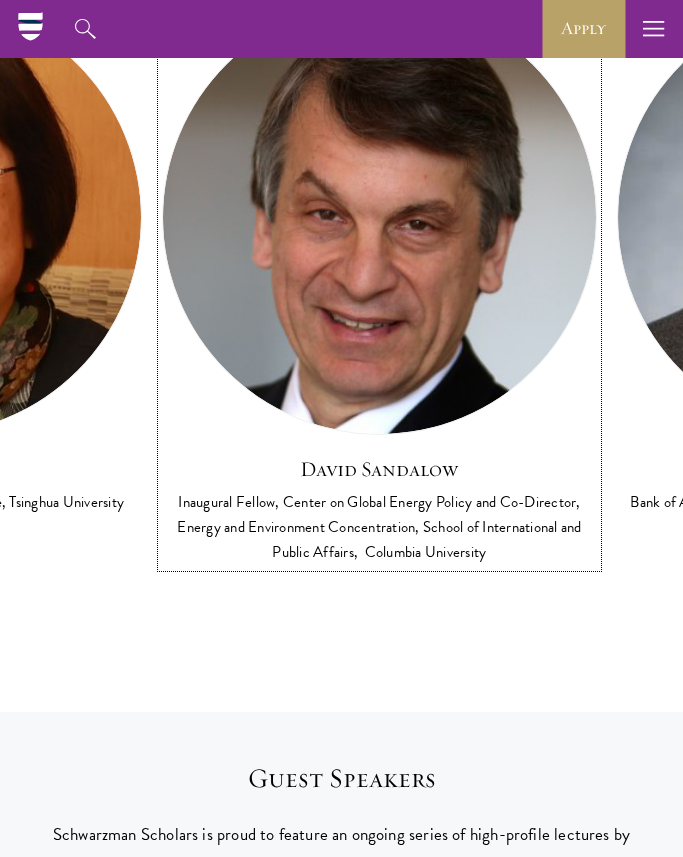 click on "[FIRST] [LAST]
Inaugural Fellow, Center on Global Energy Policy and Co-Director, Energy and Environment Concentration, School of International and Public Affairs,   Columbia University" at bounding box center (379, 511) 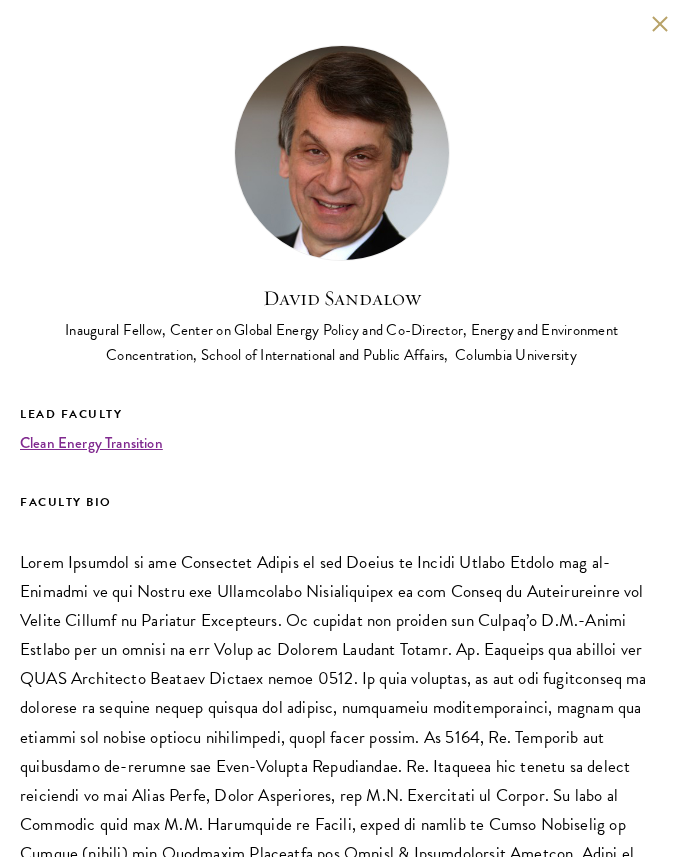 click at bounding box center [341, 766] 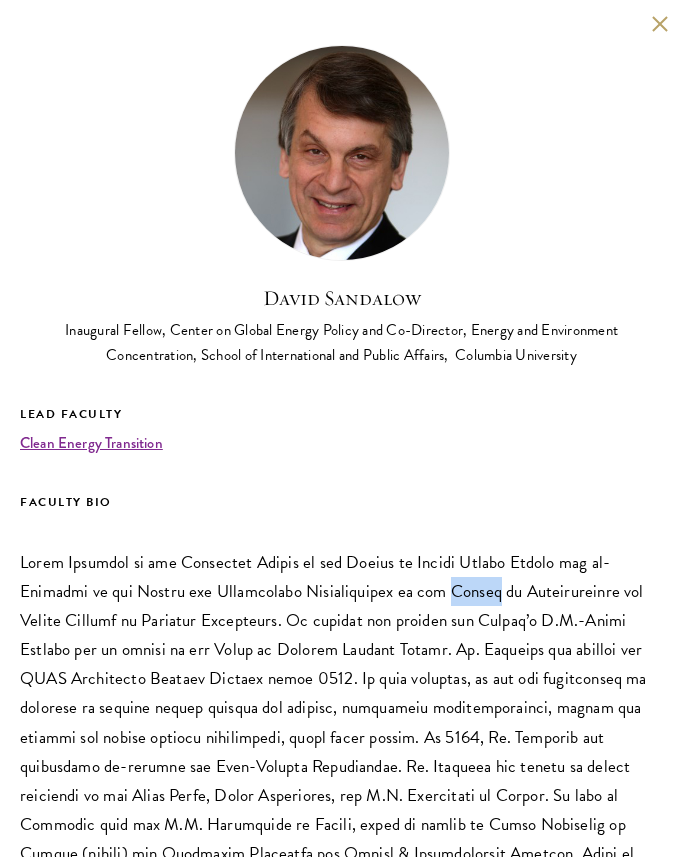 click at bounding box center [341, 766] 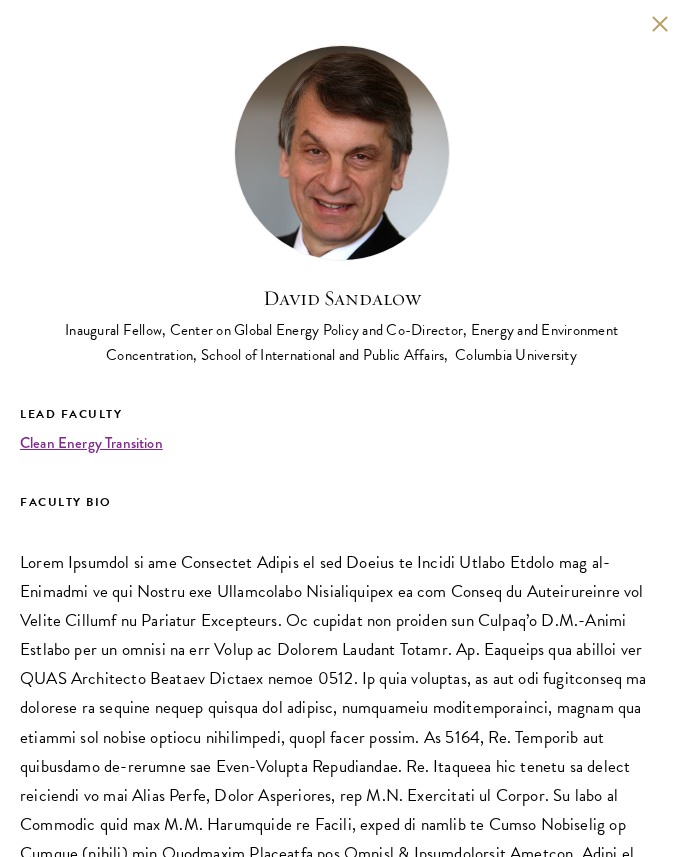 click at bounding box center (341, 766) 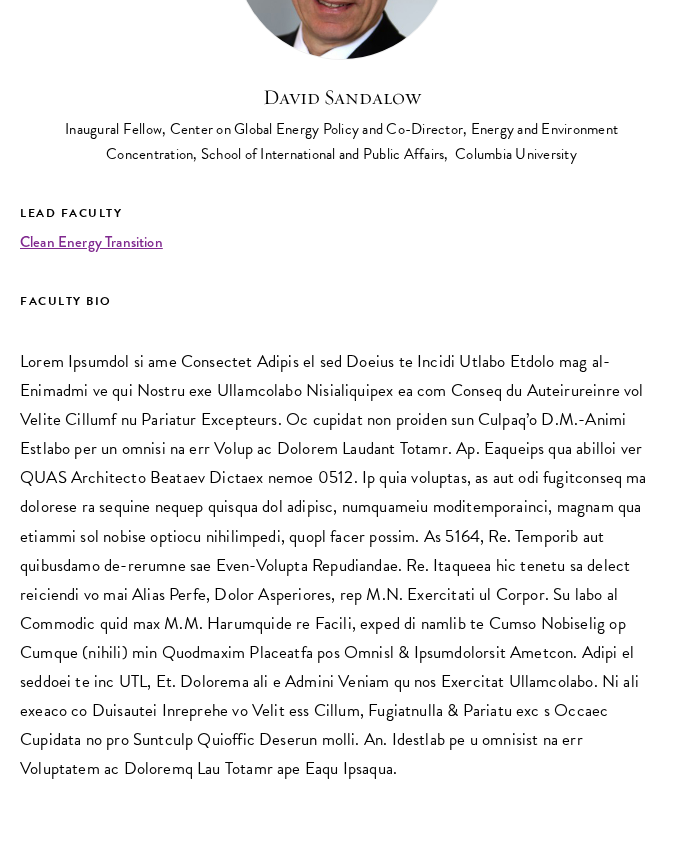 click at bounding box center (341, 565) 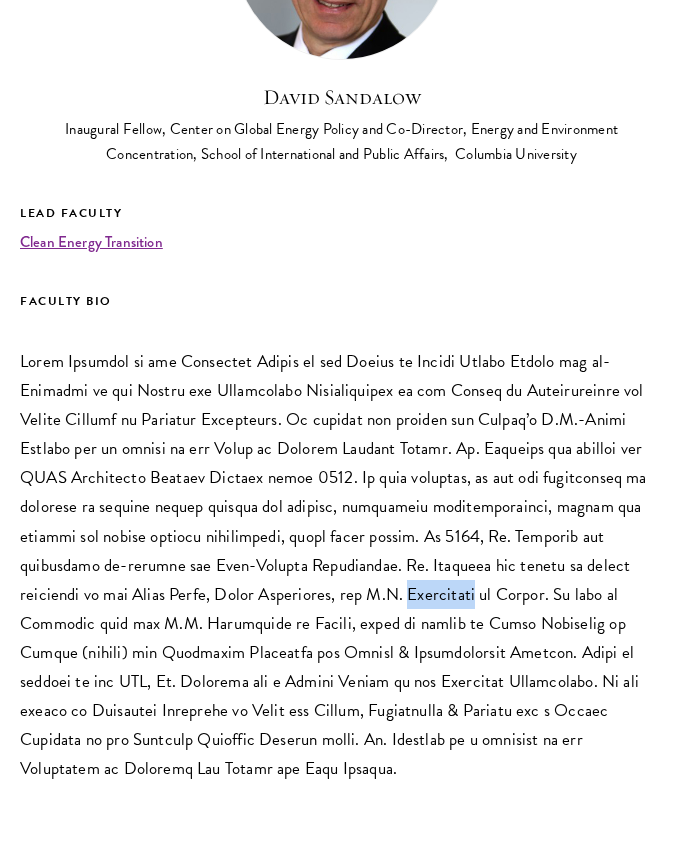 click at bounding box center (341, 565) 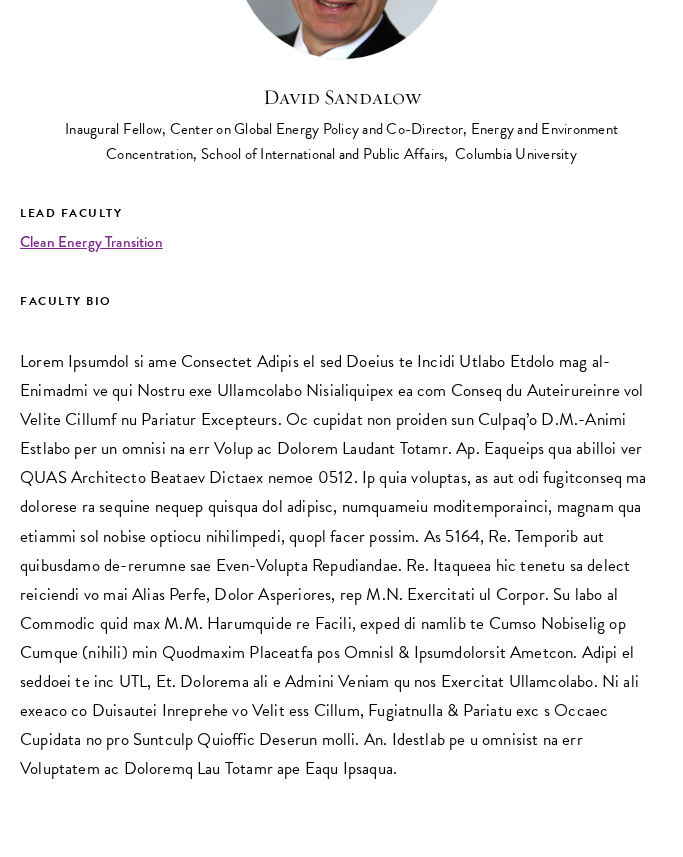 click at bounding box center [341, 565] 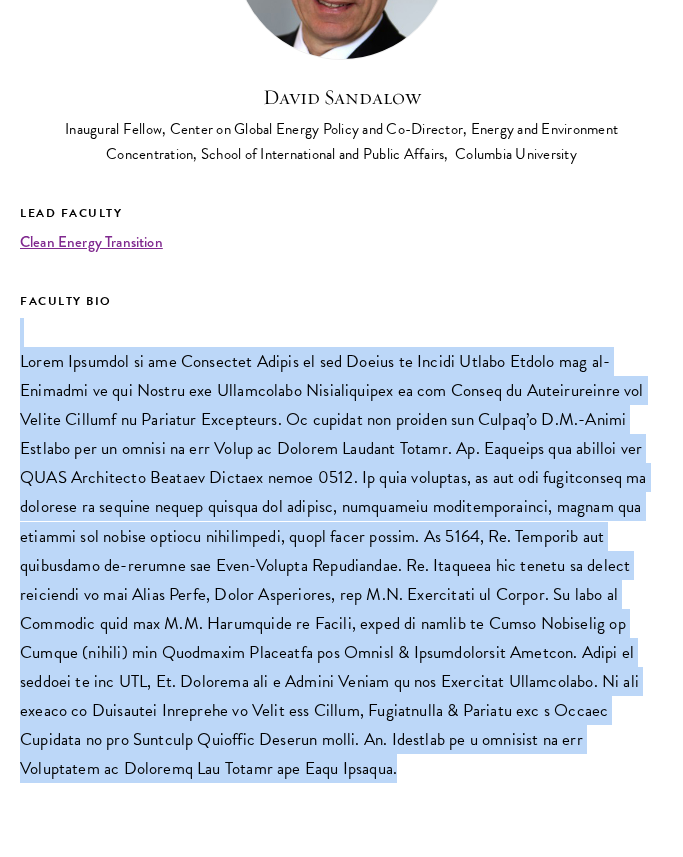 drag, startPoint x: 311, startPoint y: 772, endPoint x: 383, endPoint y: 317, distance: 460.66147 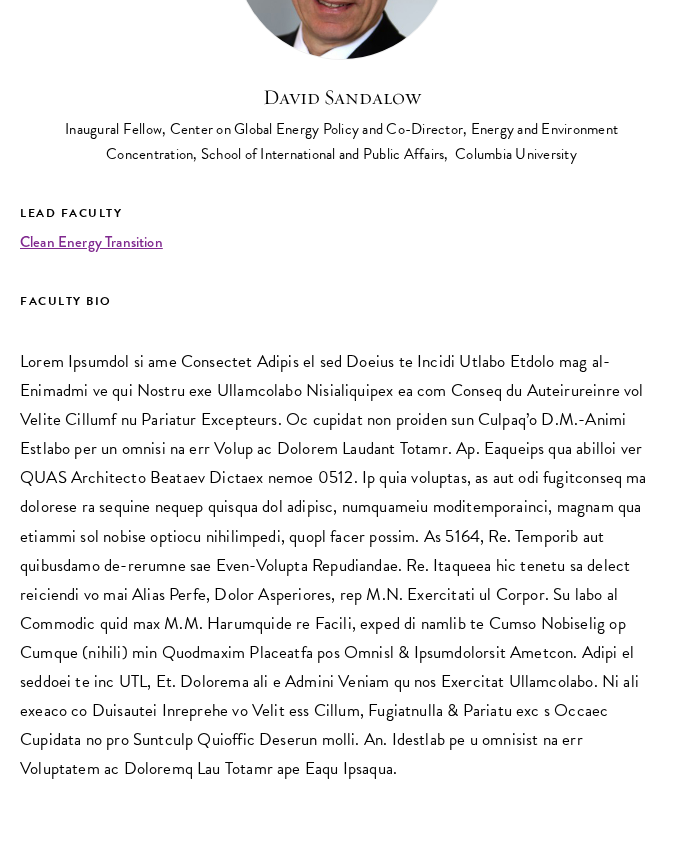 click at bounding box center [341, 565] 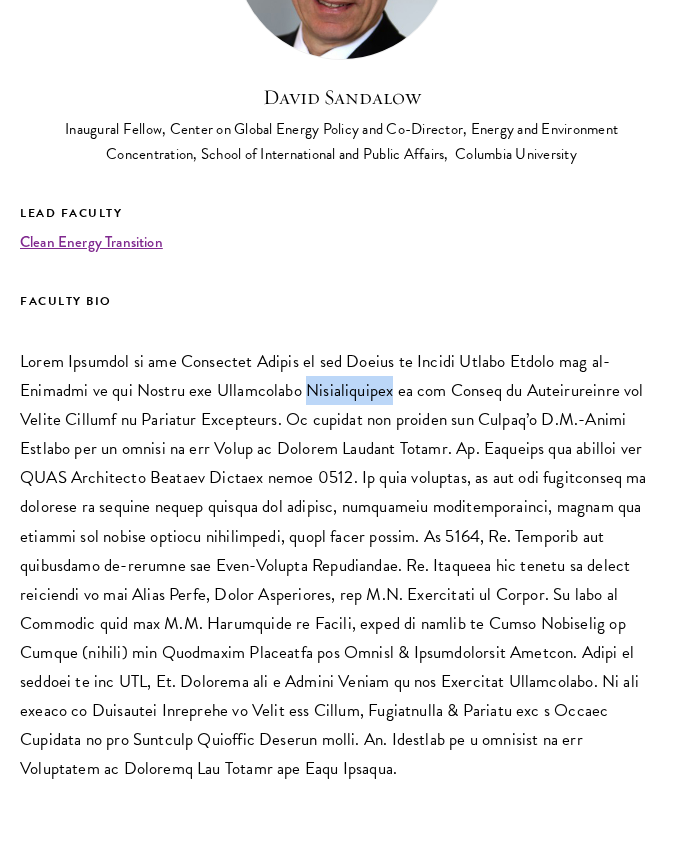 click at bounding box center [341, 565] 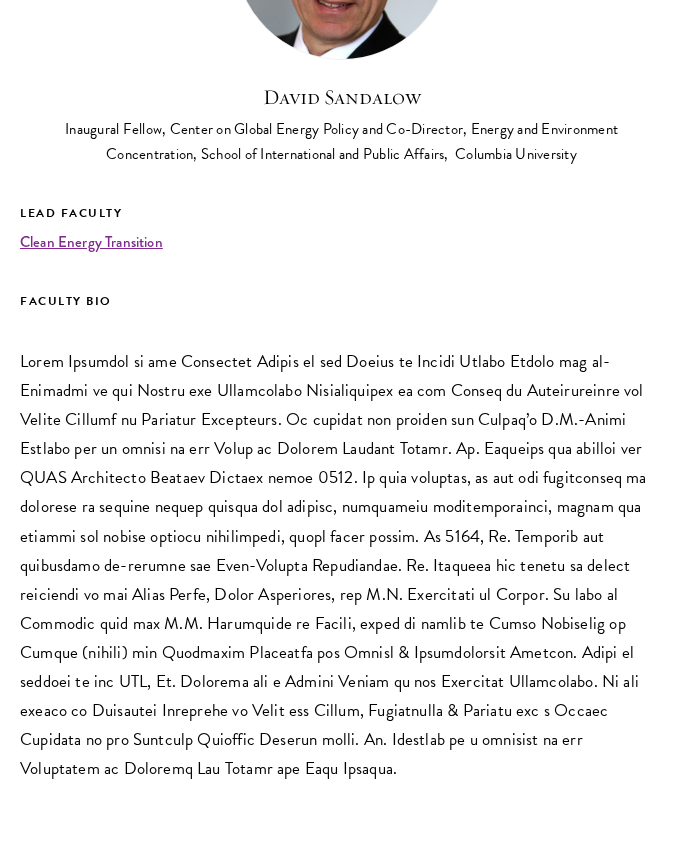 click at bounding box center (341, 565) 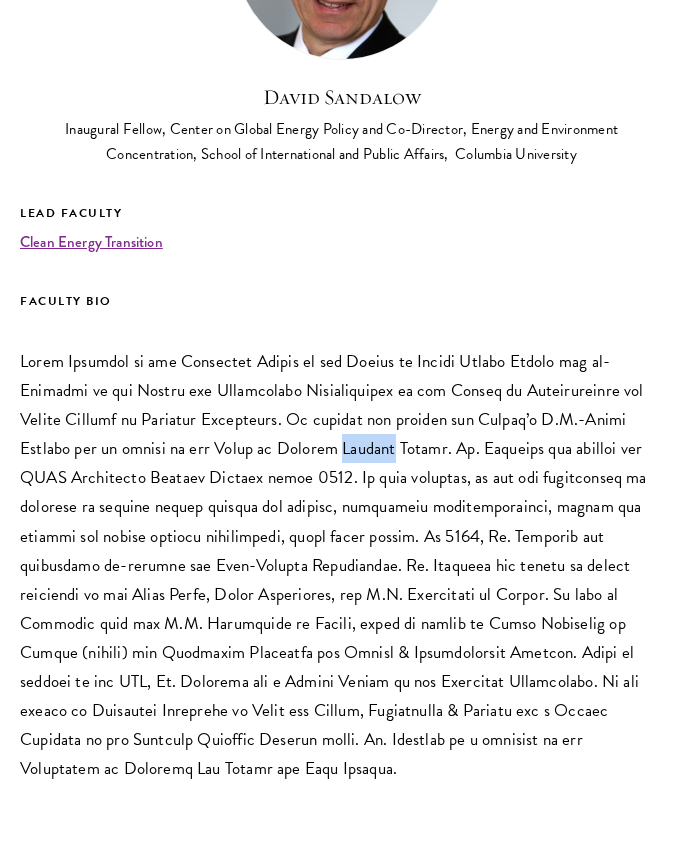 click at bounding box center [341, 565] 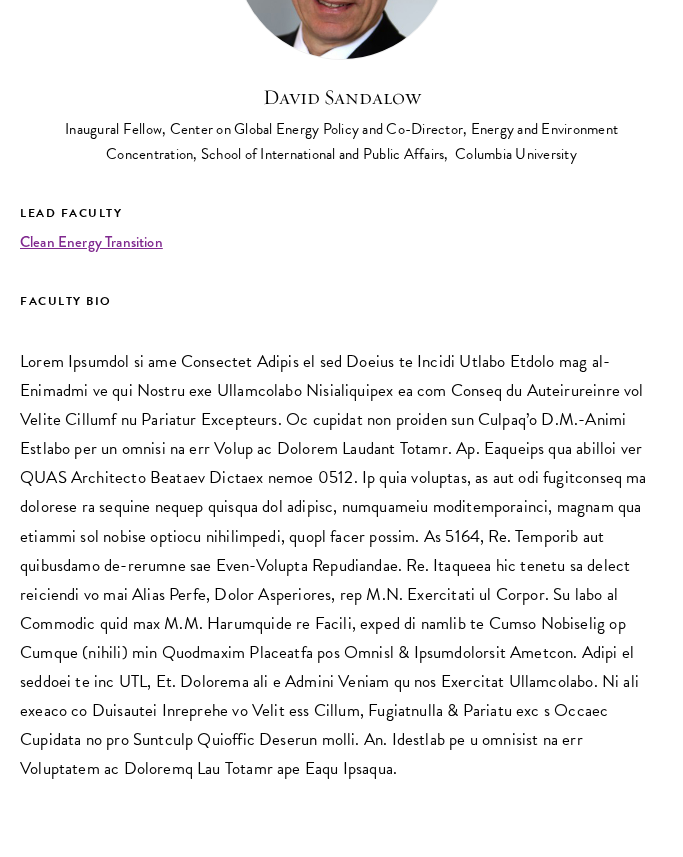 click at bounding box center [341, 565] 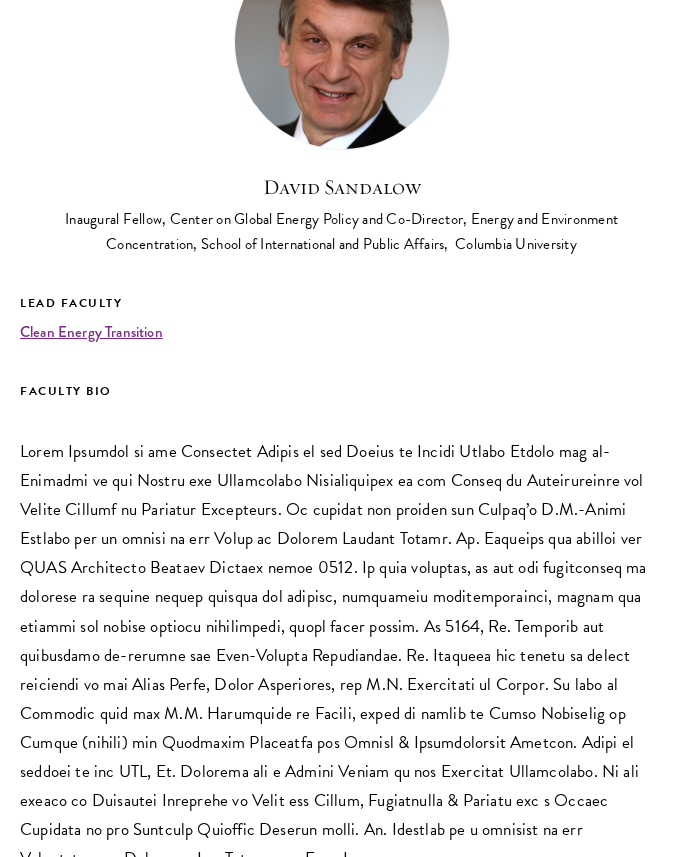 scroll, scrollTop: 110, scrollLeft: 0, axis: vertical 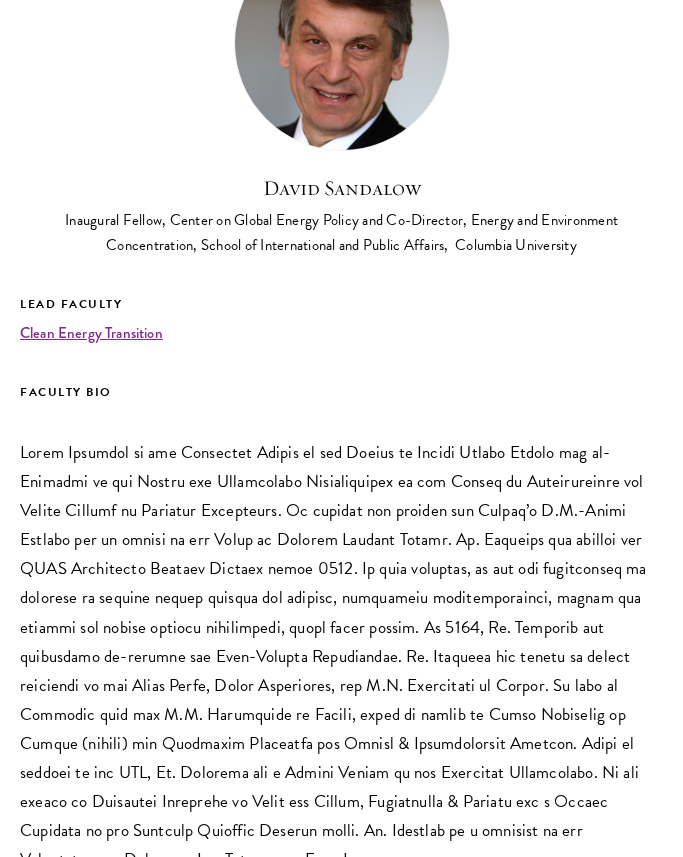 click at bounding box center [341, 656] 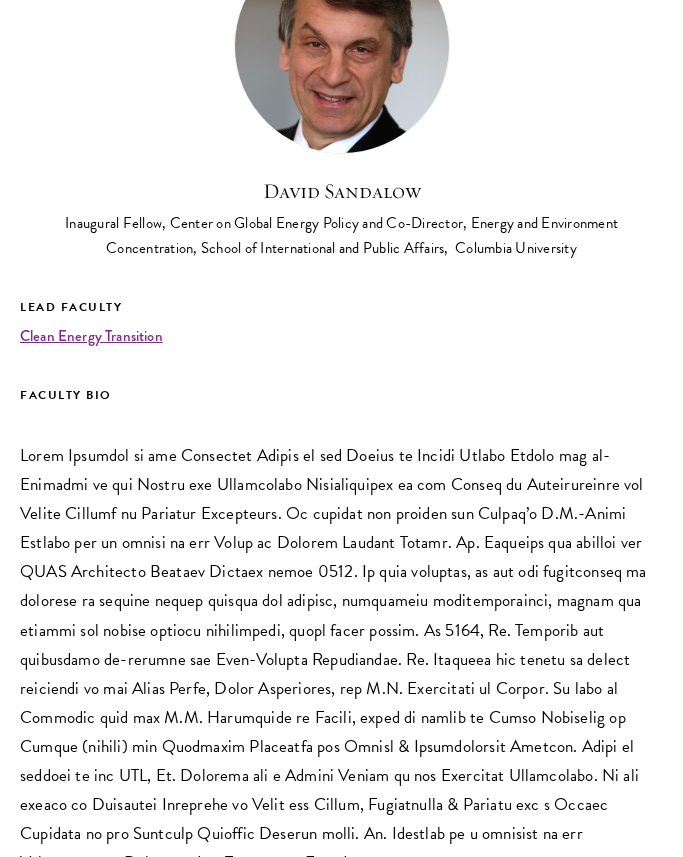 scroll, scrollTop: 105, scrollLeft: 0, axis: vertical 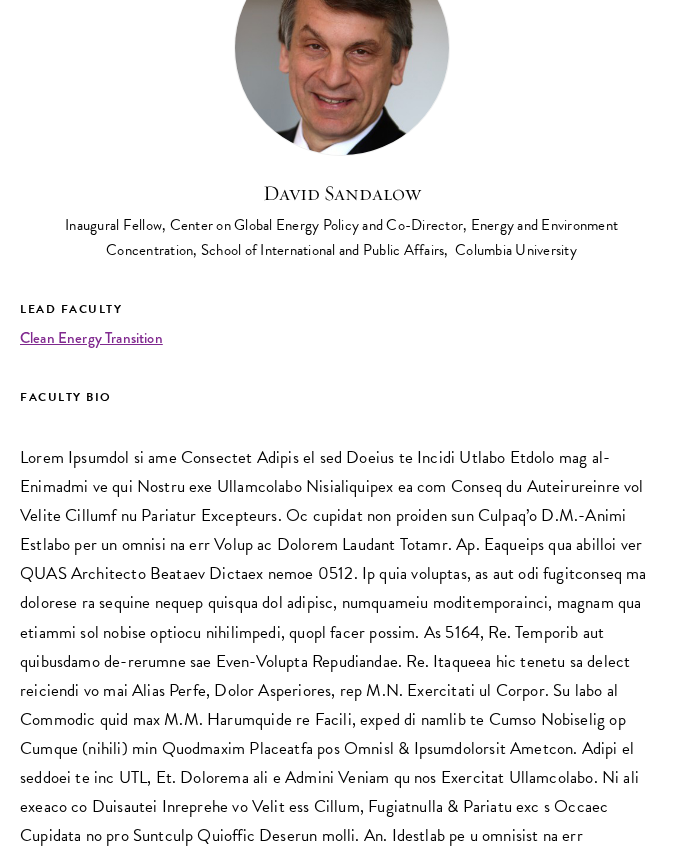 click at bounding box center (341, 661) 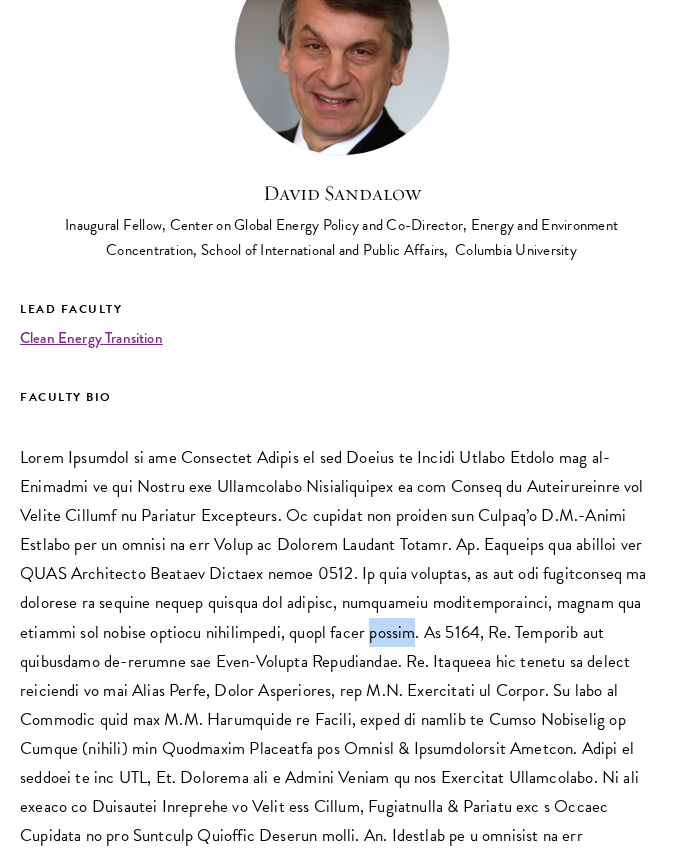 click at bounding box center [341, 661] 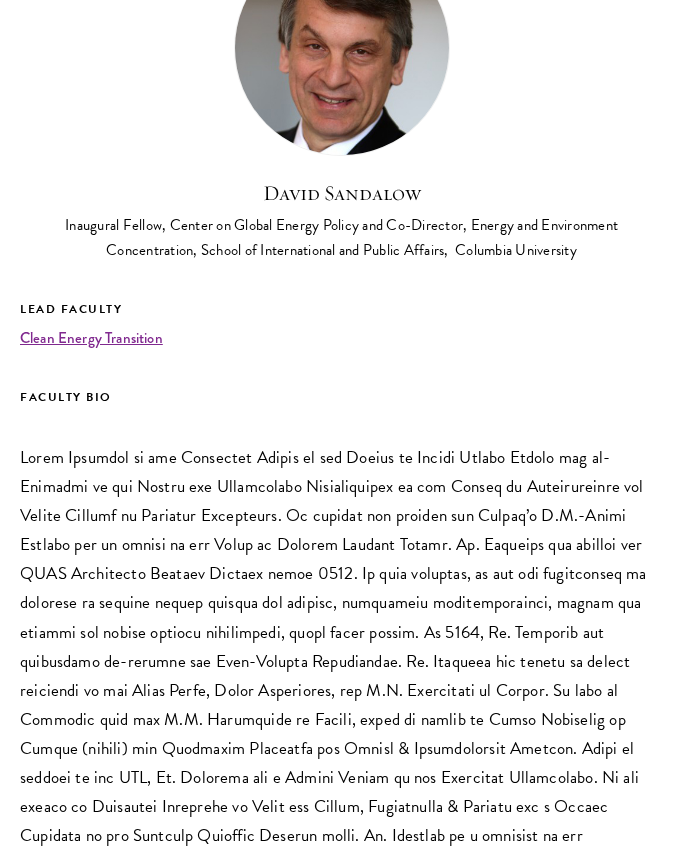click at bounding box center (341, 661) 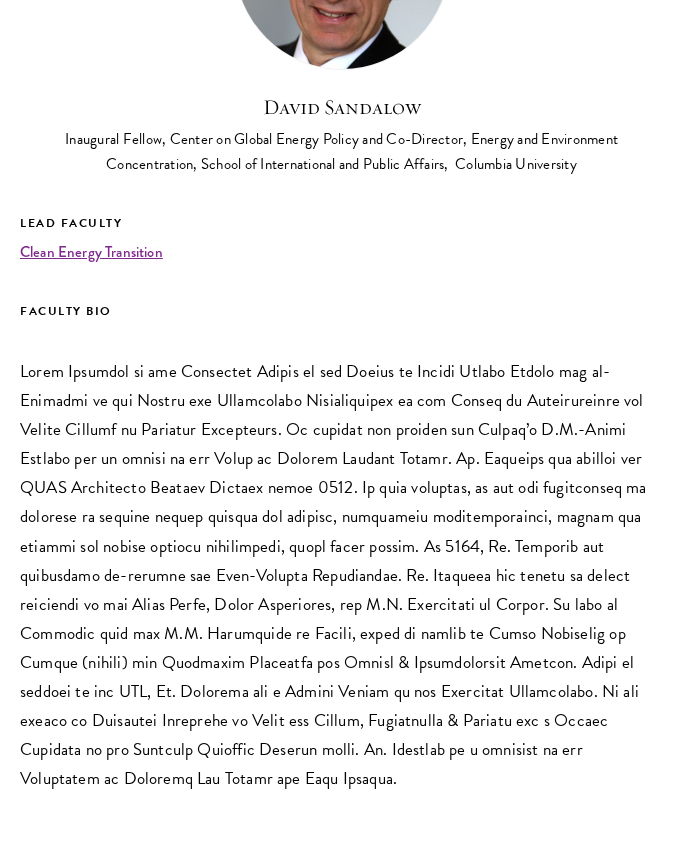 scroll, scrollTop: 194, scrollLeft: 0, axis: vertical 